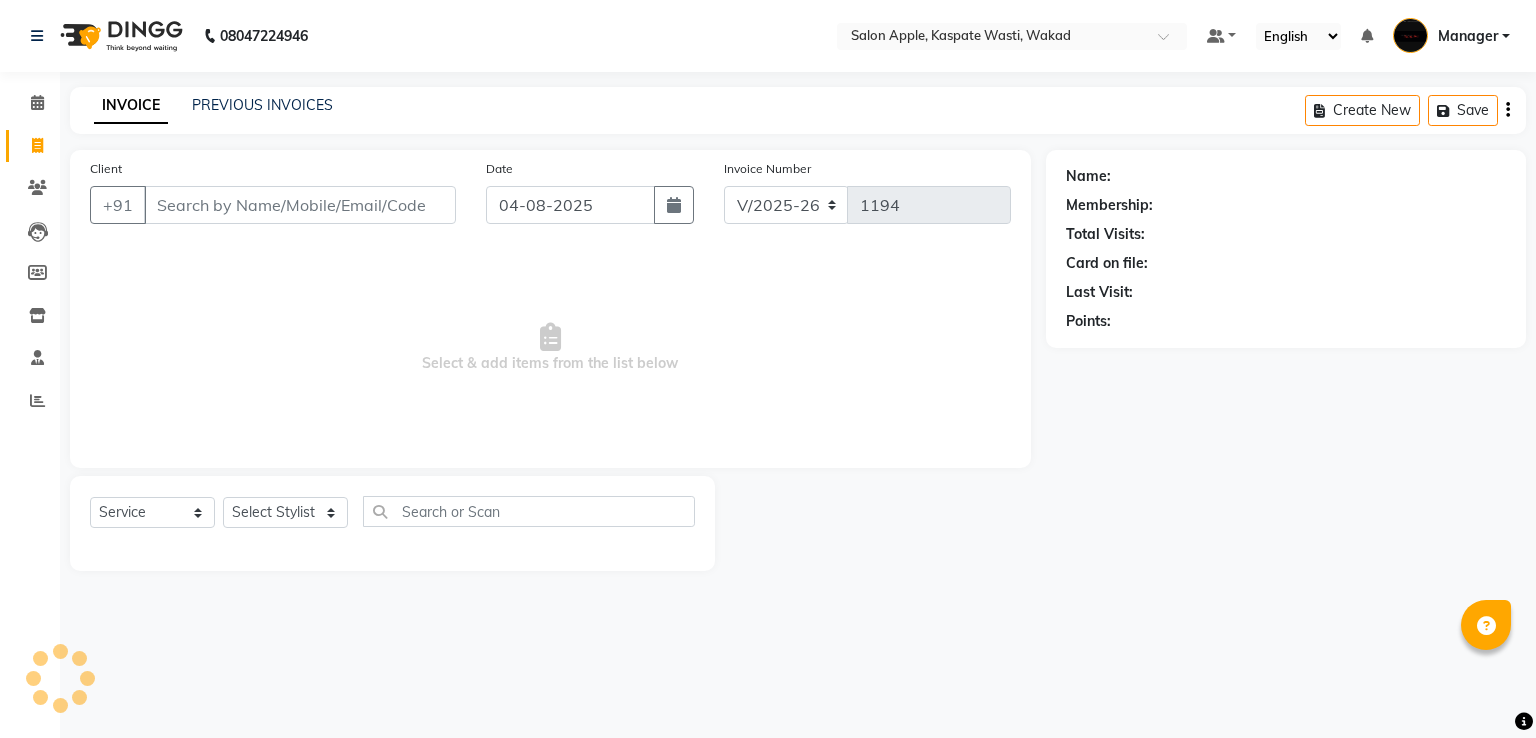 select on "7956" 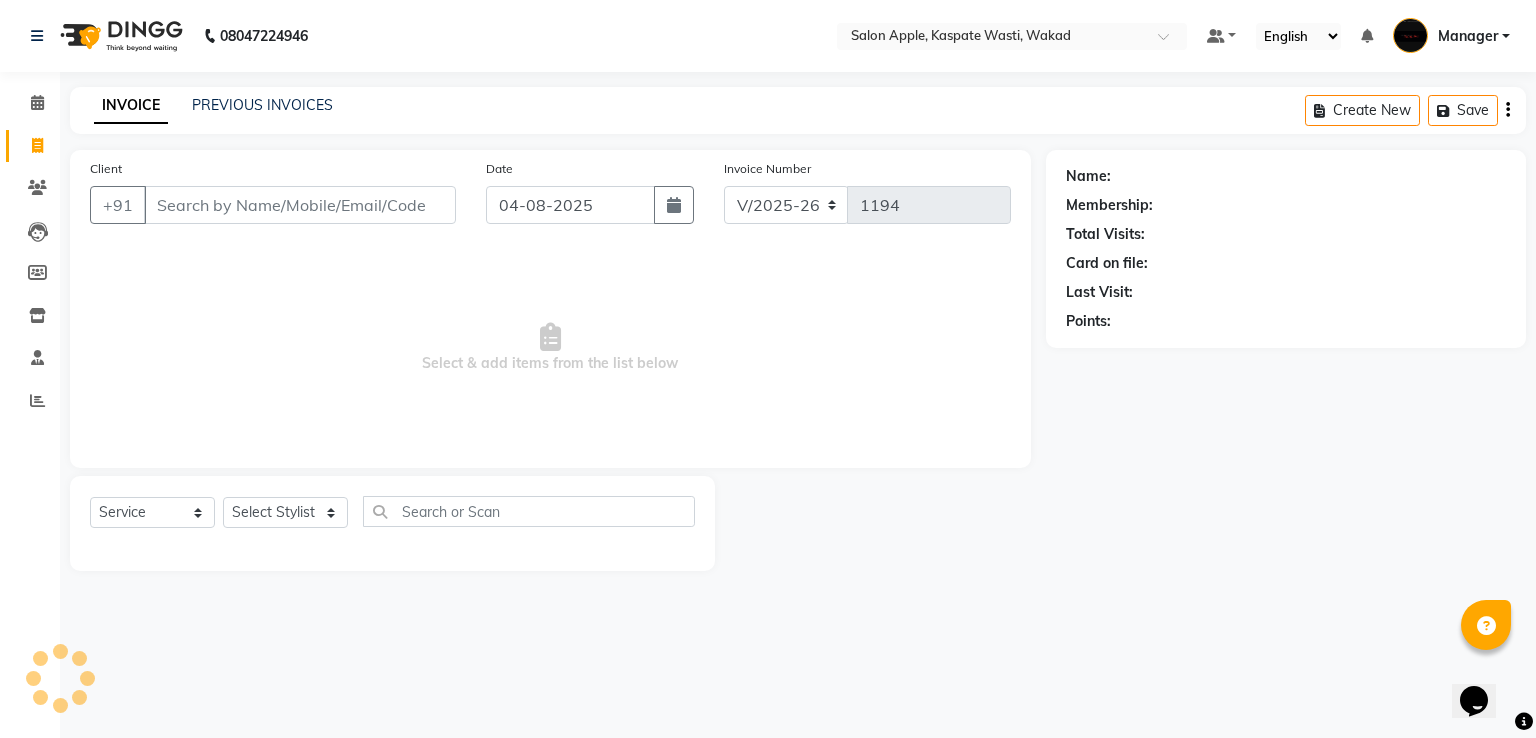scroll, scrollTop: 0, scrollLeft: 0, axis: both 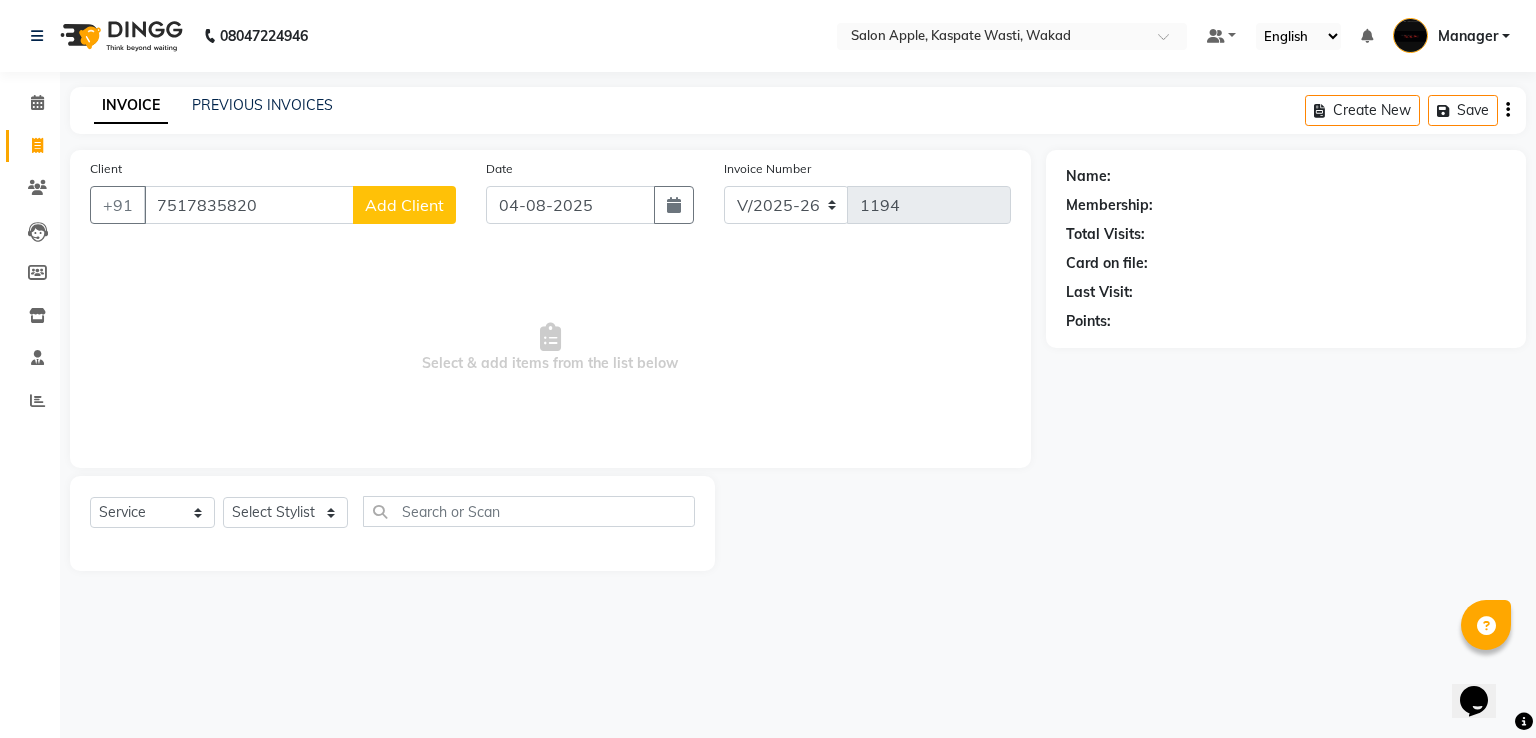type on "7517835820" 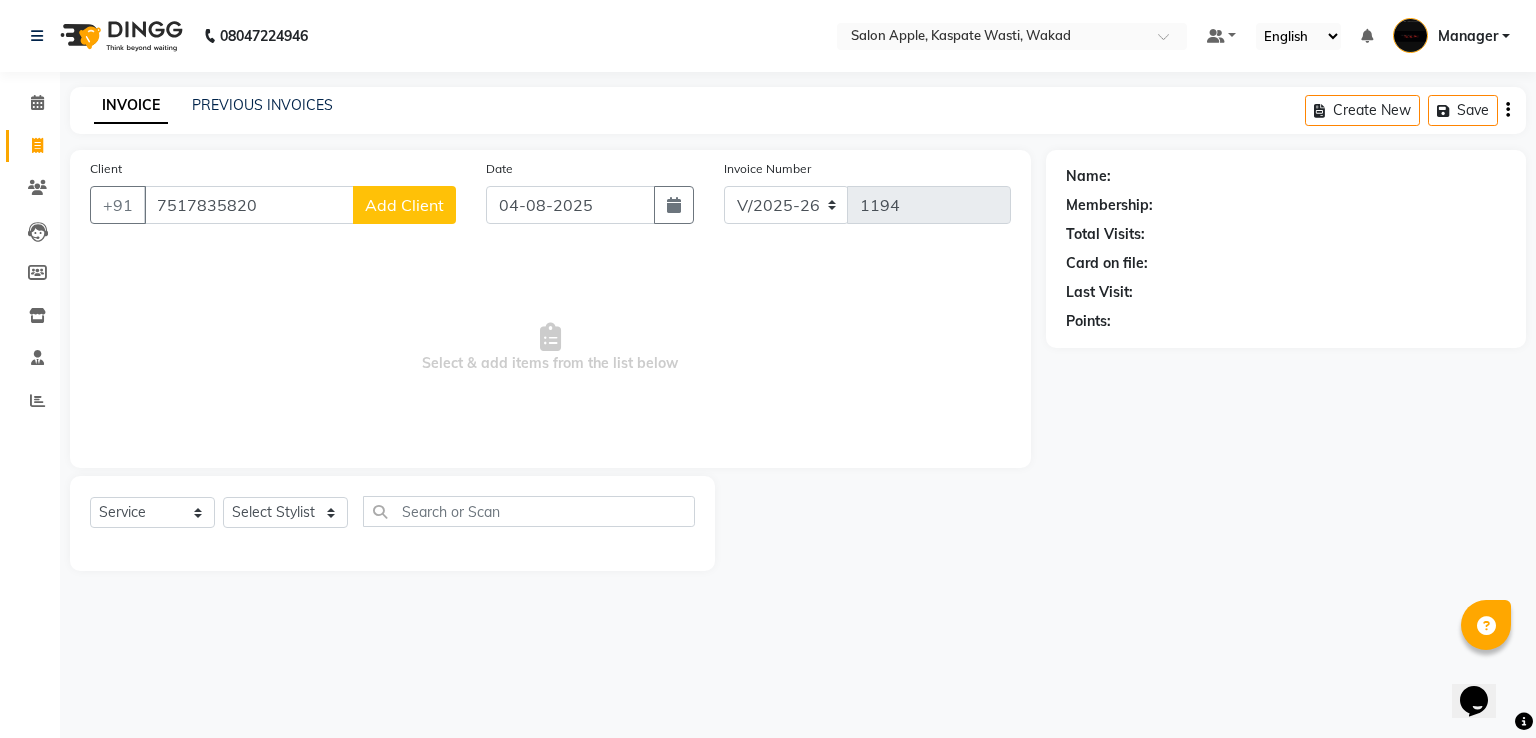 select on "22" 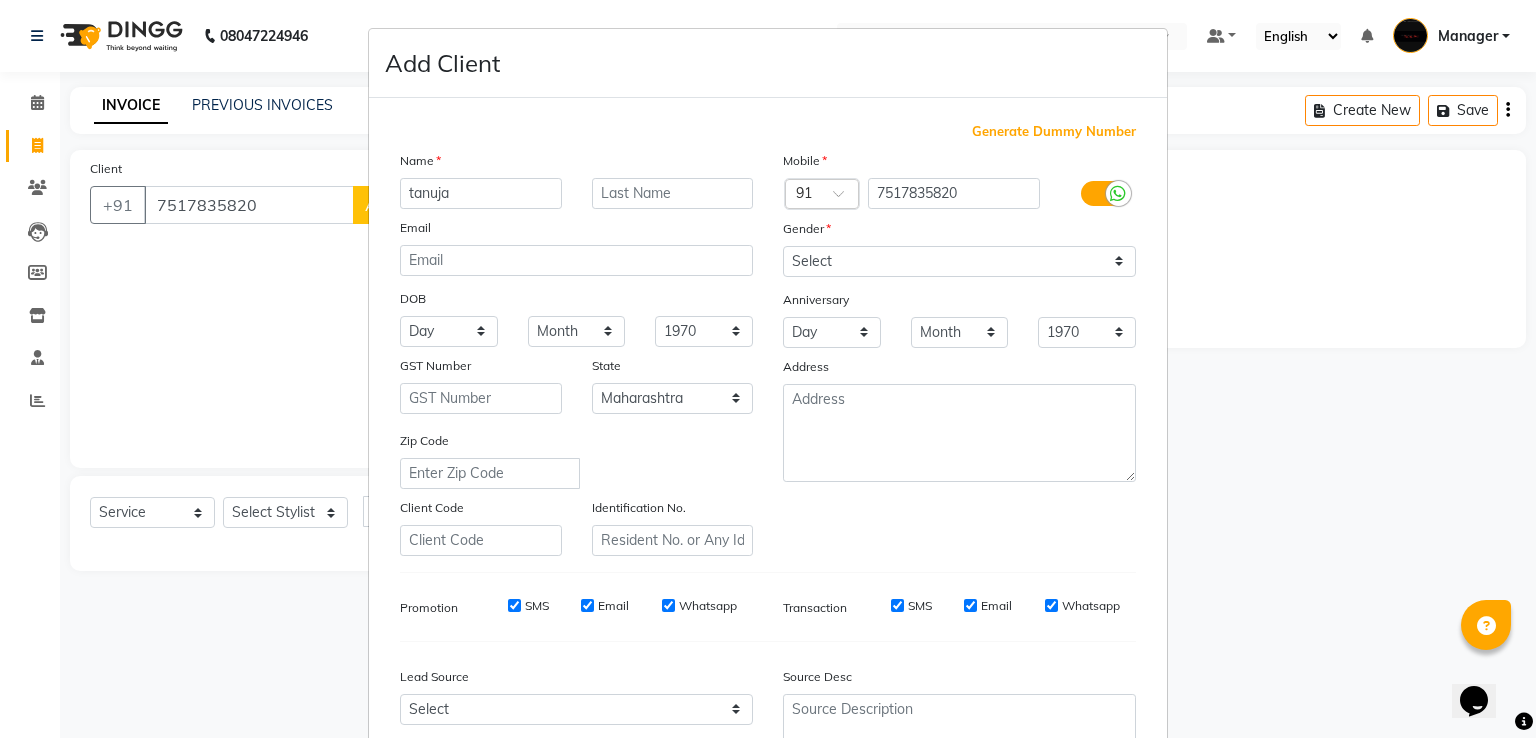 type on "tanuja" 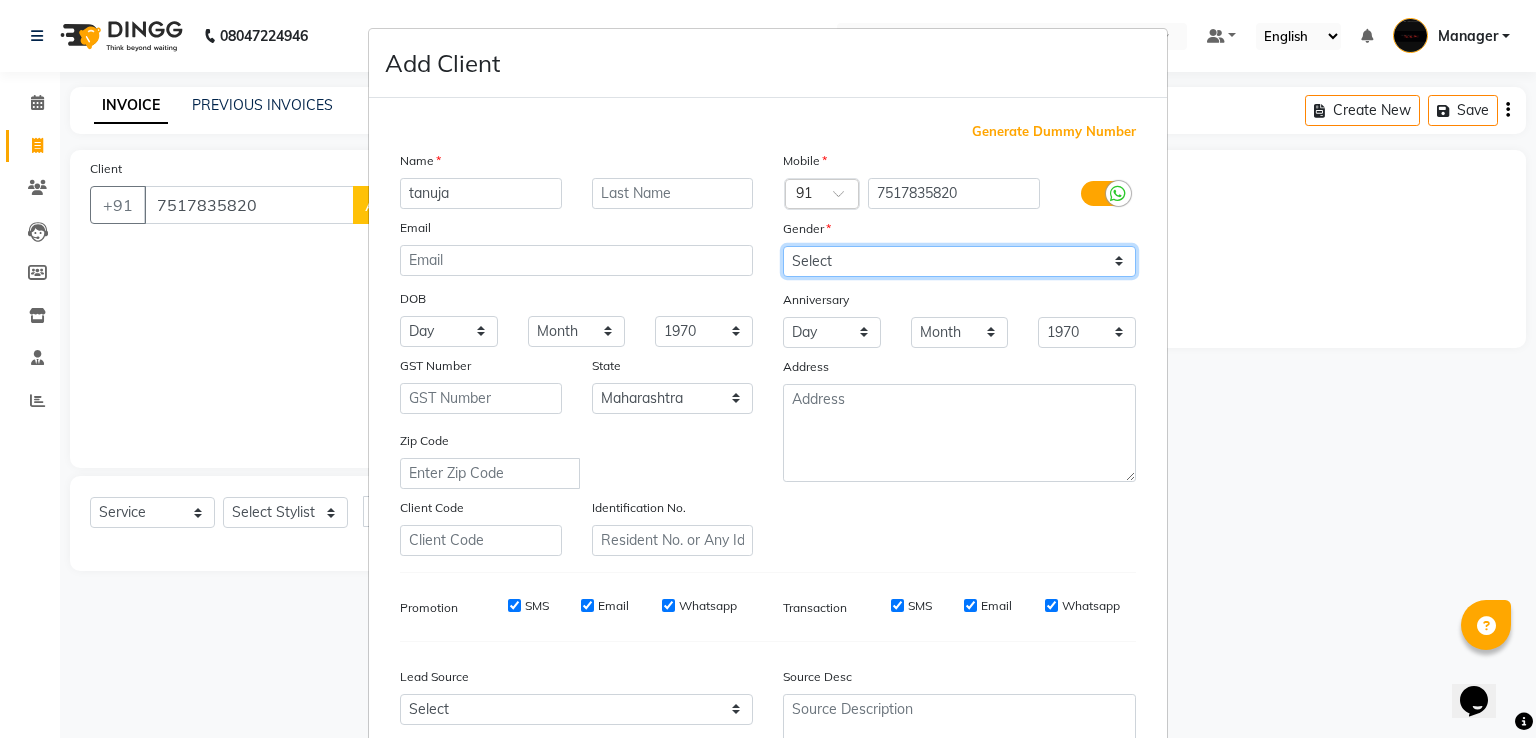 click on "Select Male Female Other Prefer Not To Say" at bounding box center (959, 261) 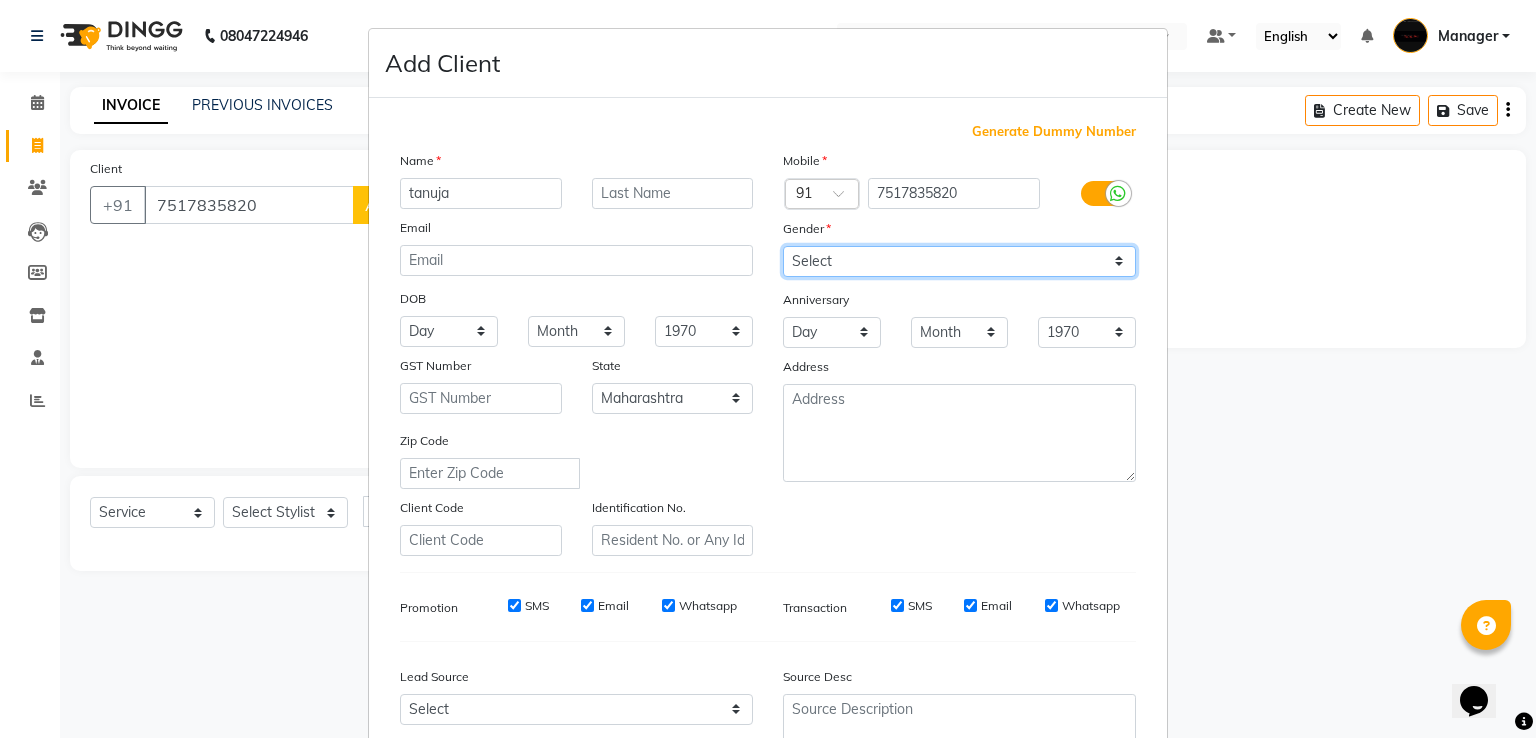 select on "female" 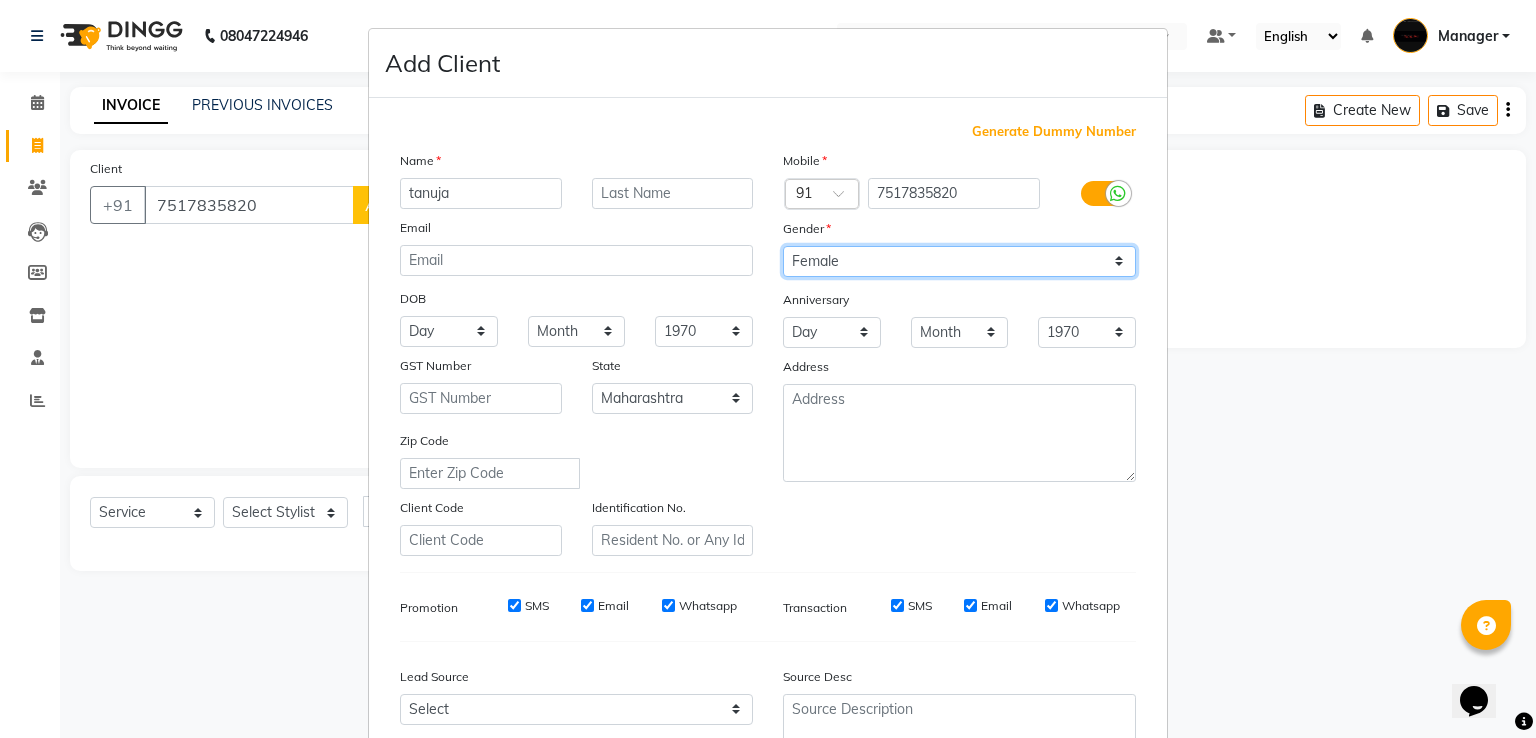 click on "Select Male Female Other Prefer Not To Say" at bounding box center [959, 261] 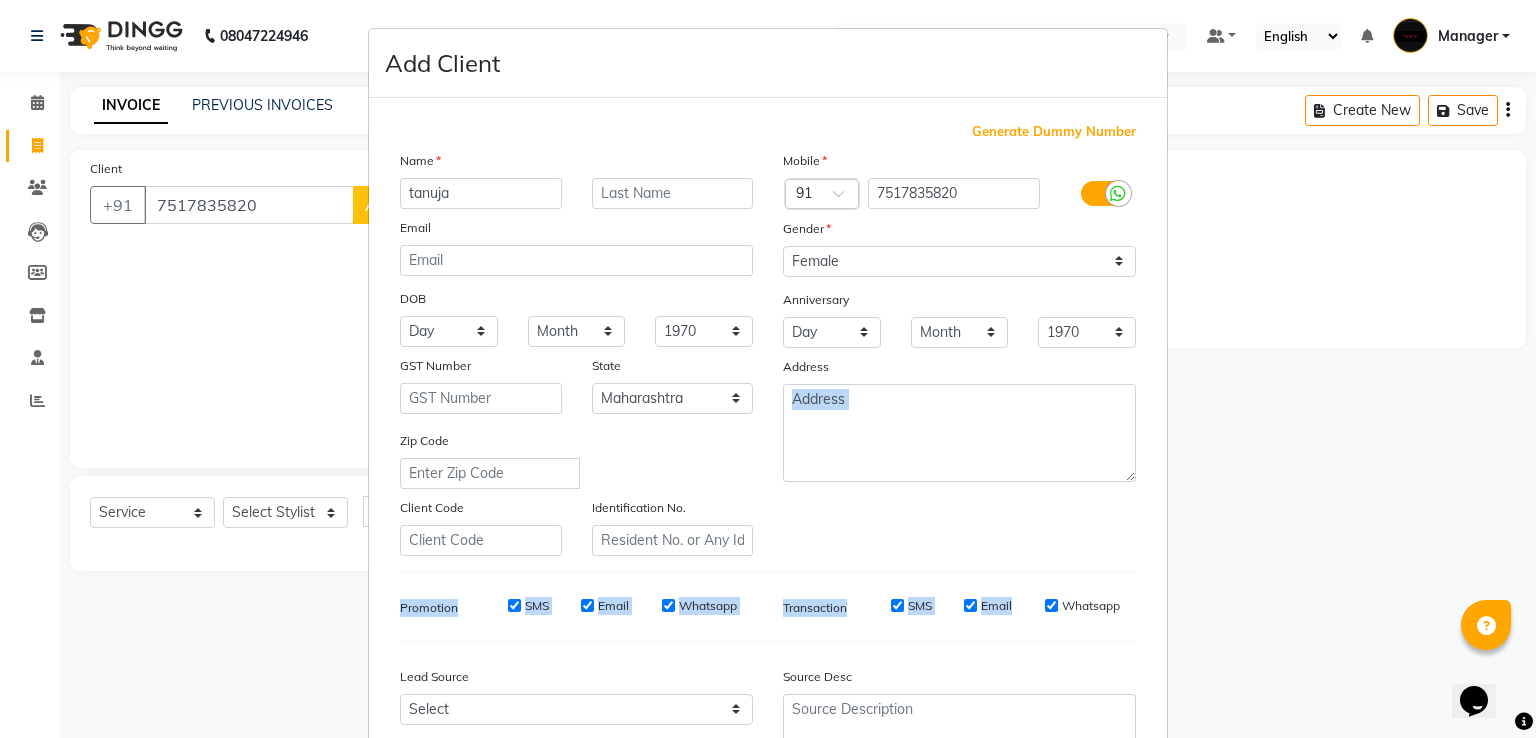drag, startPoint x: 820, startPoint y: 520, endPoint x: 1040, endPoint y: 594, distance: 232.11205 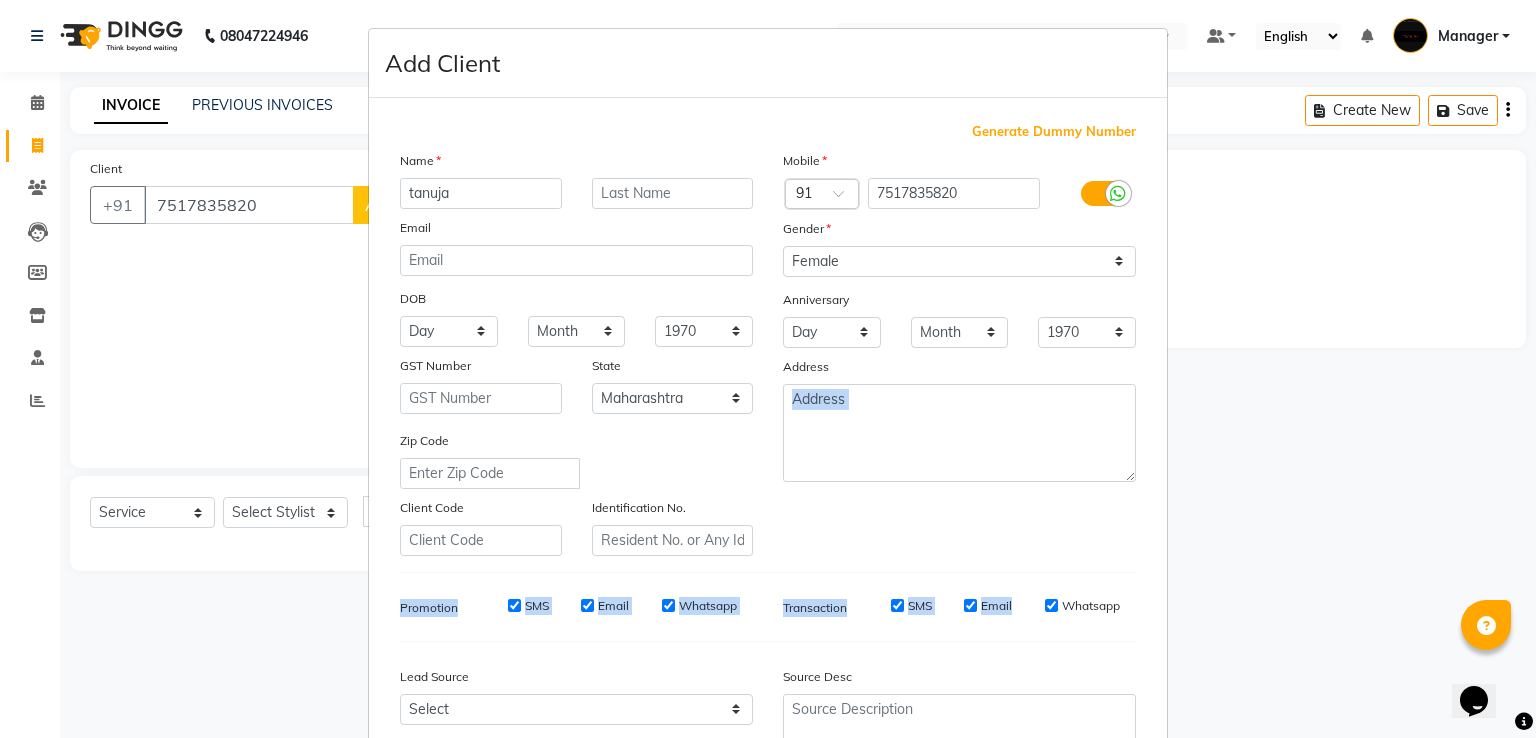 click on "Generate Dummy Number Name [FIRST] Email DOB Day 01 02 03 04 05 06 07 08 09 10 11 12 13 14 15 16 17 18 19 20 21 22 23 24 25 26 27 28 29 30 31 Month January February March April May June July August September October November December 1940 1941 1942 1943 1944 1945 1946 1947 1948 1949 1950 1951 1952 1953 1954 1955 1956 1957 1958 1959 1960 1961 1962 1963 1964 1965 1966 1967 1968 1969 1970 1971 1972 1973 1974 1975 1976 1977 1978 1979 1980 1981 1982 1983 1984 1985 1986 1987 1988 1989 1990 1991 1992 1993 1994 1995 1996 1997 1998 1999 2000 2001 2002 2003 2004 2005 2006 2007 2008 2009 2010 2011 2012 2013 2014 2015 2016 2017 2018 2019 2020 2021 2022 2023 2024 GST Number State Select Andaman and Nicobar Islands Andhra Pradesh Arunachal Pradesh Assam Bihar Chandigarh Chhattisgarh Dadra and Nagar Haveli Daman and Diu Delhi Goa Gujarat Haryana Himachal Pradesh Jammu and Kashmir Jharkhand Karnataka Kerala Lakshadweep Madhya Pradesh Maharashtra Manipur Meghalaya Mizoram Nagaland Odisha Pondicherry Punjab Rajasthan Sikkim ×" at bounding box center [768, 460] 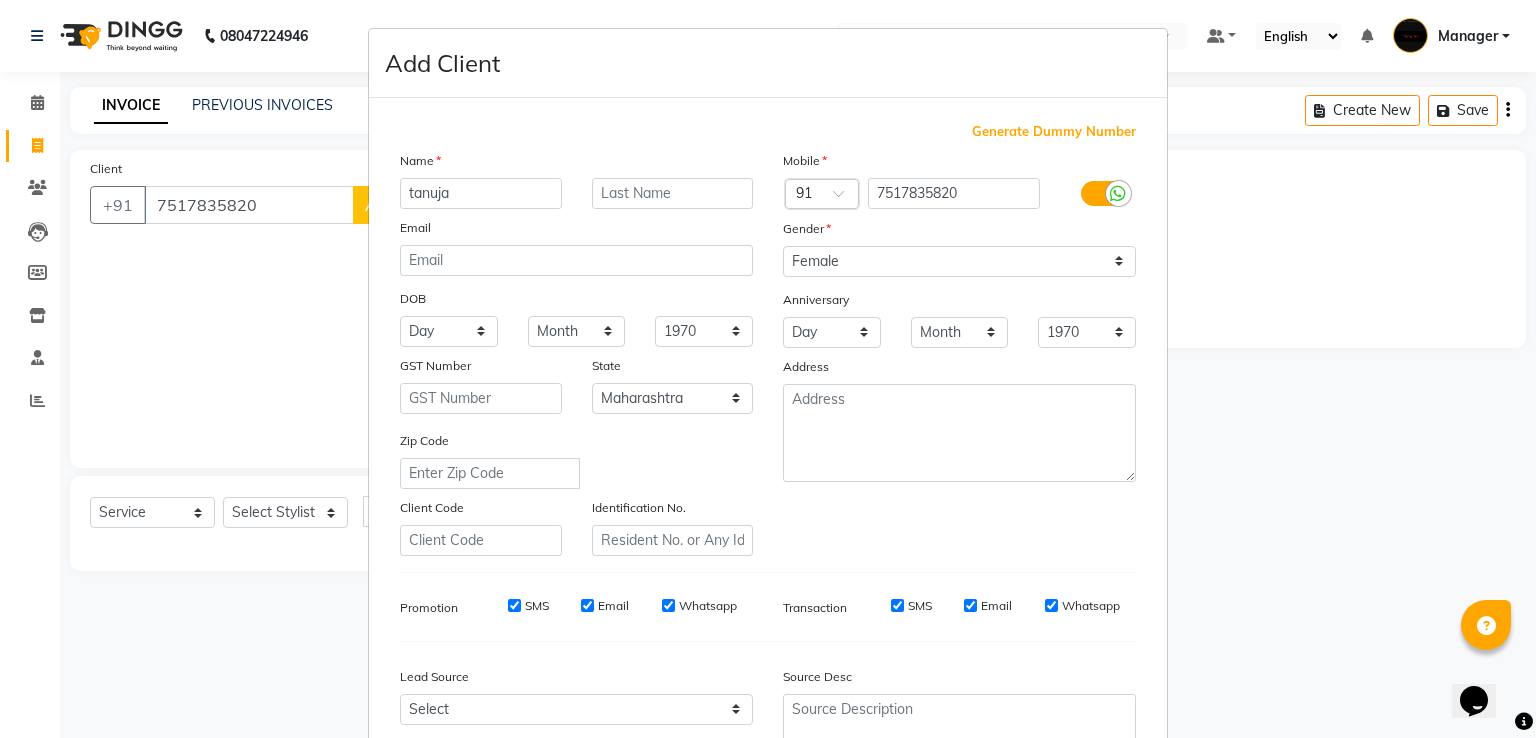 drag, startPoint x: 1371, startPoint y: 665, endPoint x: 1388, endPoint y: 617, distance: 50.92151 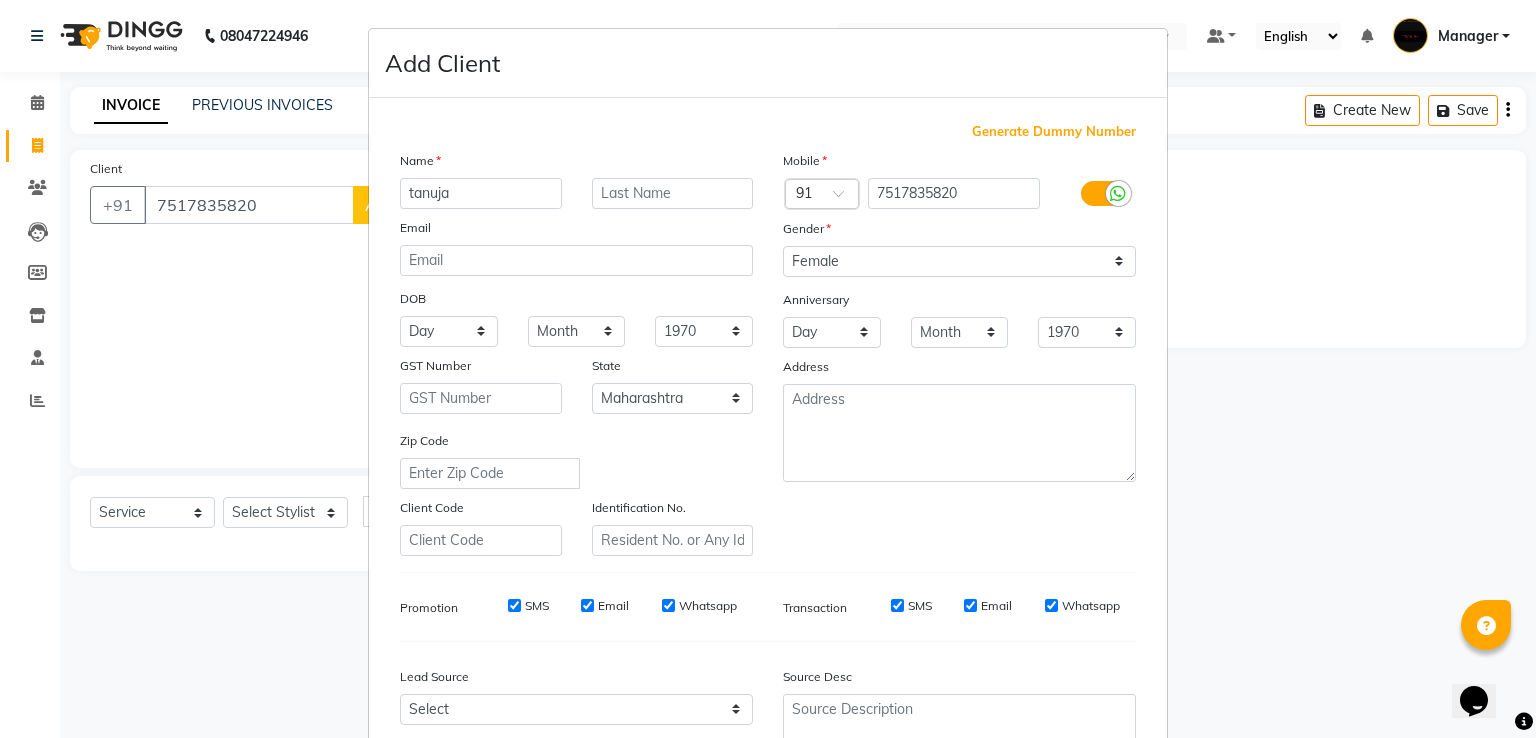click on "Add Client Generate Dummy Number Name [FIRST] Email DOB Day 01 02 03 04 05 06 07 08 09 10 11 12 13 14 15 16 17 18 19 20 21 22 23 24 25 26 27 28 29 30 31 Month January February March April May June July August September October November December 1940 1941 1942 1943 1944 1945 1946 1947 1948 1949 1950 1951 1952 1953 1954 1955 1956 1957 1958 1959 1960 1961 1962 1963 1964 1965 1966 1967 1968 1969 1970 1971 1972 1973 1974 1975 1976 1977 1978 1979 1980 1981 1982 1983 1984 1985 1986 1987 1988 1989 1990 1991 1992 1993 1994 1995 1996 1997 1998 1999 2000 2001 2002 2003 2004 2005 2006 2007 2008 2009 2010 2011 2012 2013 2014 2015 2016 2017 2018 2019 2020 2021 2022 2023 2024 GST Number State Select Andaman and Nicobar Islands Andhra Pradesh Arunachal Pradesh Assam Bihar Chandigarh Chhattisgarh Dadra and Nagar Haveli Daman and Diu Delhi Goa Gujarat Haryana Himachal Pradesh Jammu and Kashmir Jharkhand Karnataka Kerala Lakshadweep Madhya Pradesh Maharashtra Manipur Meghalaya Mizoram Nagaland Odisha Pondicherry Punjab Rajasthan" at bounding box center [768, 369] 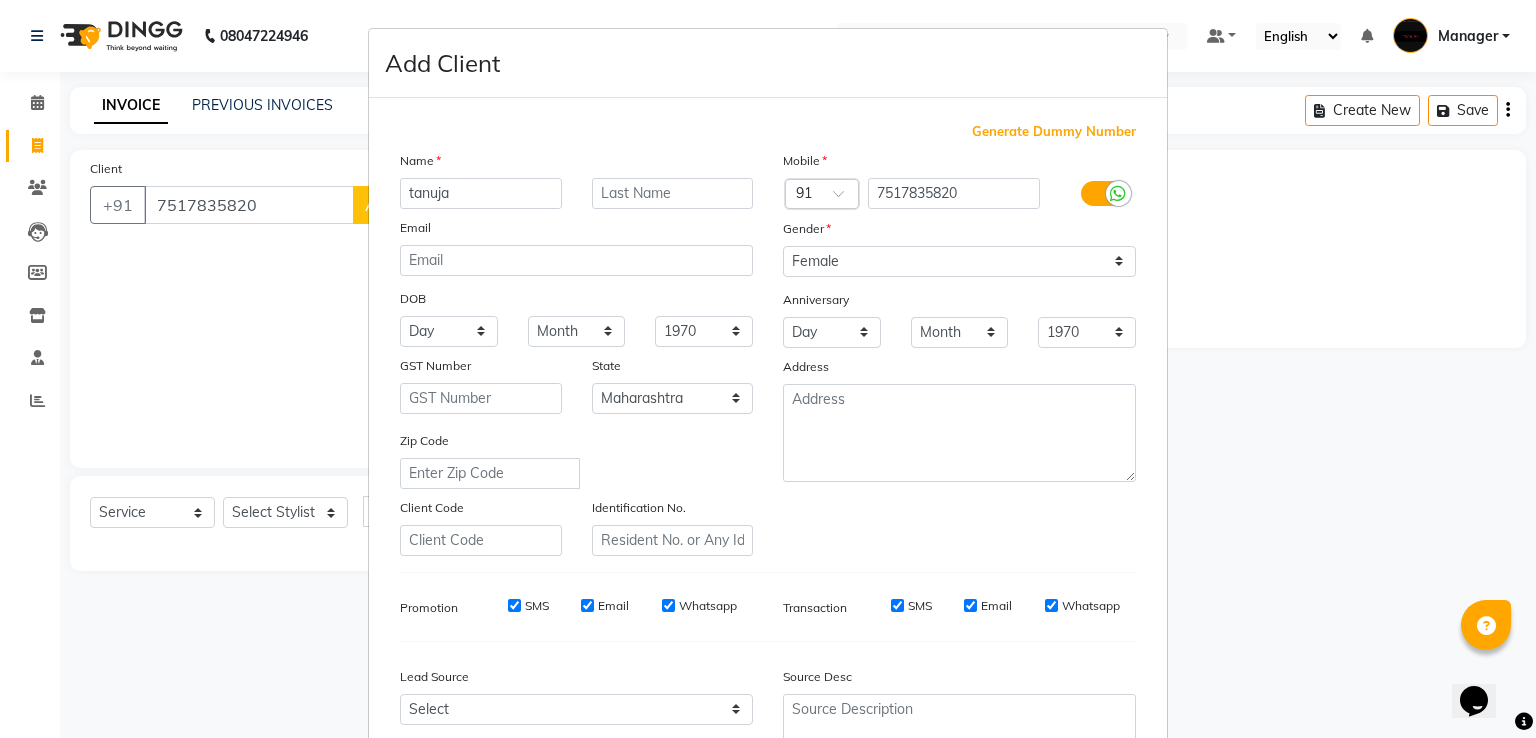 drag, startPoint x: 1388, startPoint y: 617, endPoint x: 1408, endPoint y: 657, distance: 44.72136 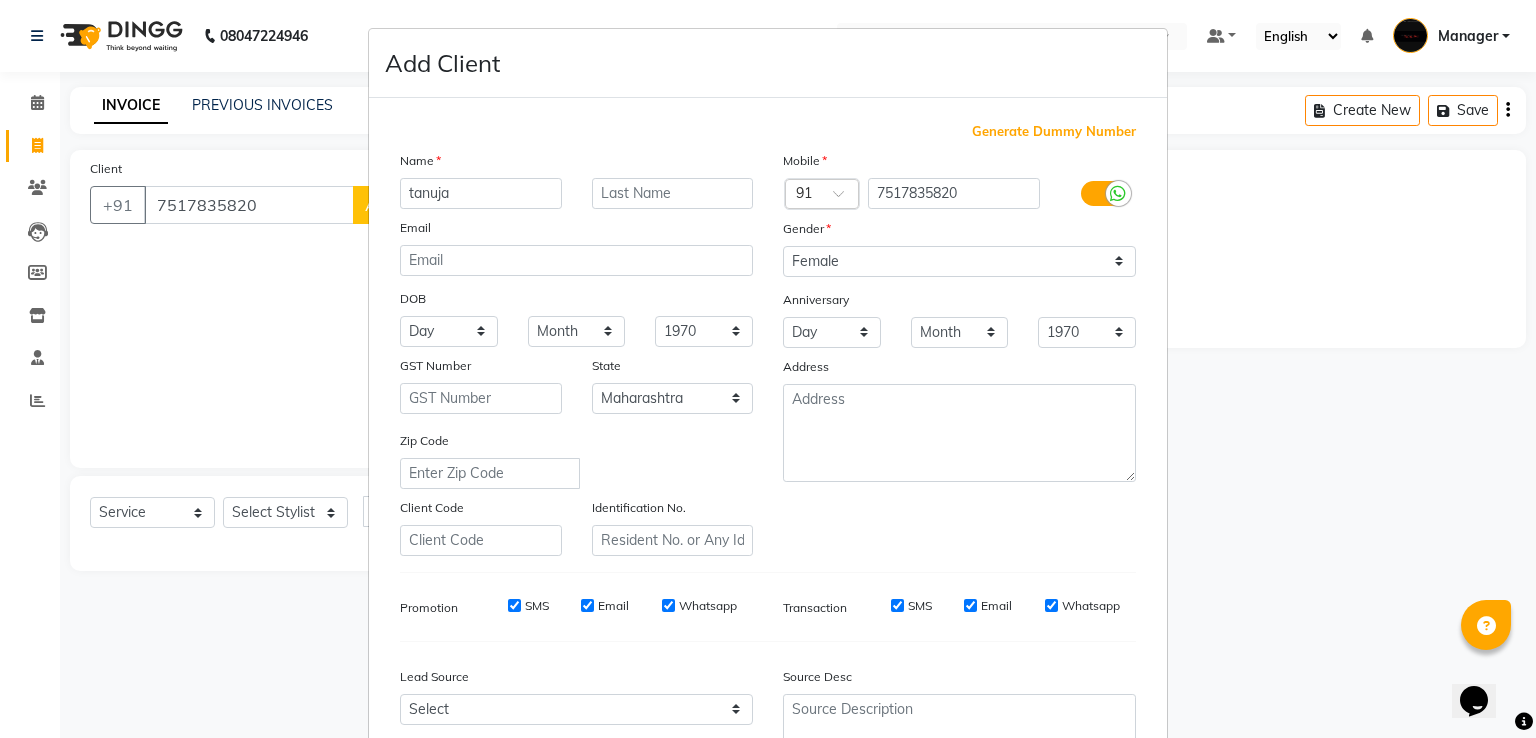 drag, startPoint x: 1408, startPoint y: 657, endPoint x: 1425, endPoint y: 558, distance: 100.44899 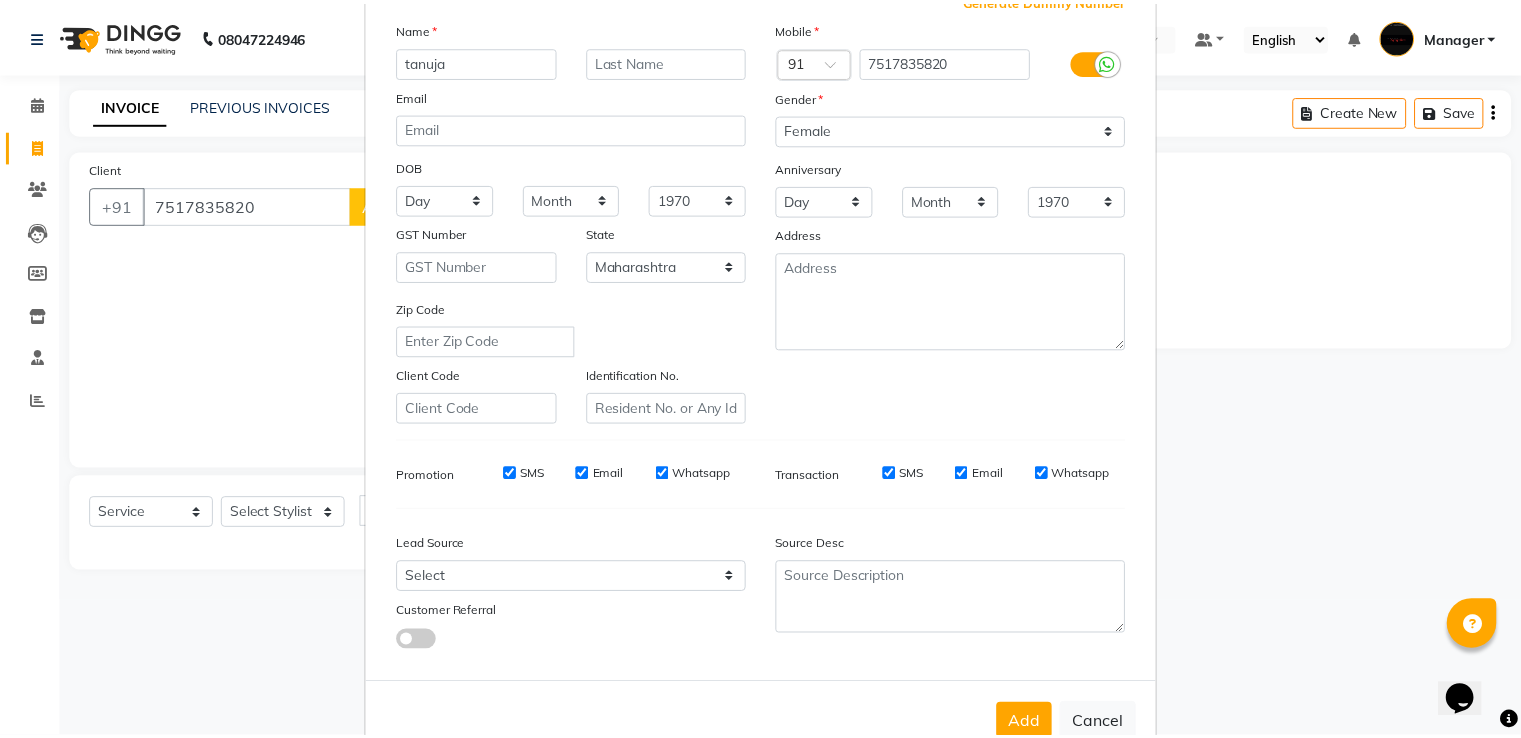 scroll, scrollTop: 195, scrollLeft: 0, axis: vertical 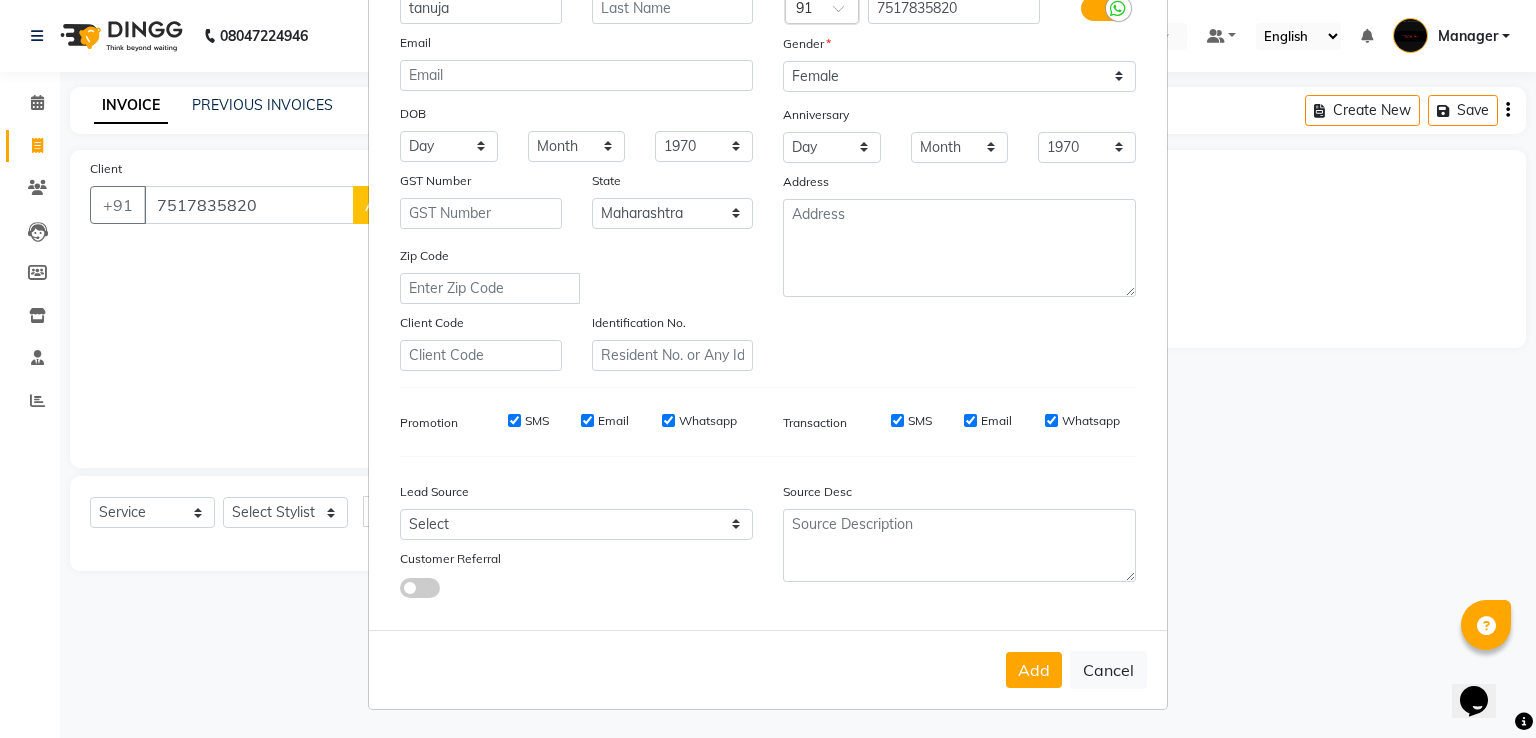 drag, startPoint x: 1527, startPoint y: 473, endPoint x: 20, endPoint y: 12, distance: 1575.9347 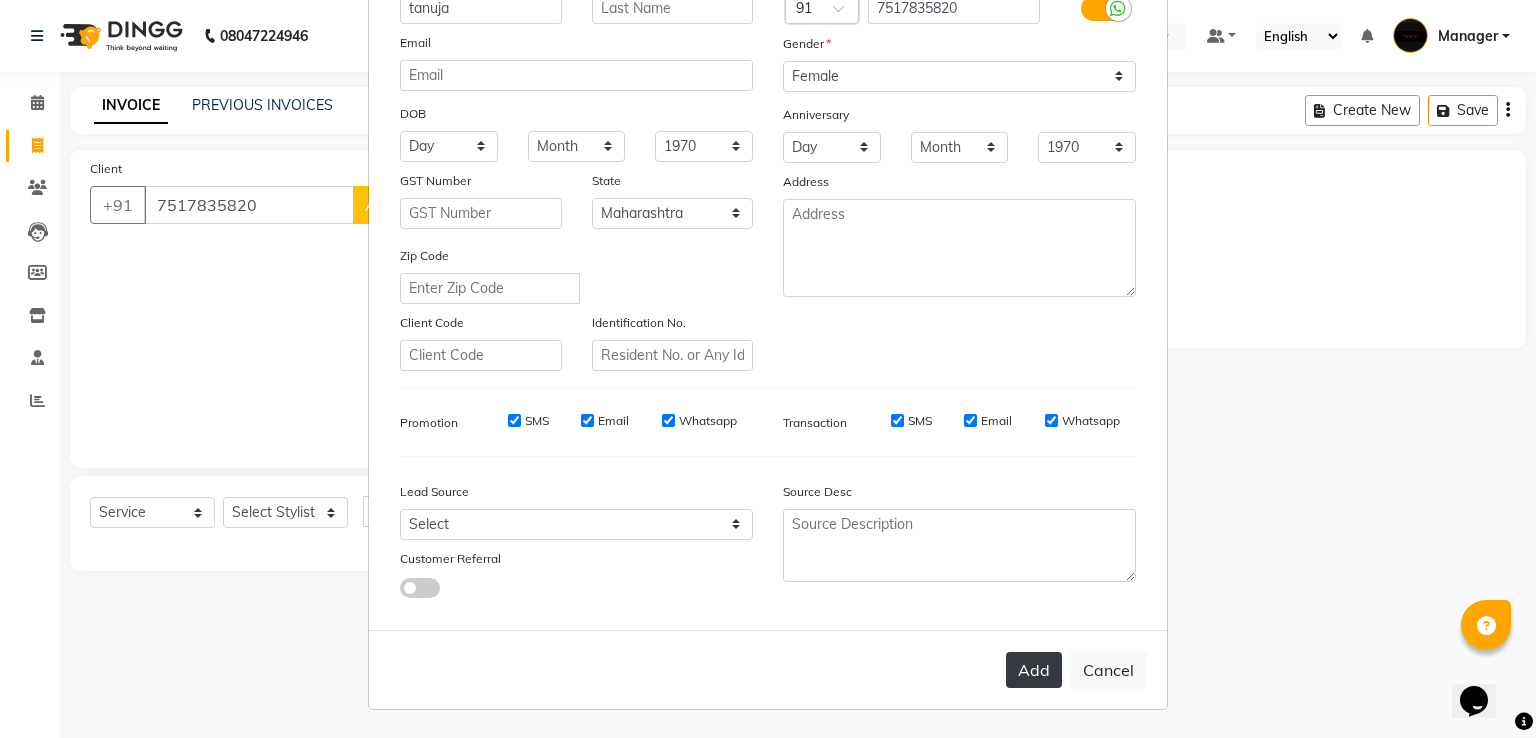 click on "Add" at bounding box center [1034, 670] 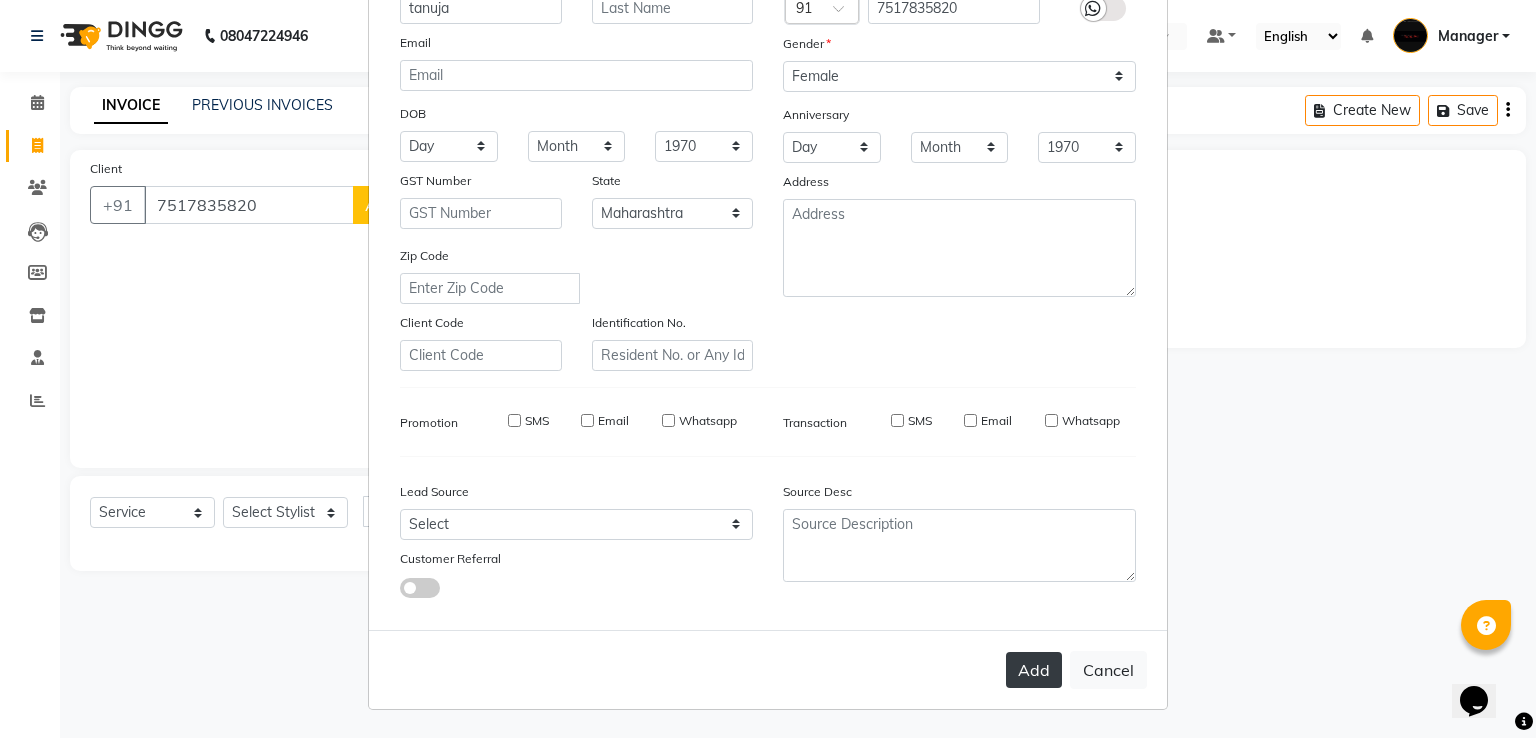 type 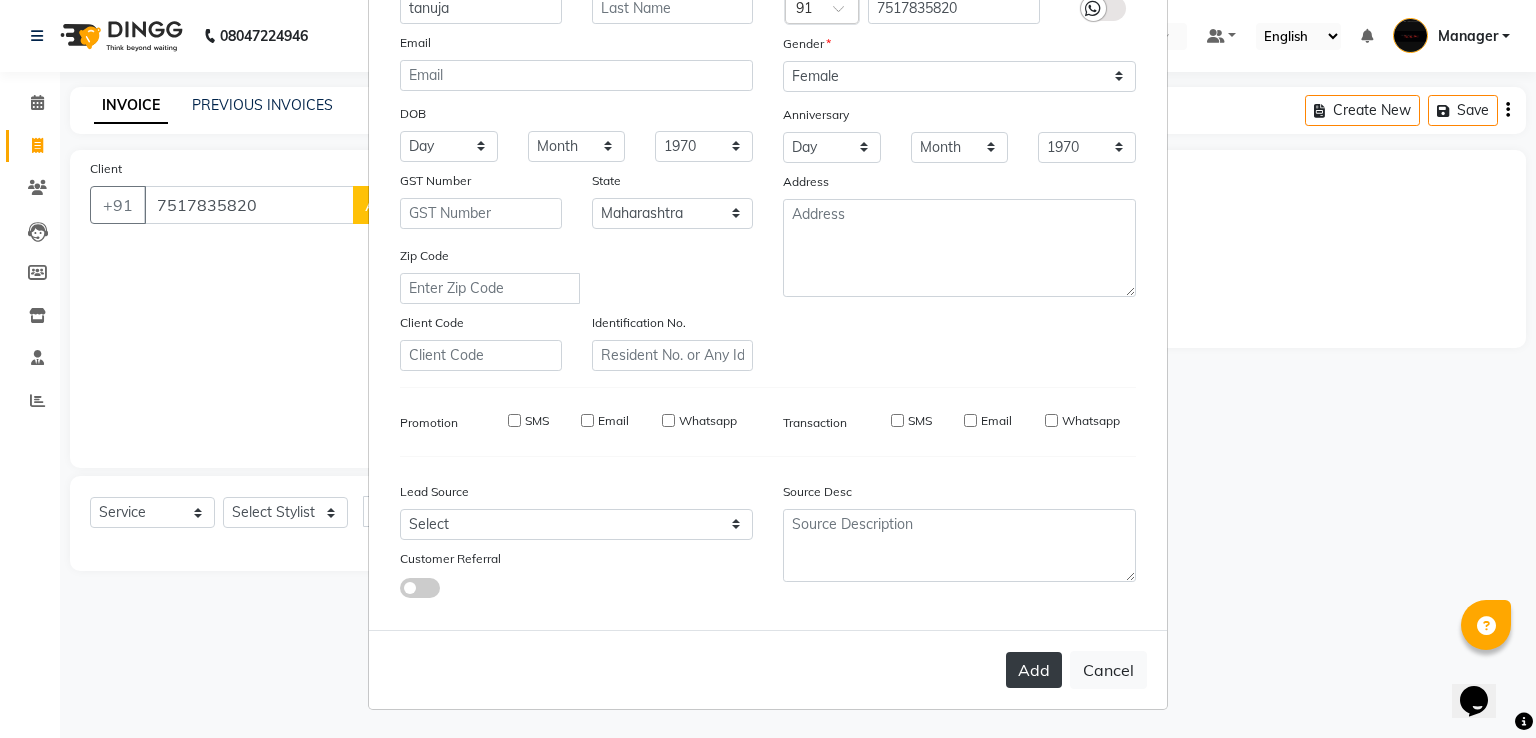 select 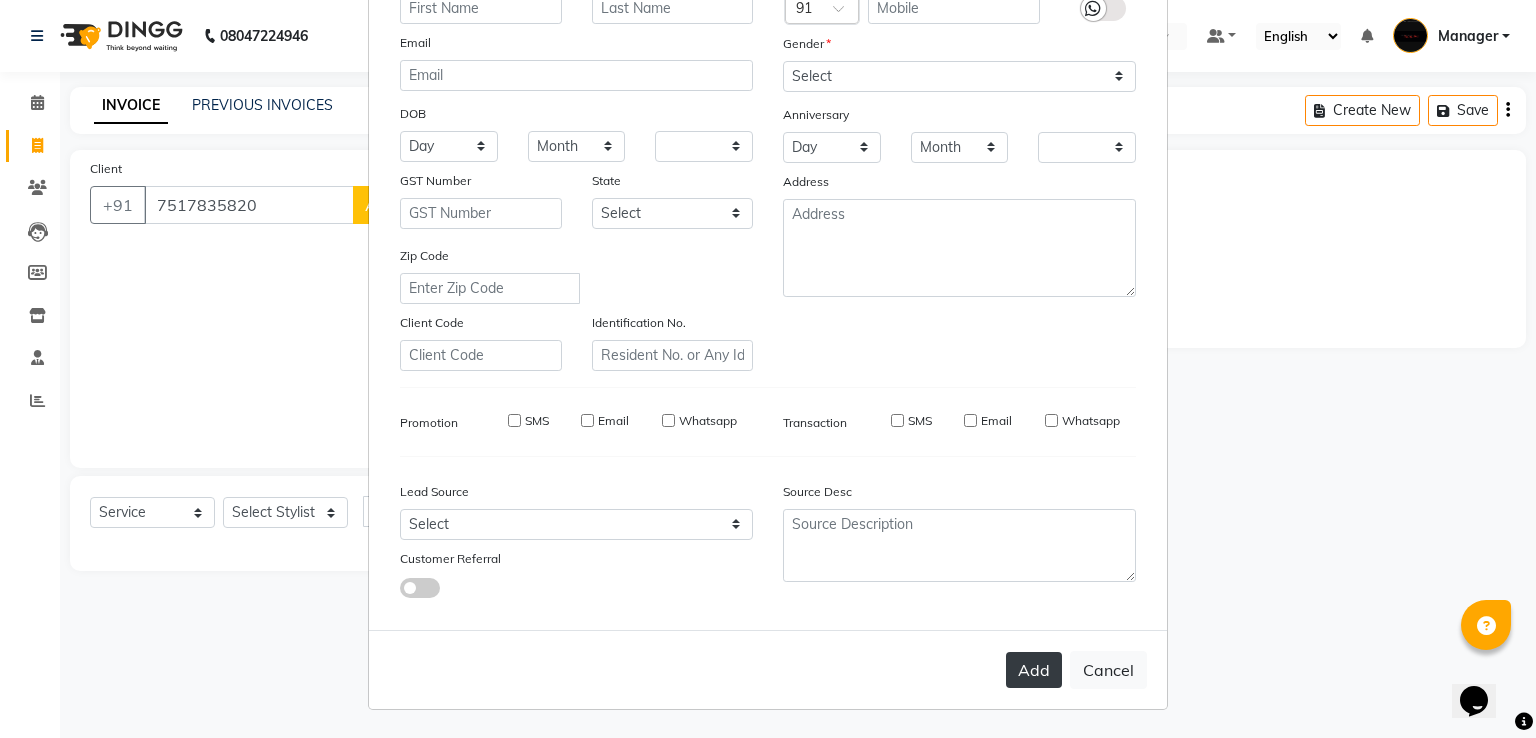 checkbox on "false" 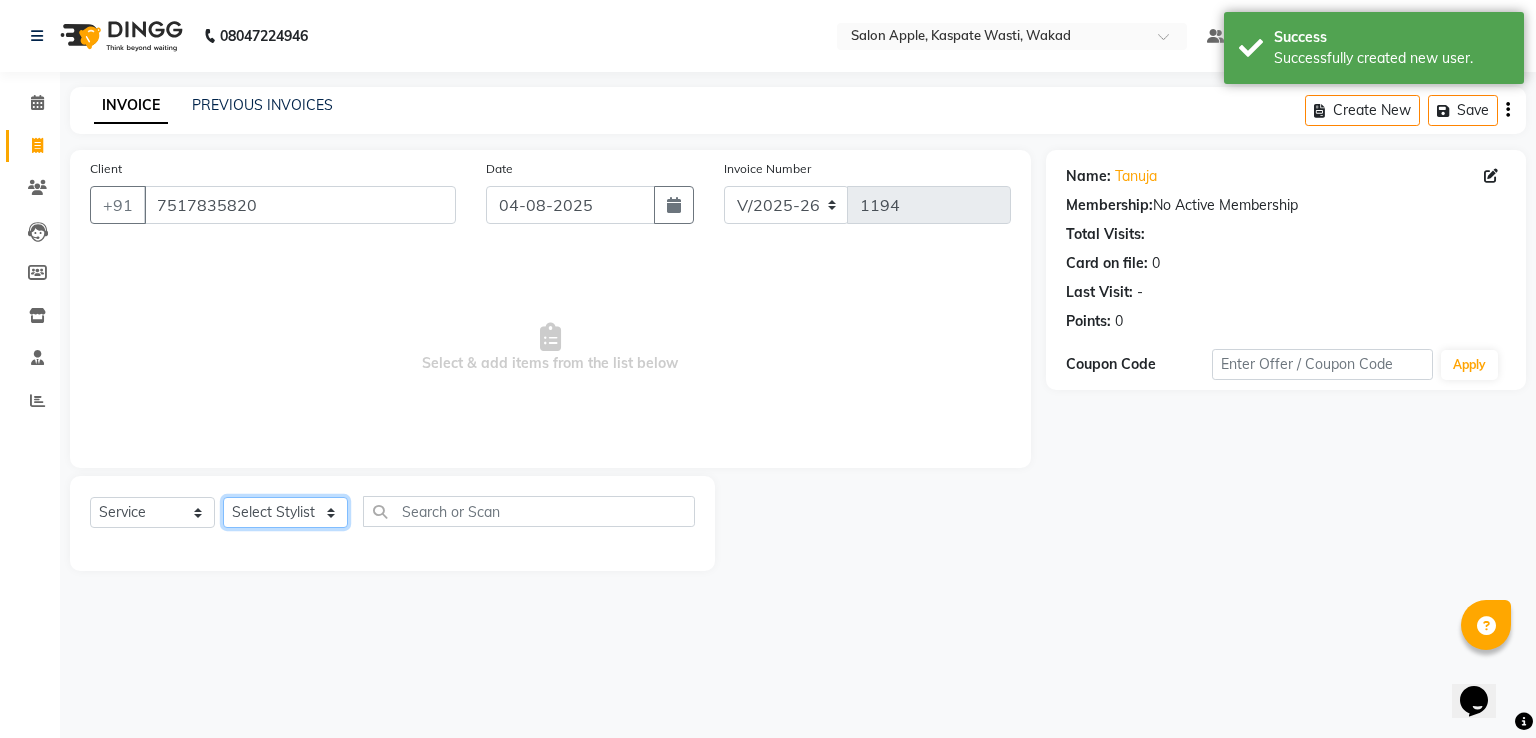 click on "Select Stylist Ansar Apurva Manager  Shradha Surve Swaraj Raut Yogita Jadhav" 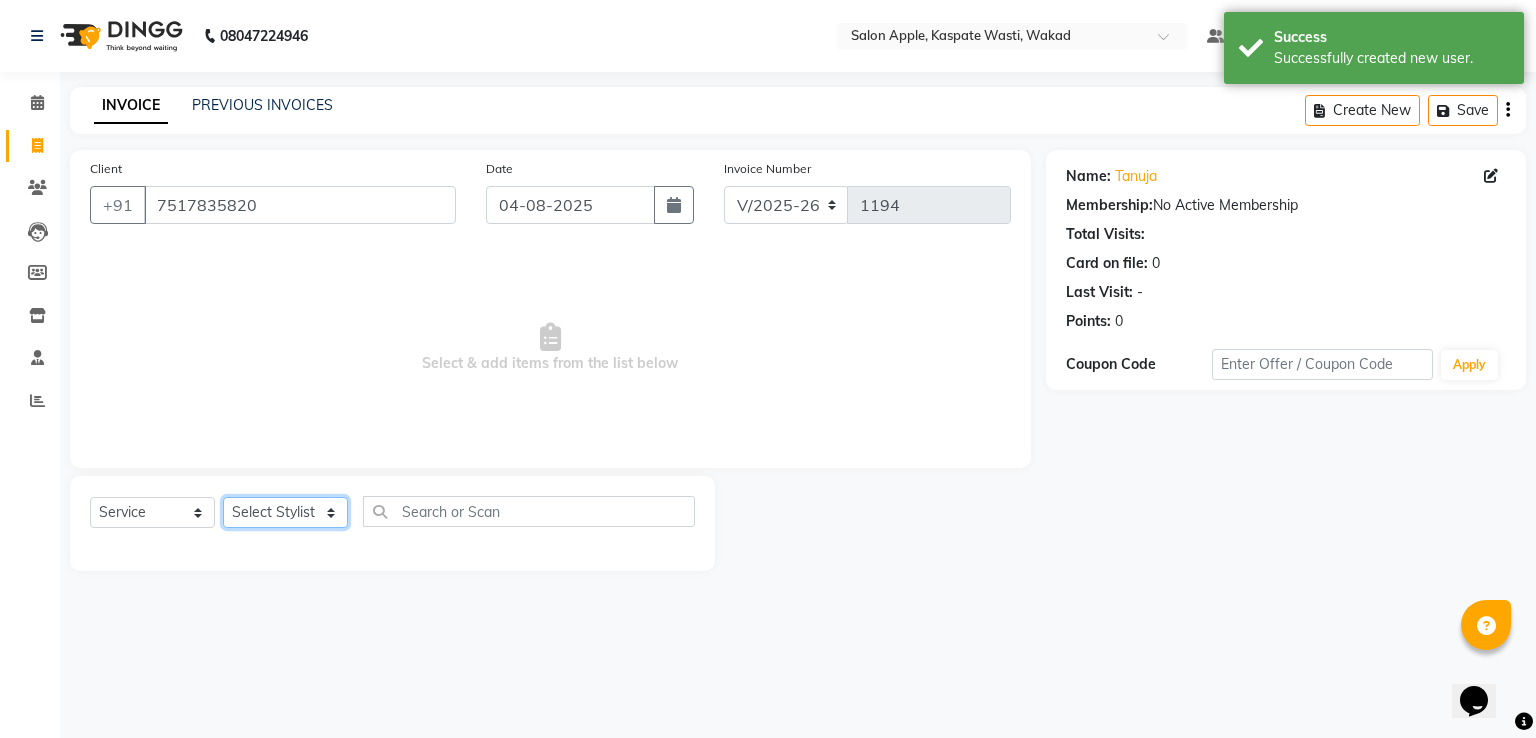 select on "83985" 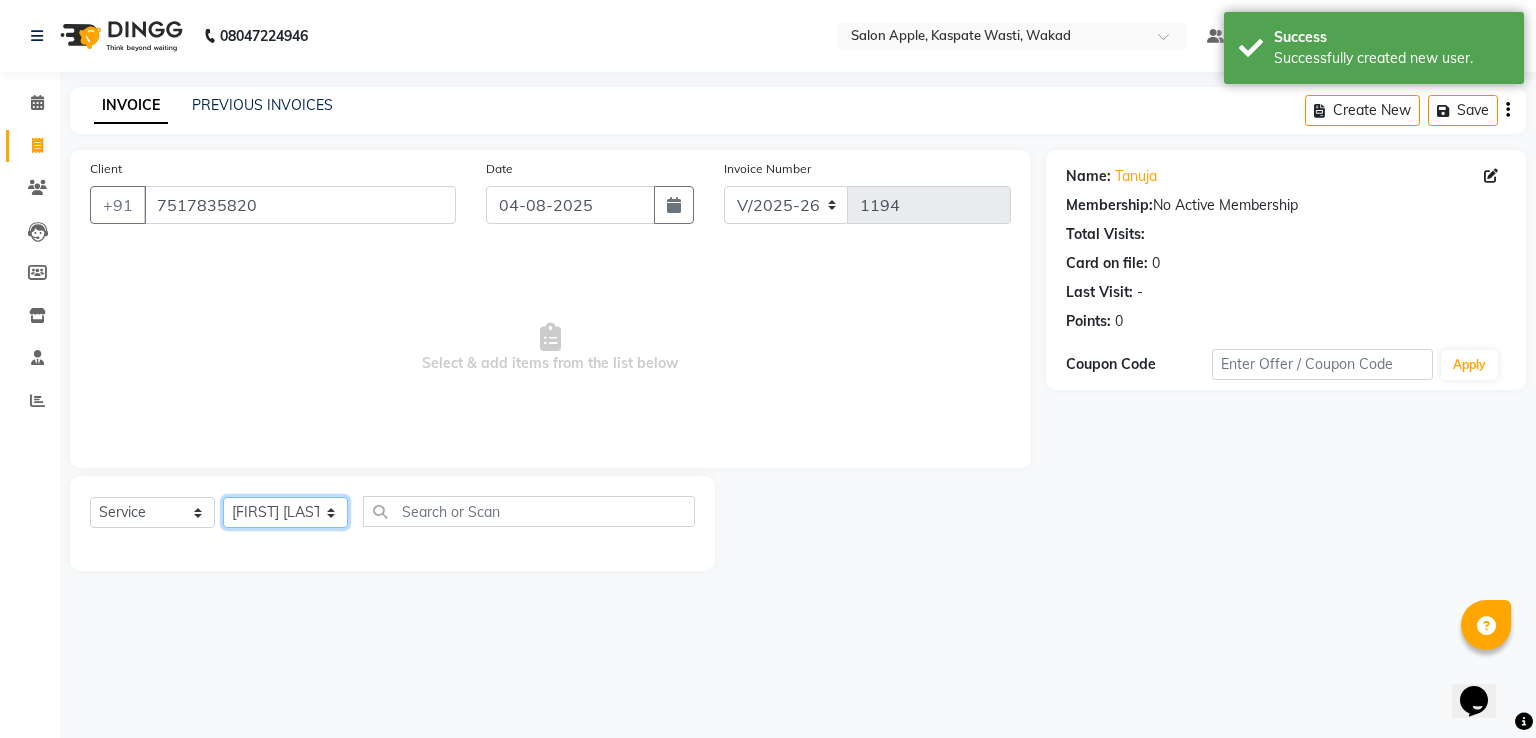 click on "Select Stylist Ansar Apurva Manager  Shradha Surve Swaraj Raut Yogita Jadhav" 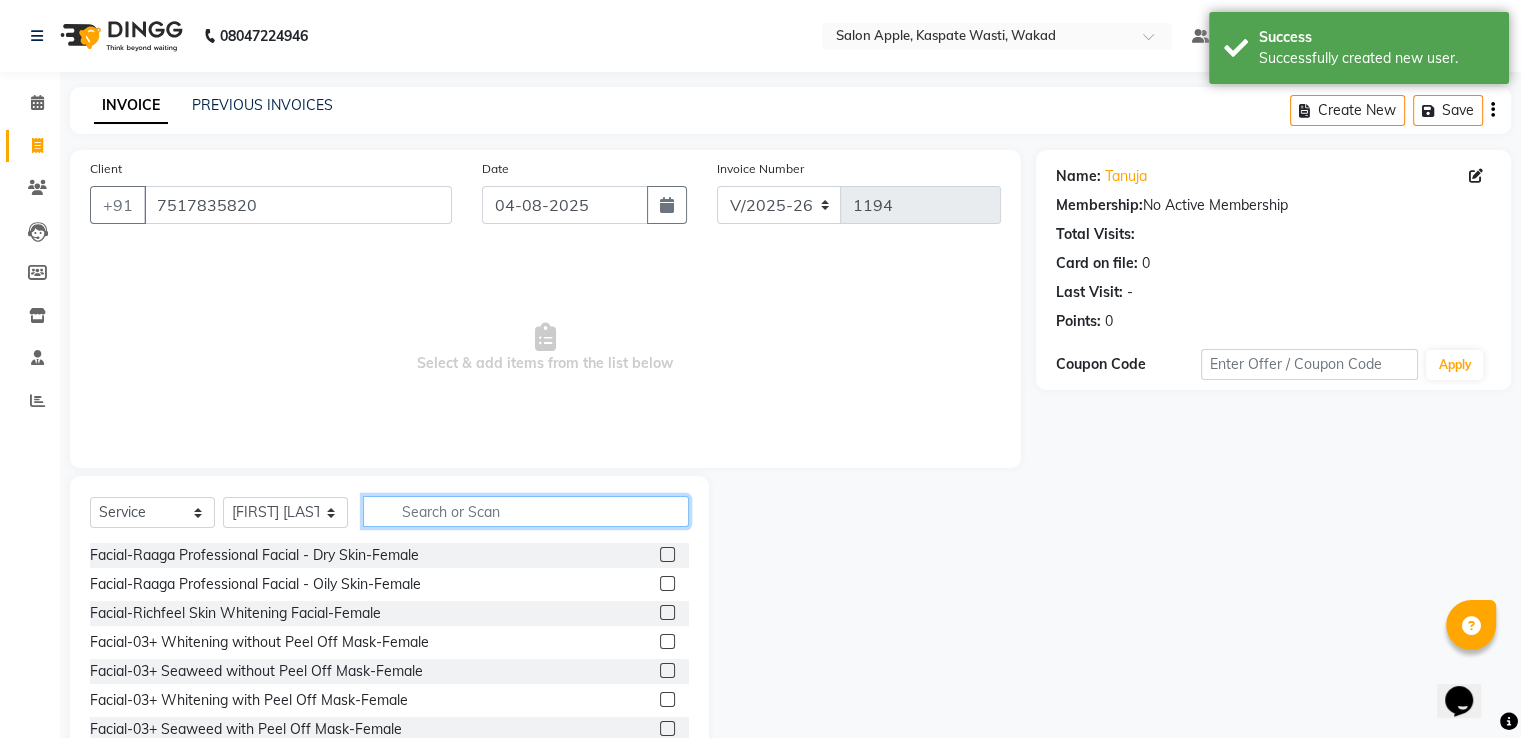 click 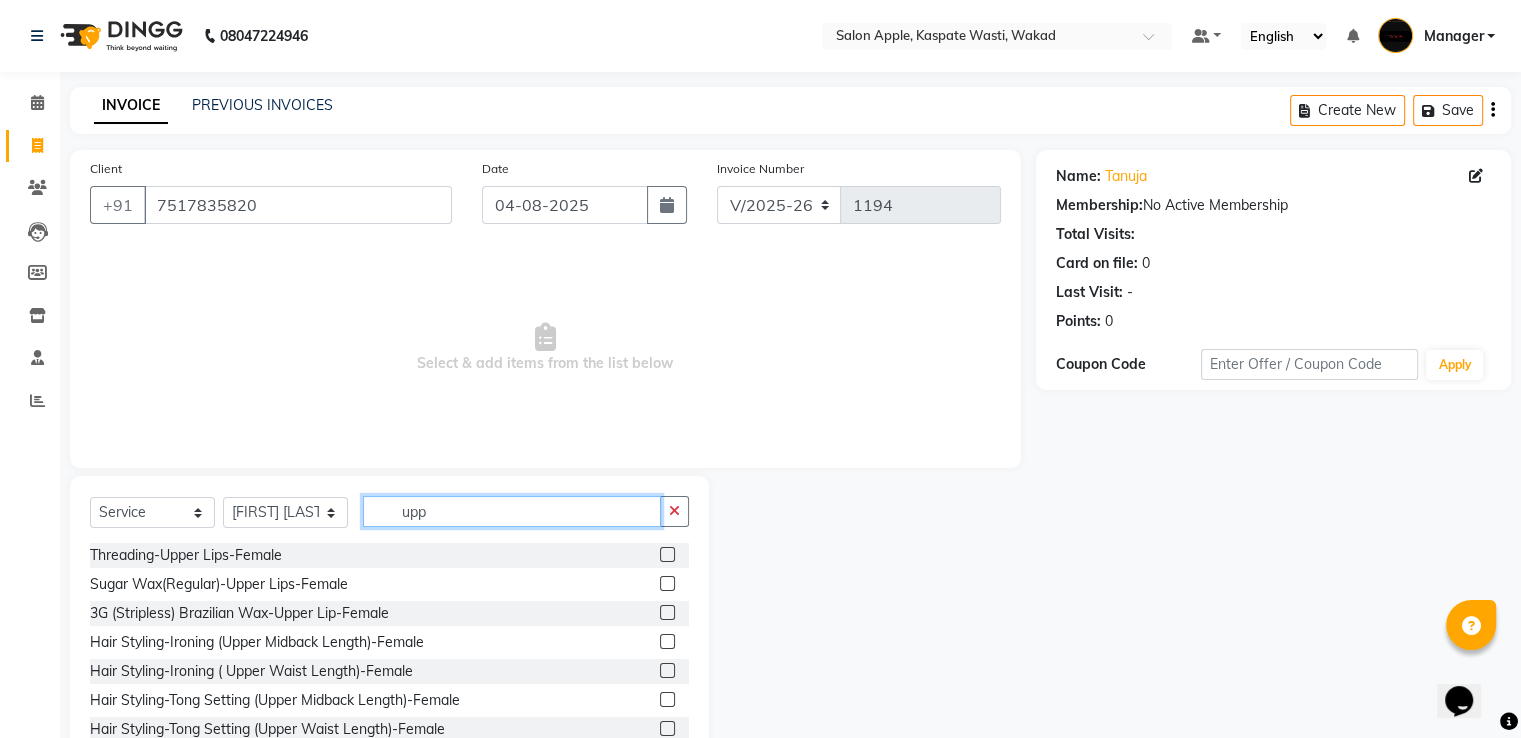type on "upp" 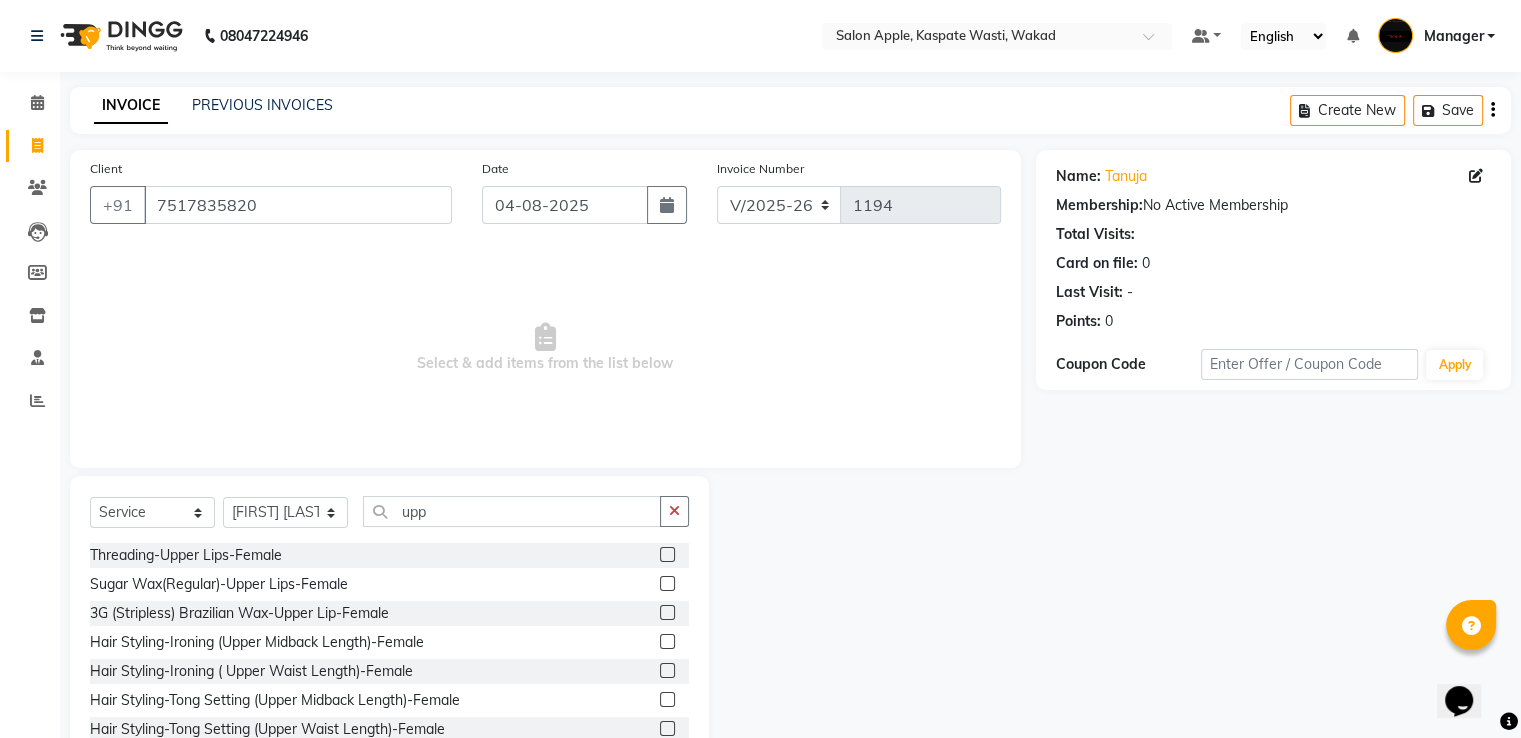 click 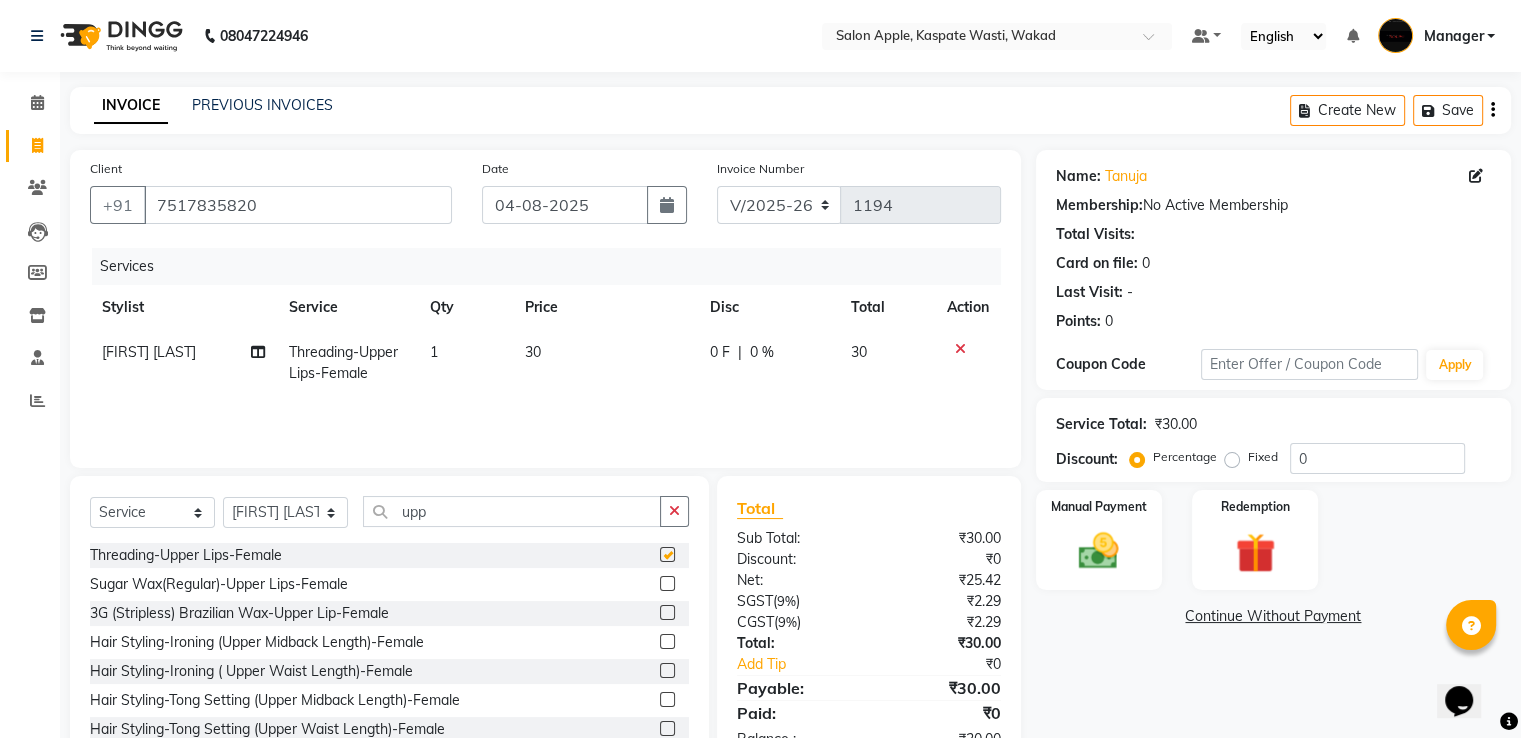 checkbox on "false" 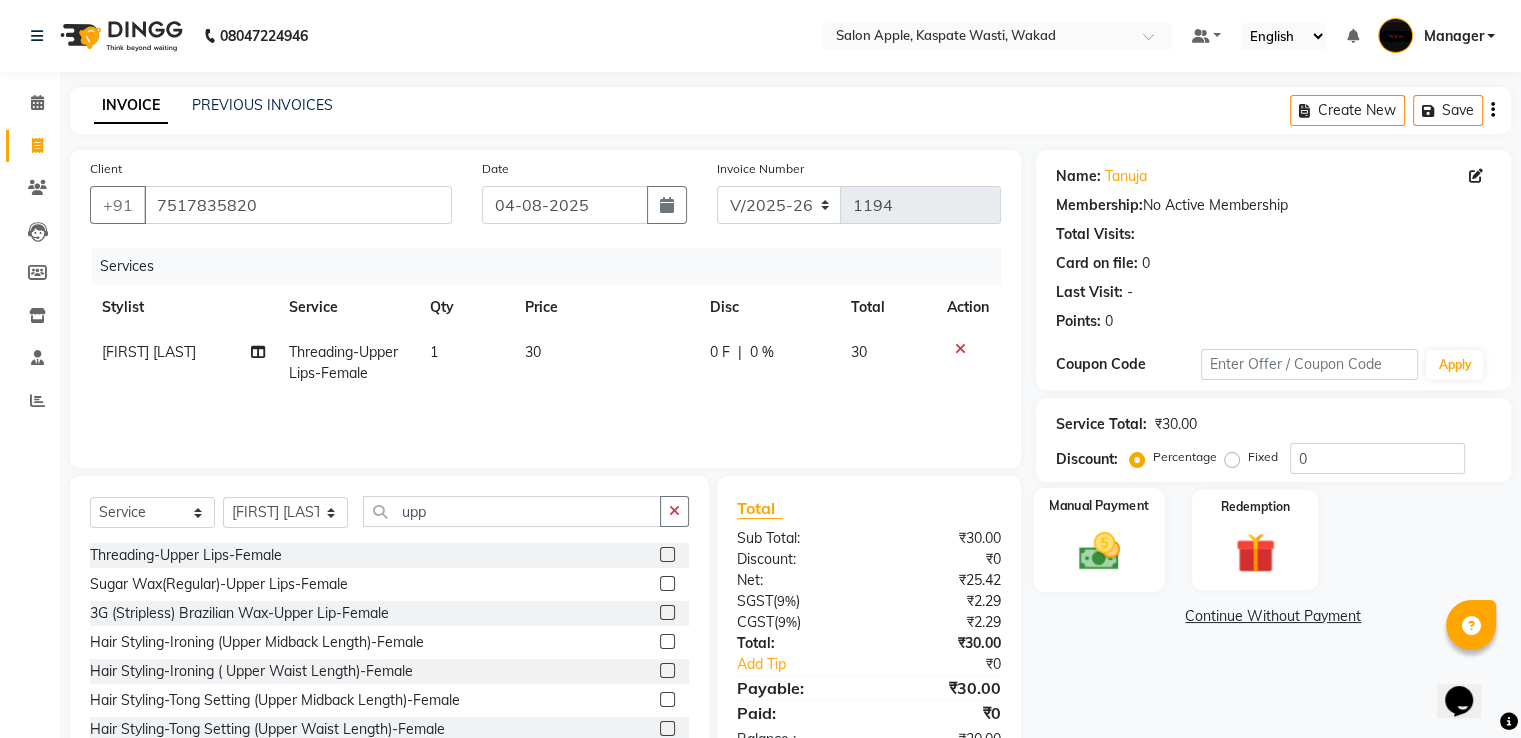 click 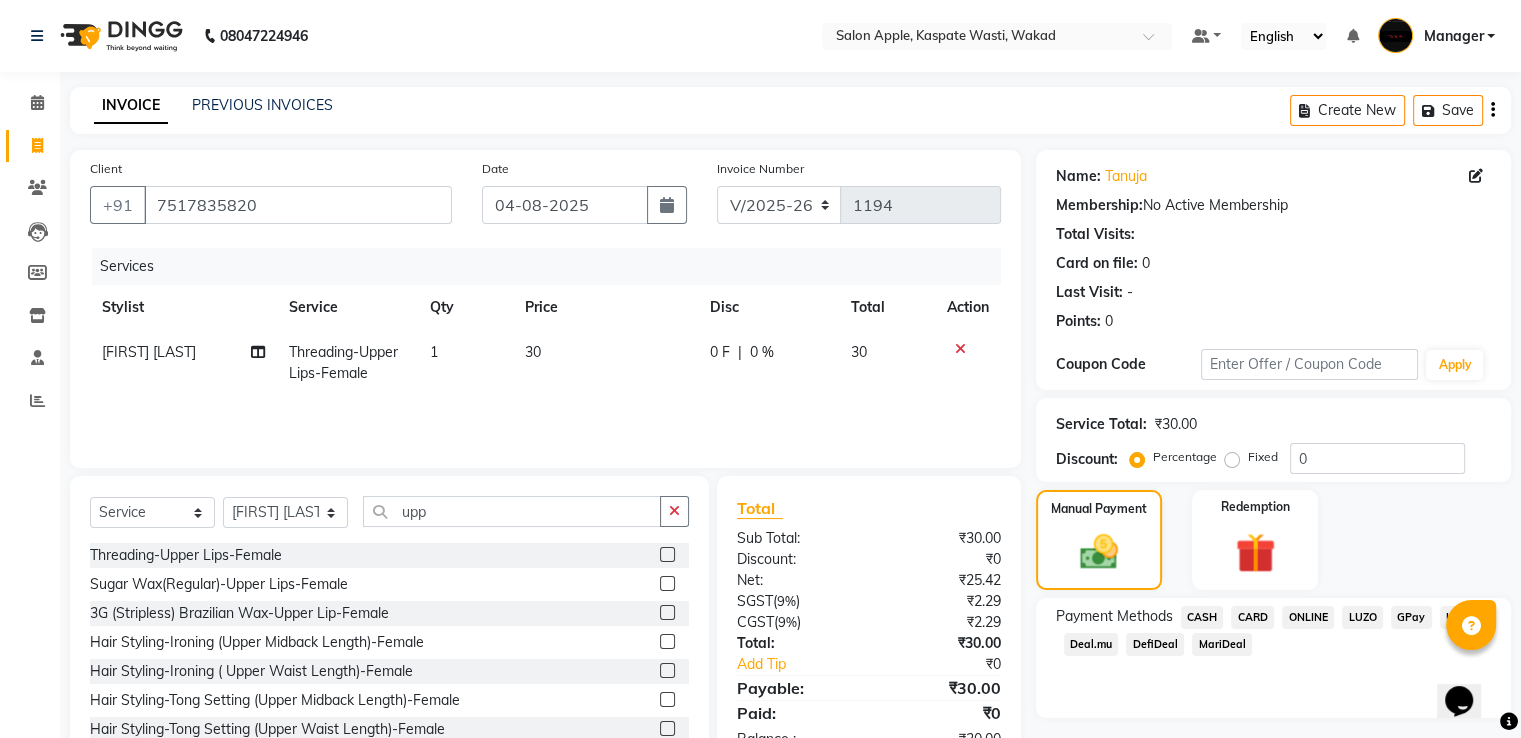 click on "ONLINE" 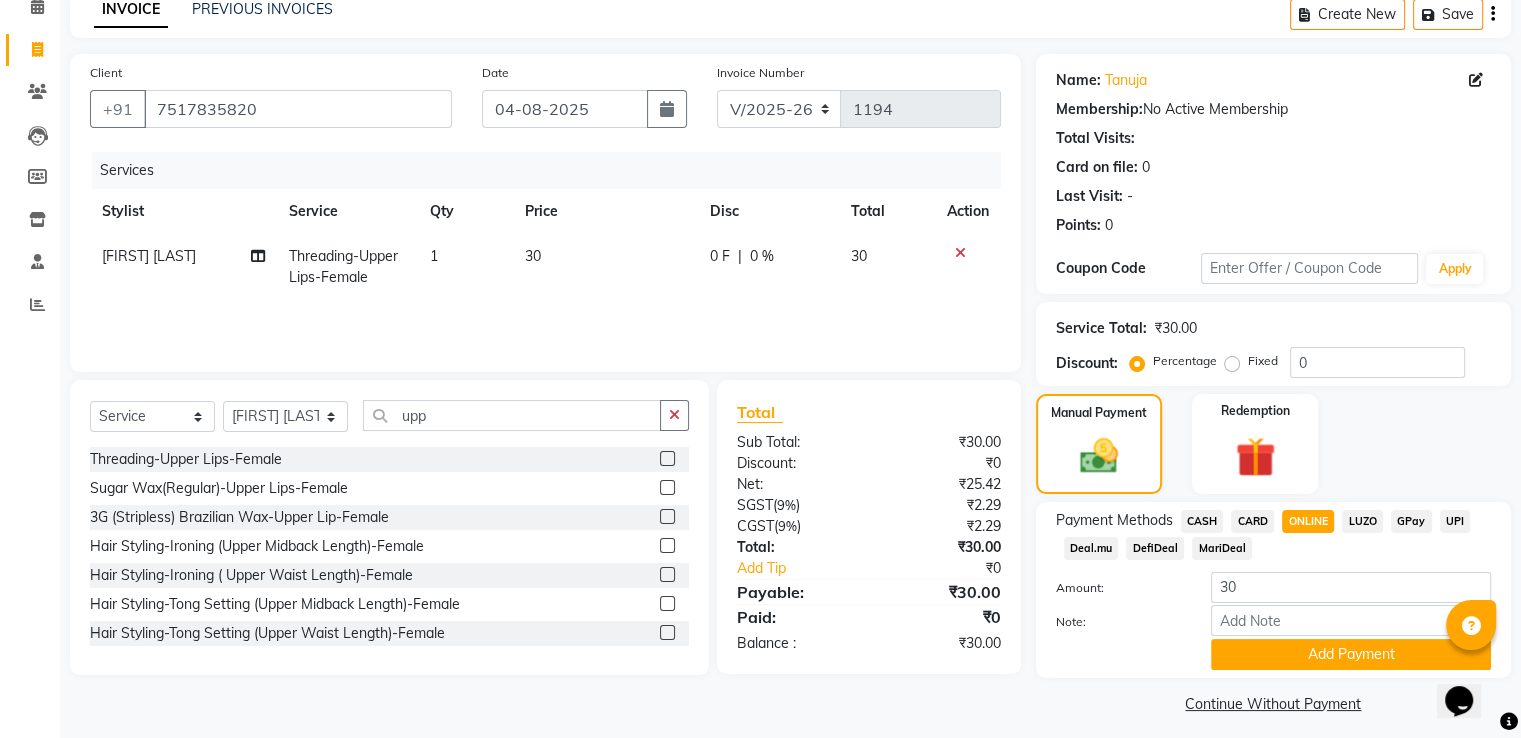 scroll, scrollTop: 109, scrollLeft: 0, axis: vertical 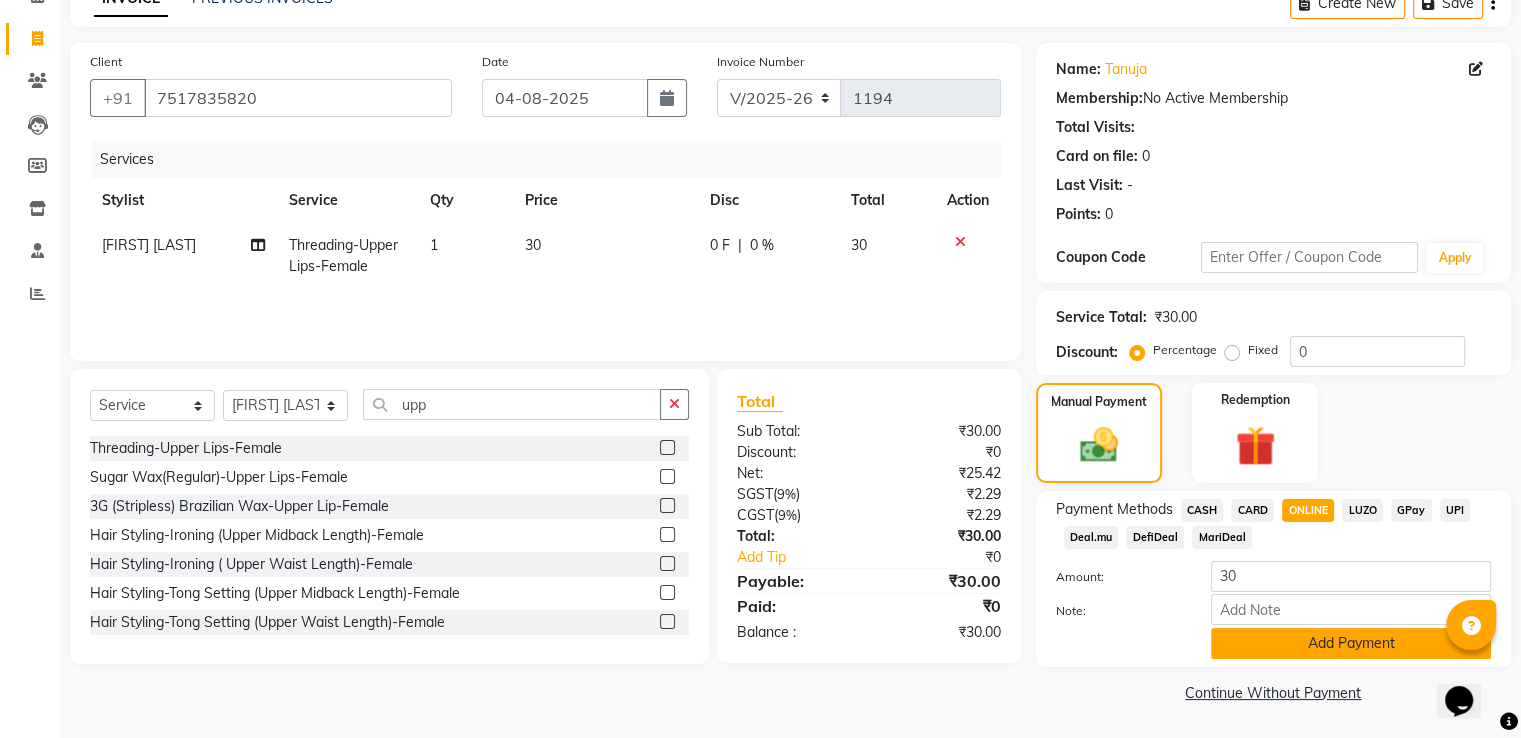 click on "Add Payment" 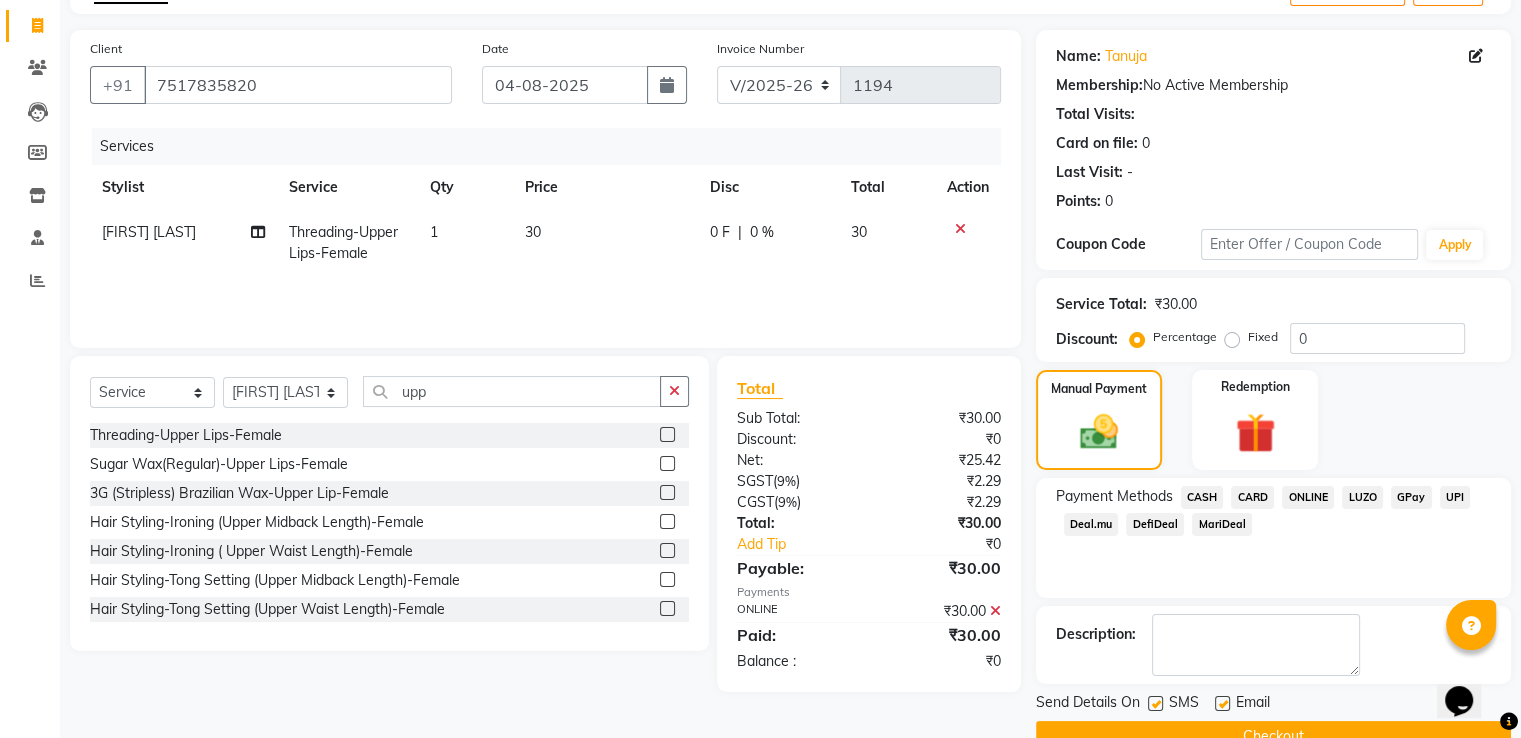 scroll, scrollTop: 163, scrollLeft: 0, axis: vertical 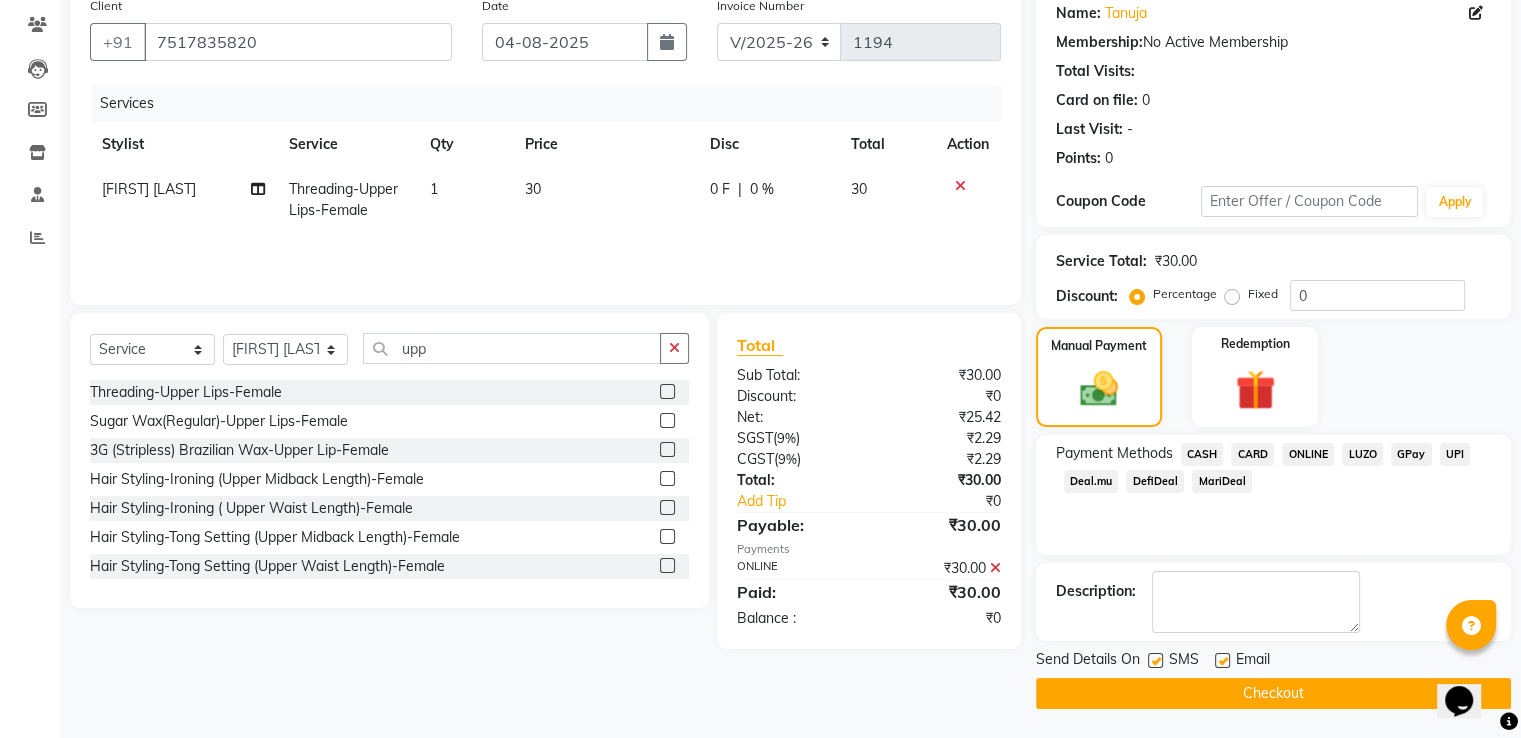 click on "Checkout" 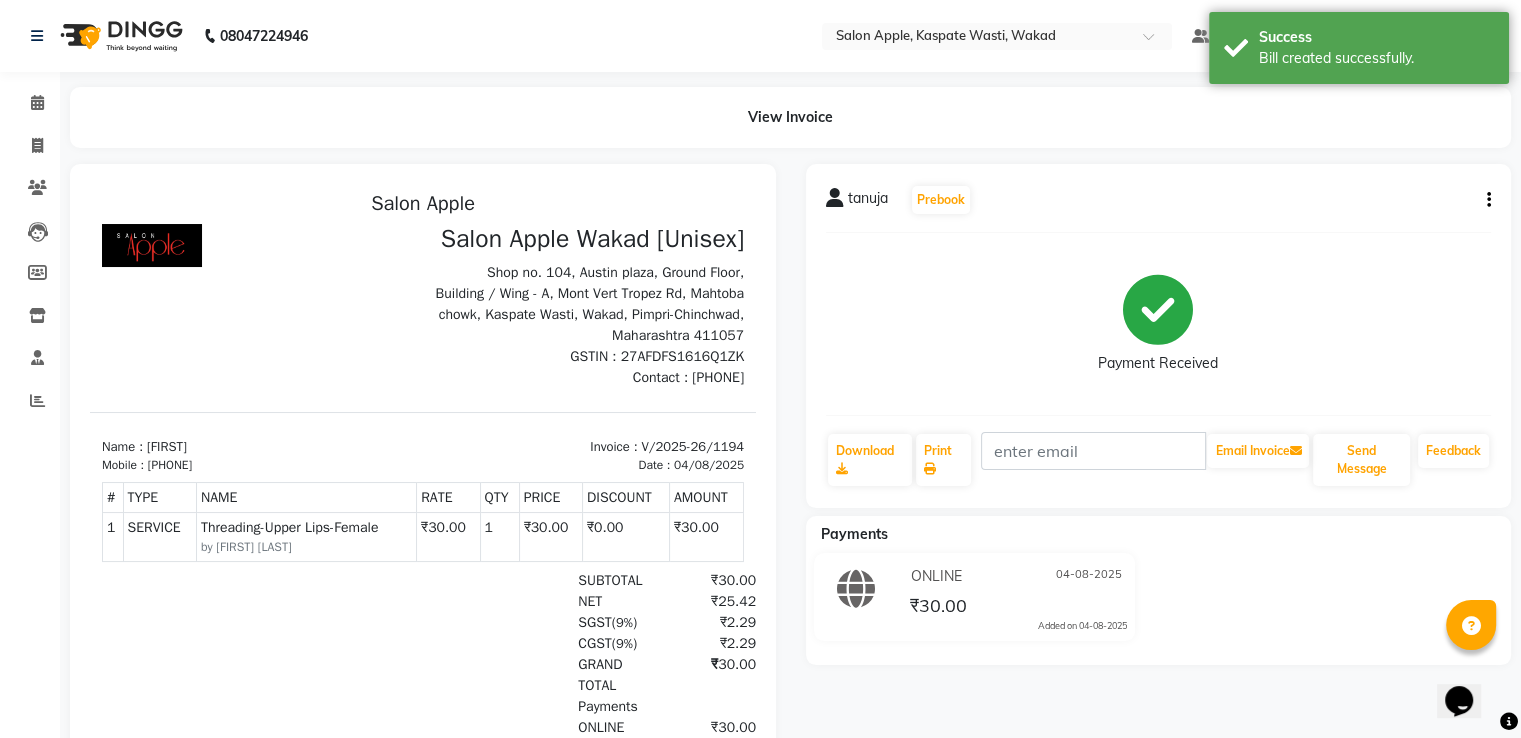 scroll, scrollTop: 0, scrollLeft: 0, axis: both 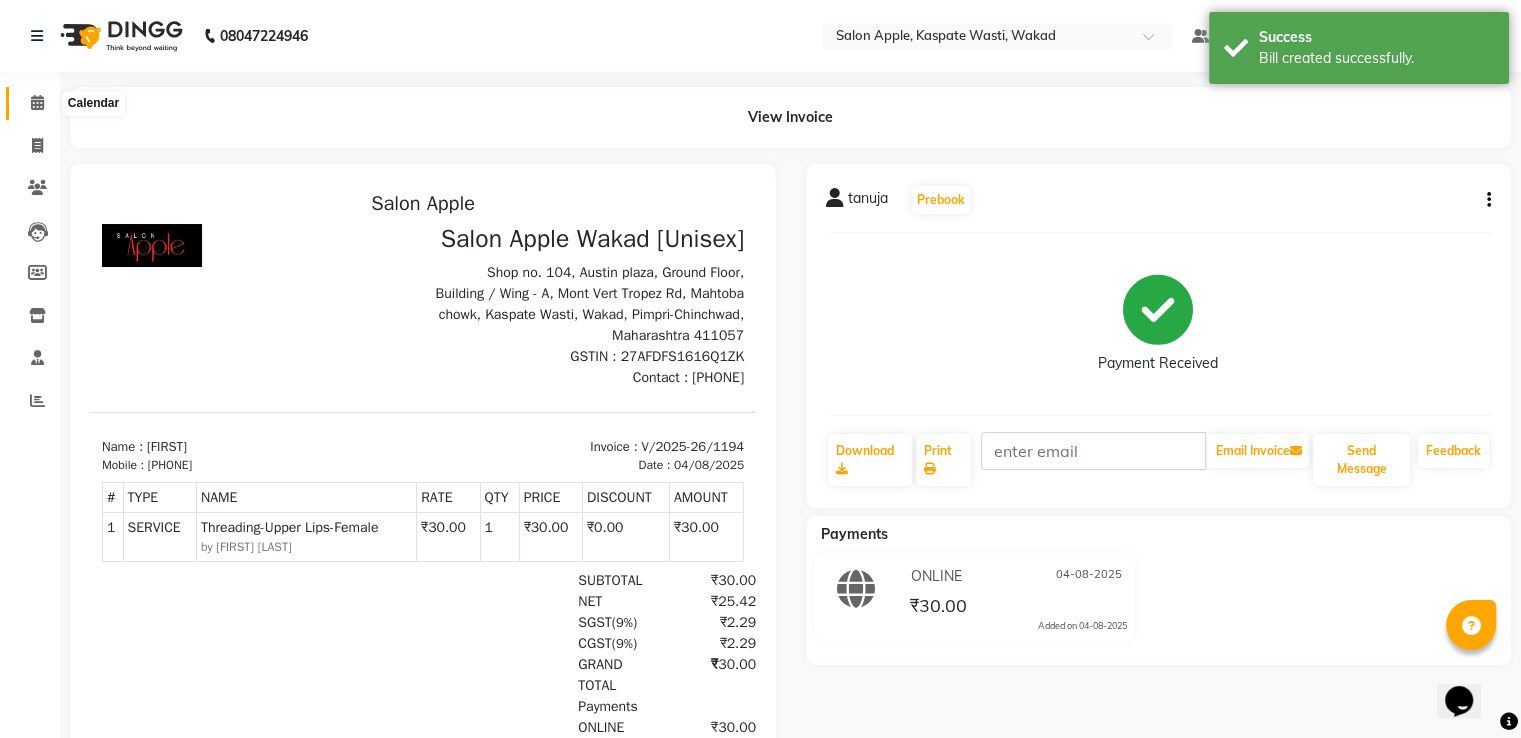 click 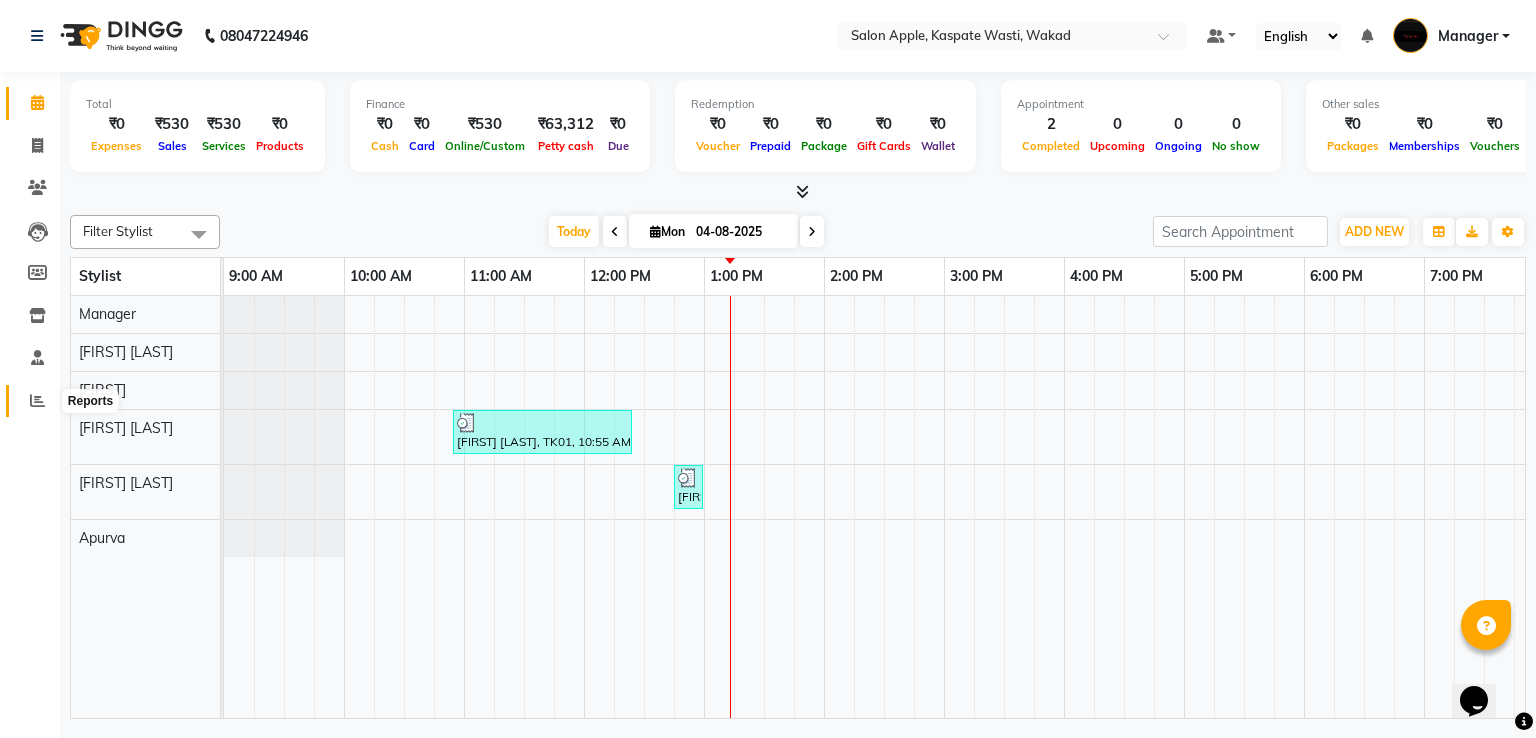 click 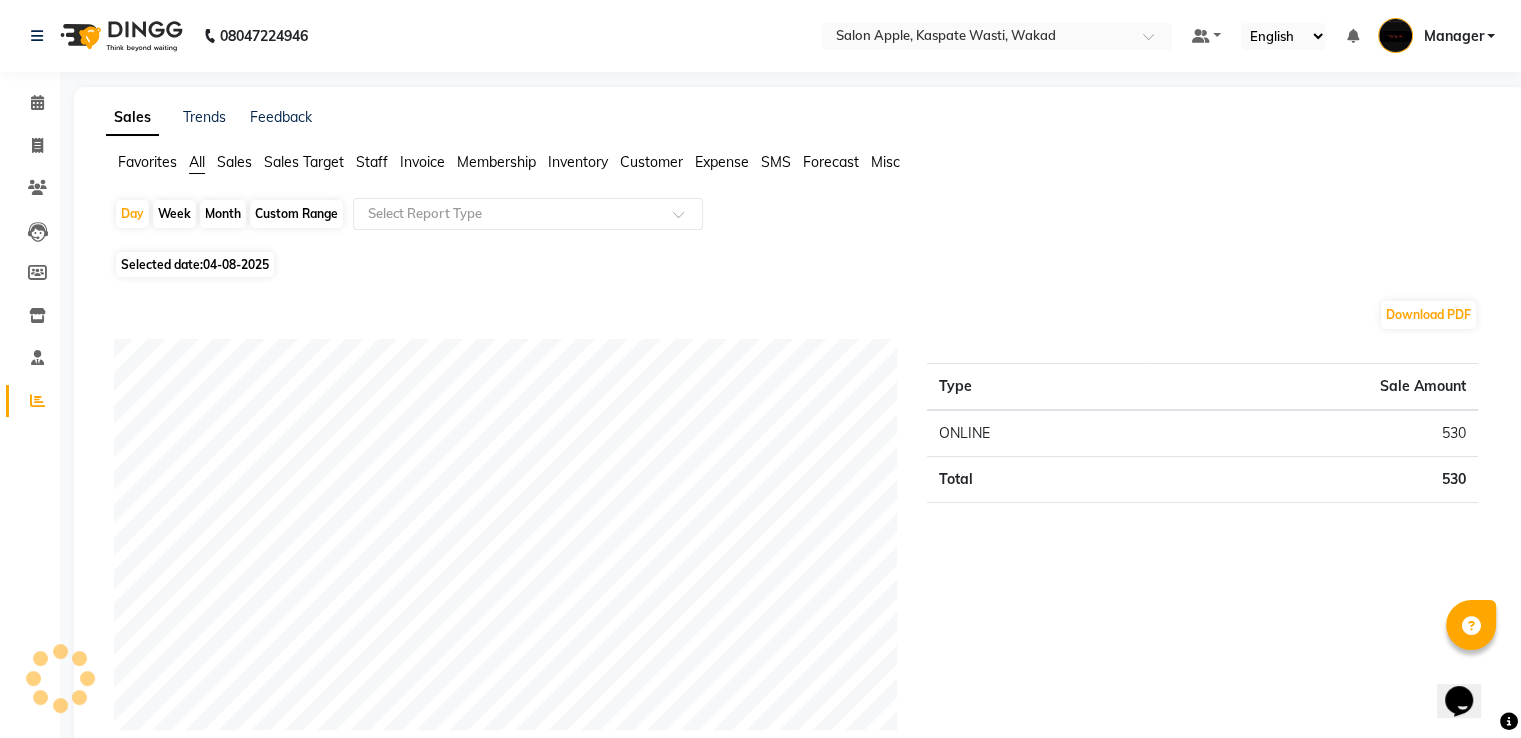 click on "Week" 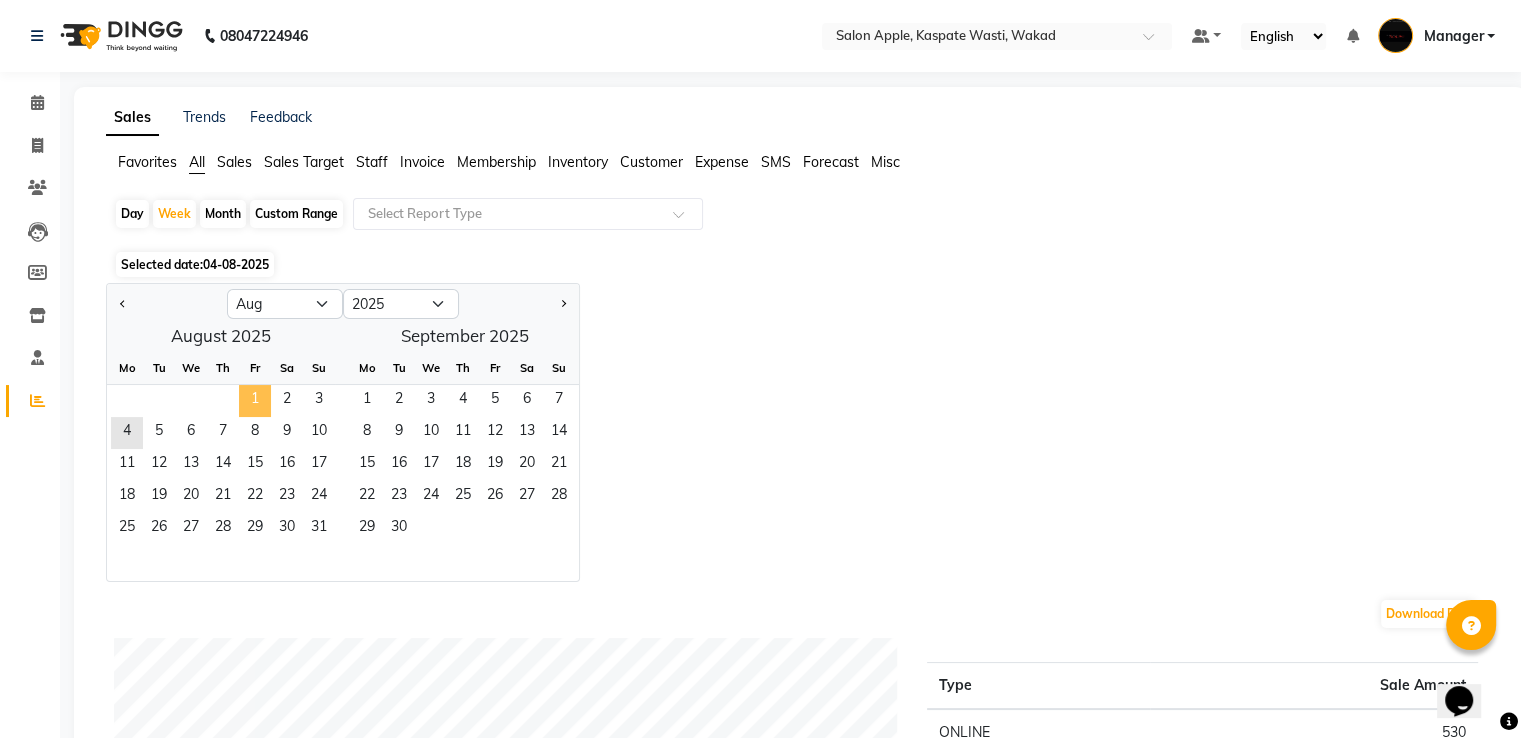 click on "1" 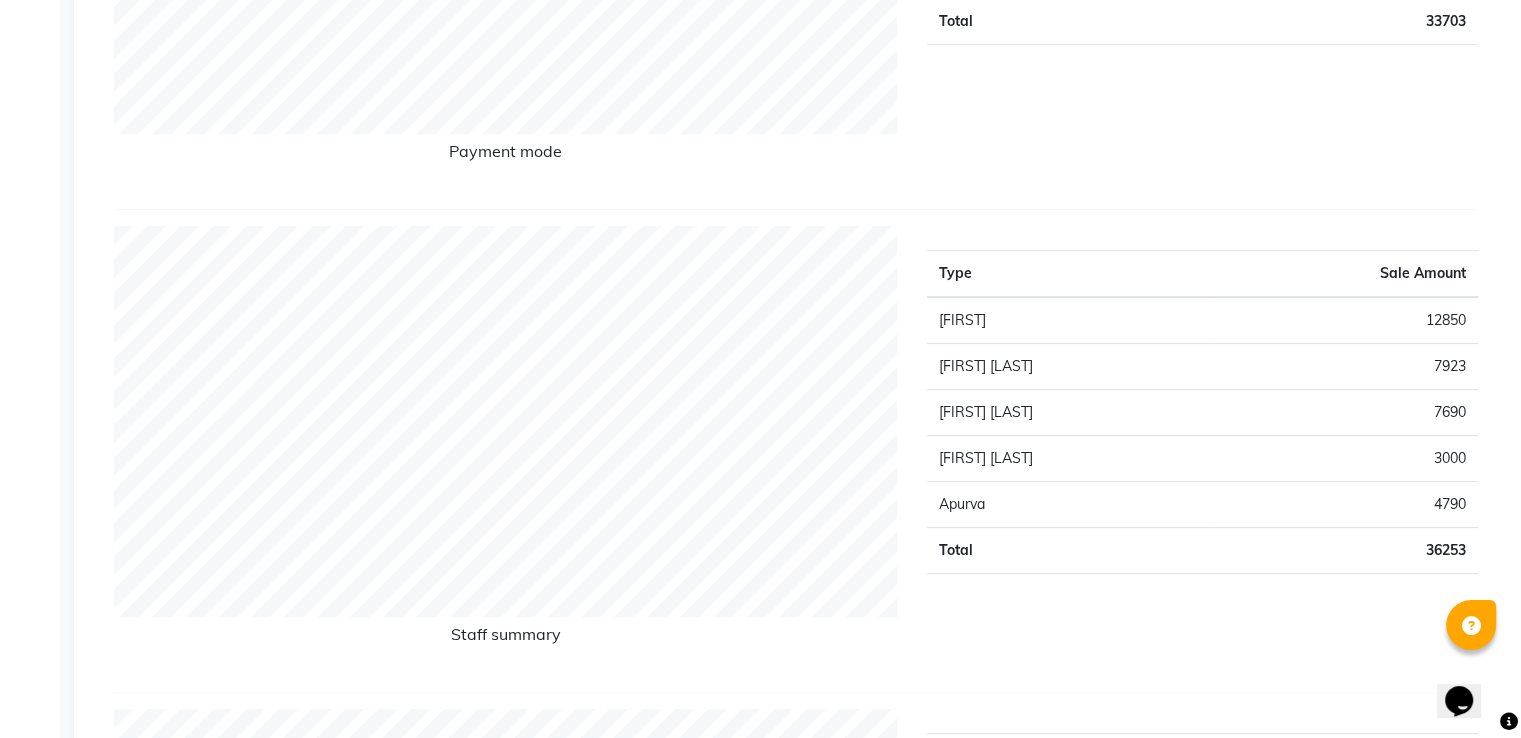scroll, scrollTop: 574, scrollLeft: 0, axis: vertical 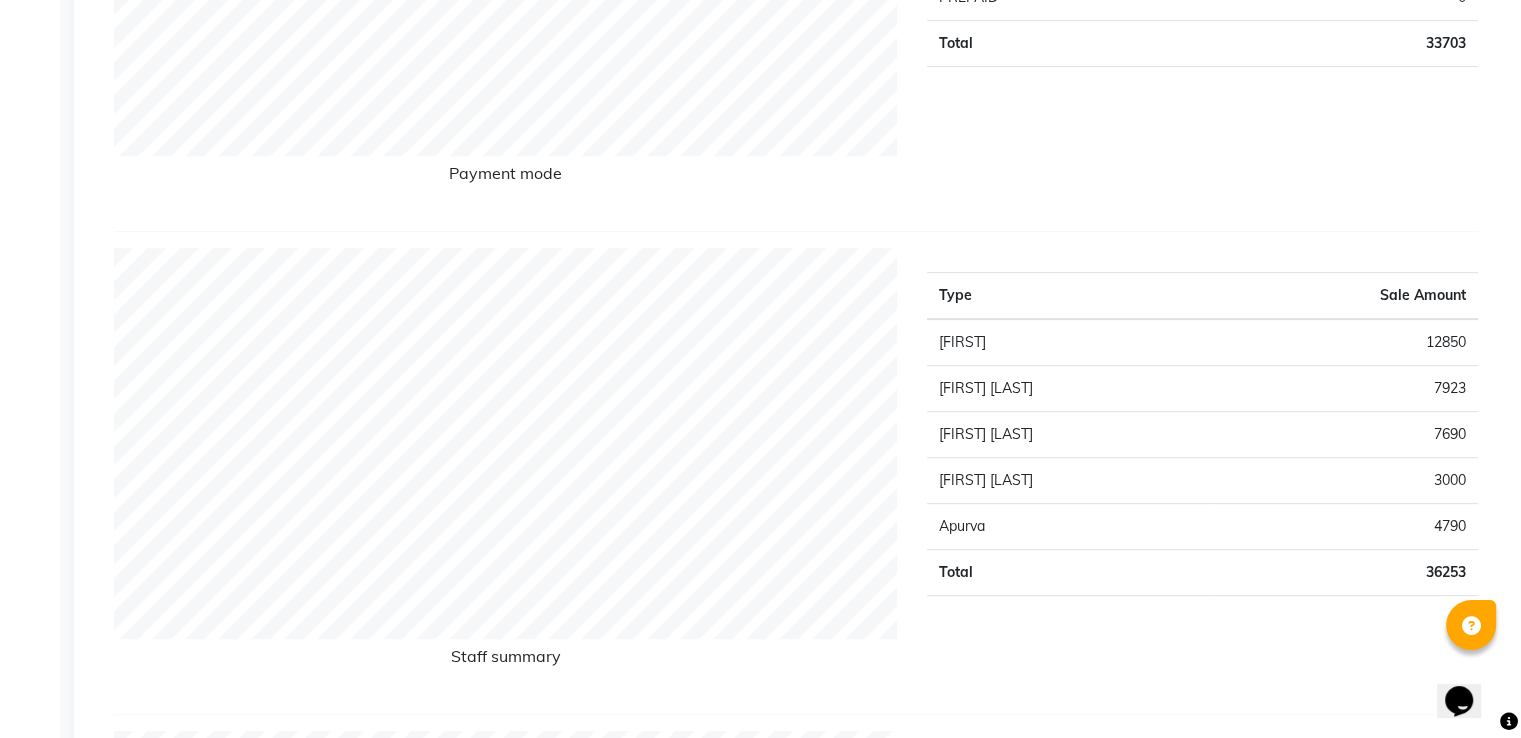 drag, startPoint x: 1234, startPoint y: 484, endPoint x: 917, endPoint y: 41, distance: 544.73663 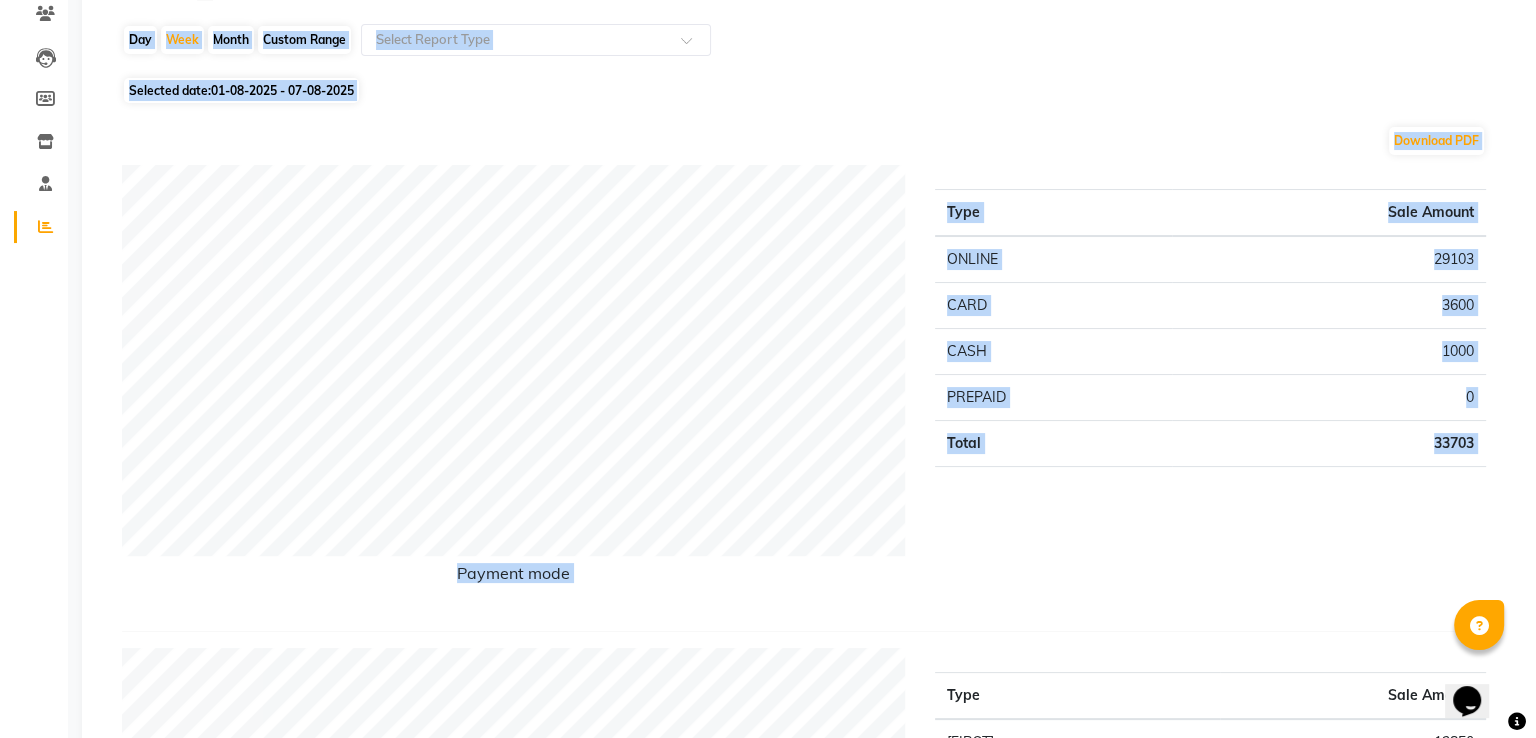 scroll, scrollTop: 0, scrollLeft: 0, axis: both 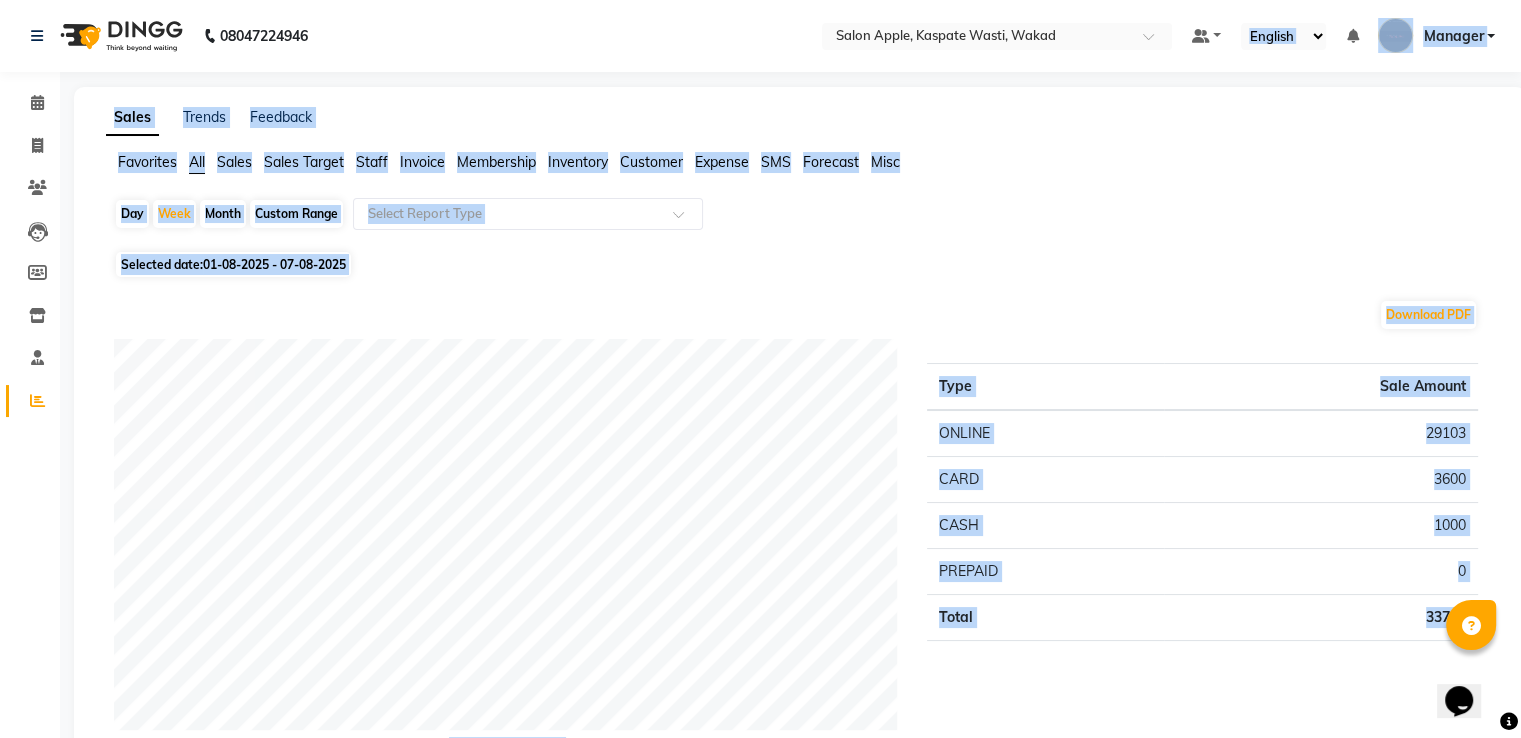 drag, startPoint x: 1228, startPoint y: 252, endPoint x: 1247, endPoint y: -62, distance: 314.5743 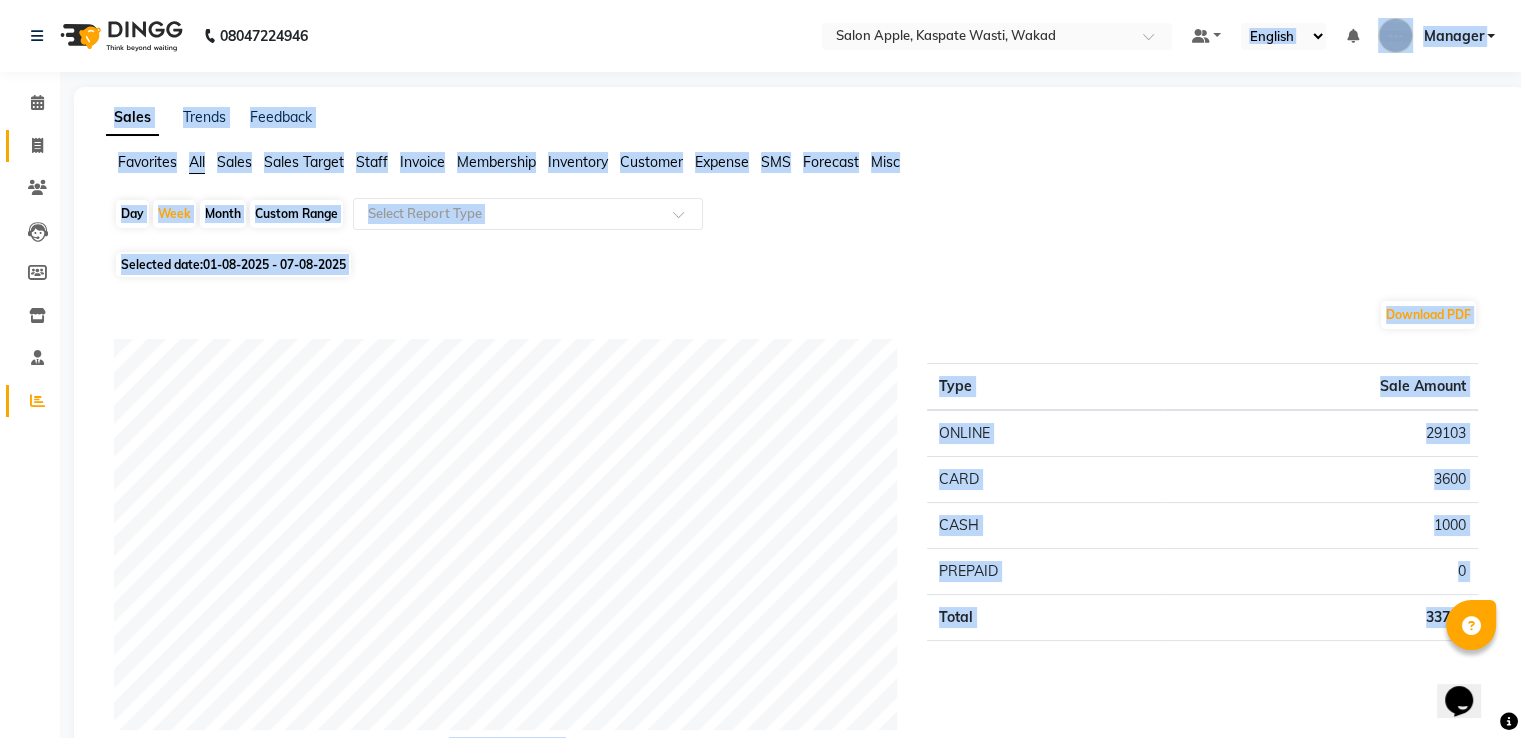 click on "Invoice" 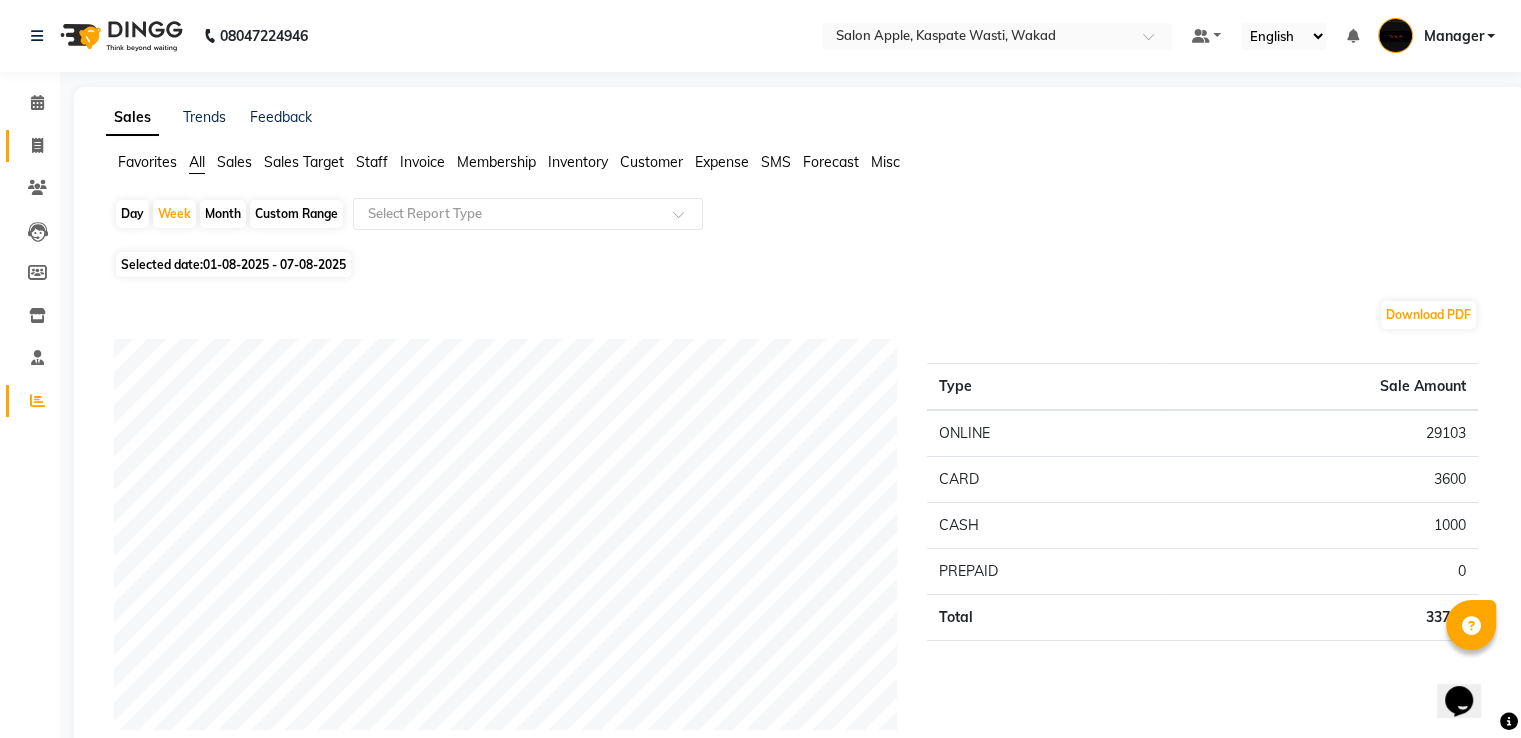 select on "service" 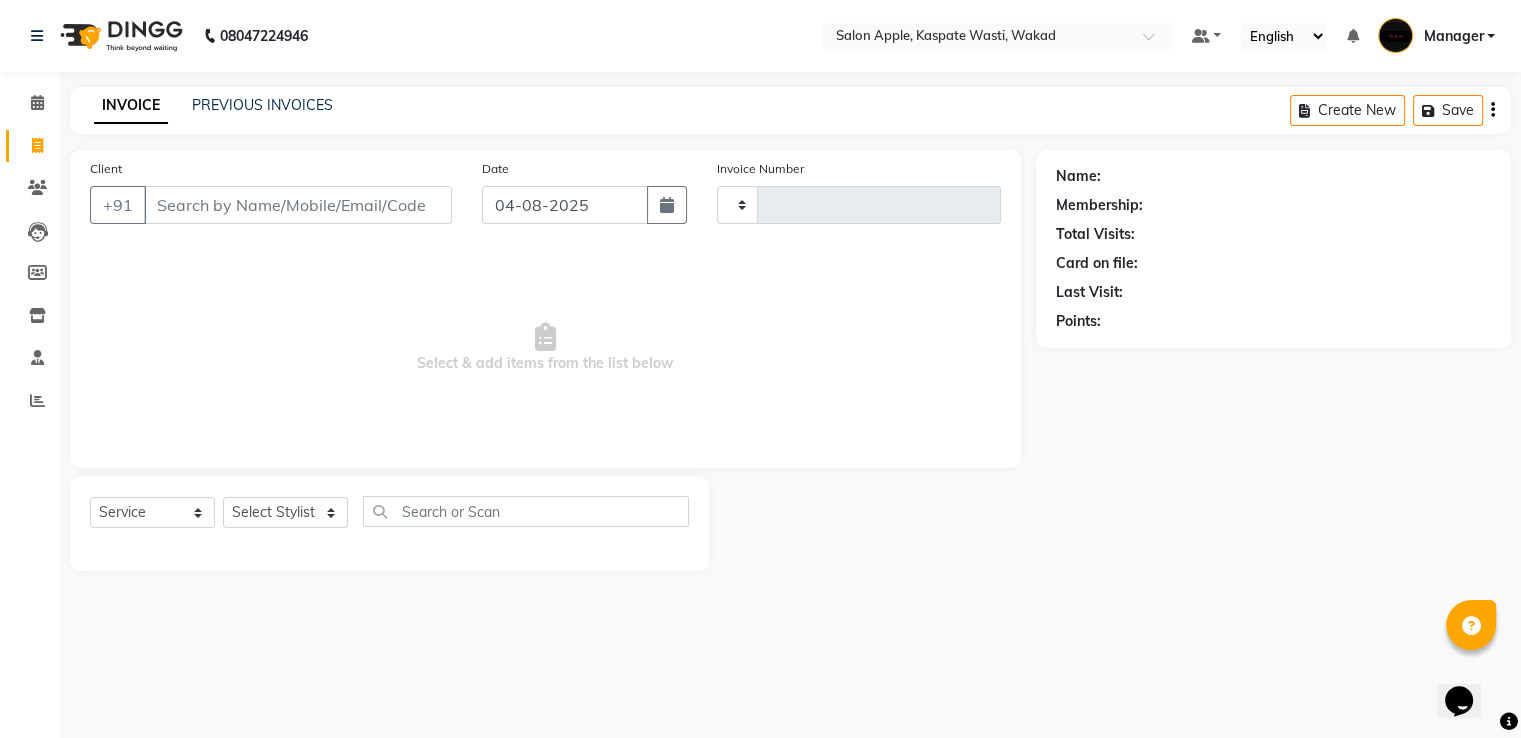 type on "1195" 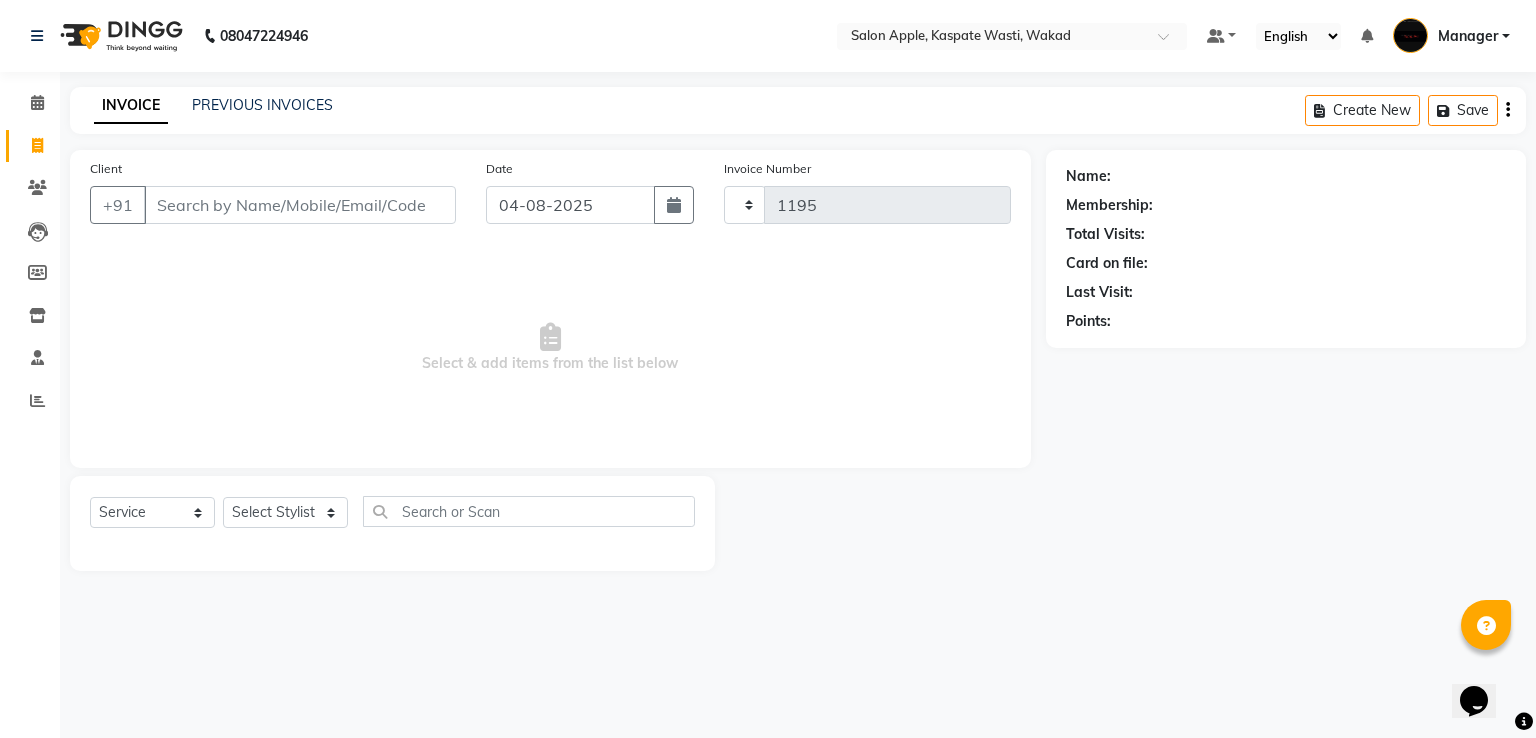 select on "7956" 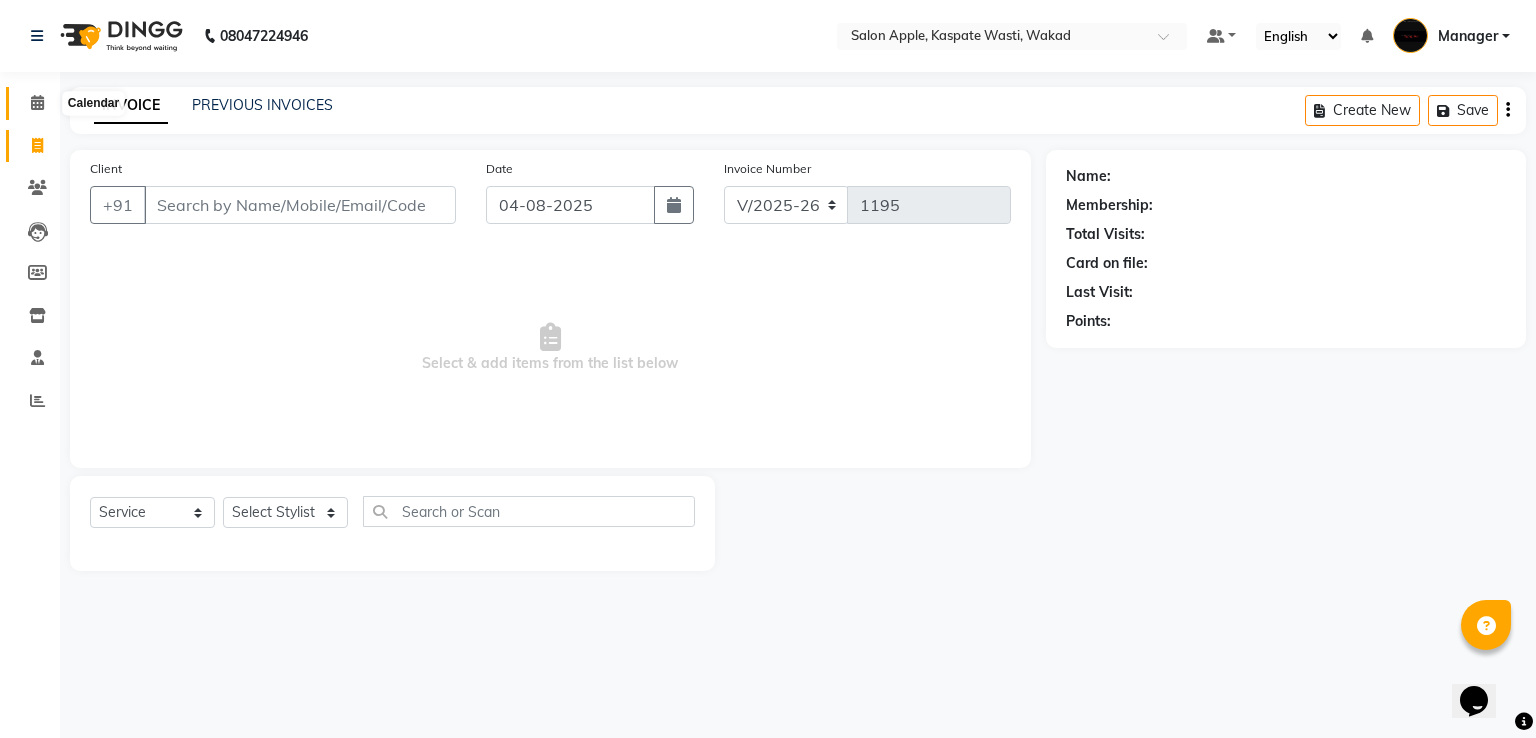 click 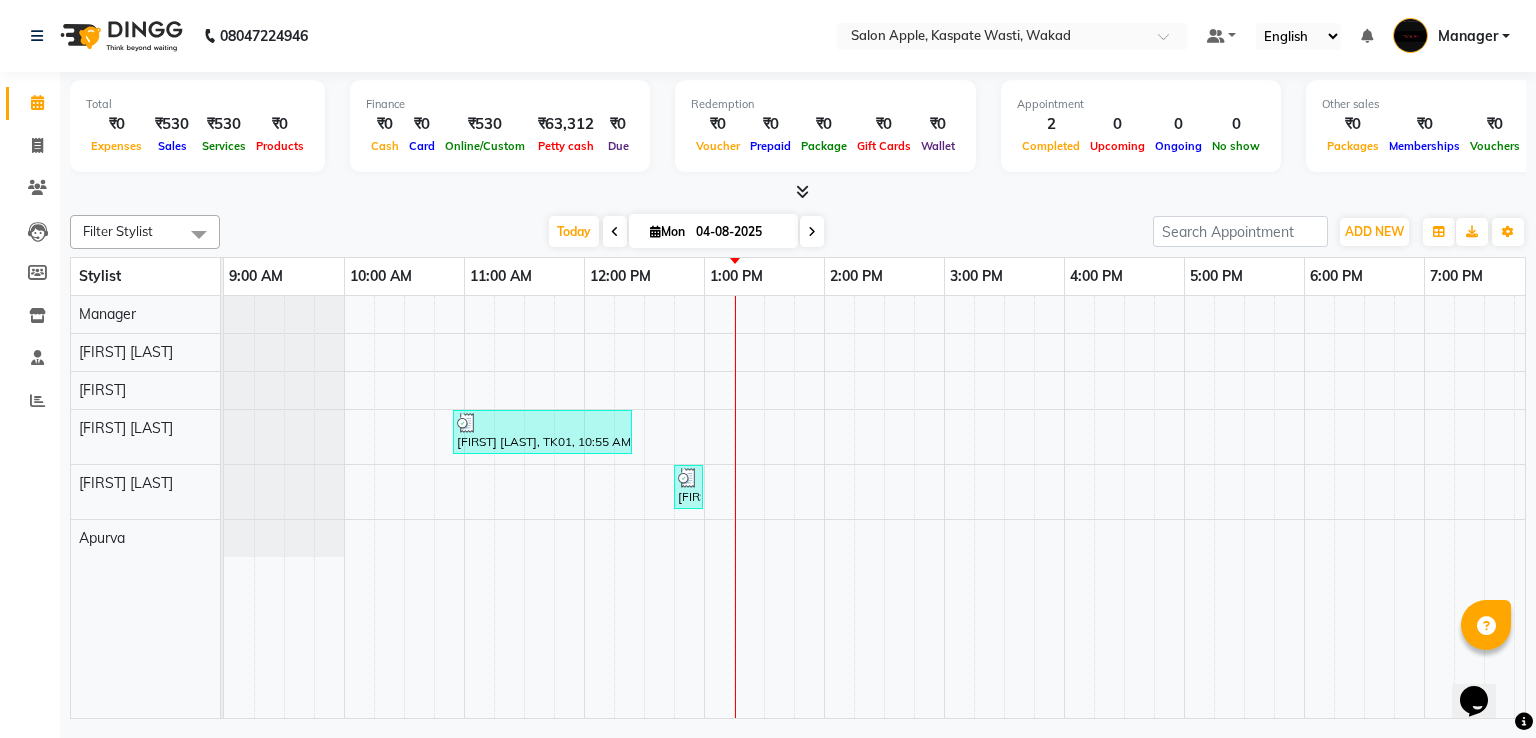 scroll, scrollTop: 0, scrollLeft: 0, axis: both 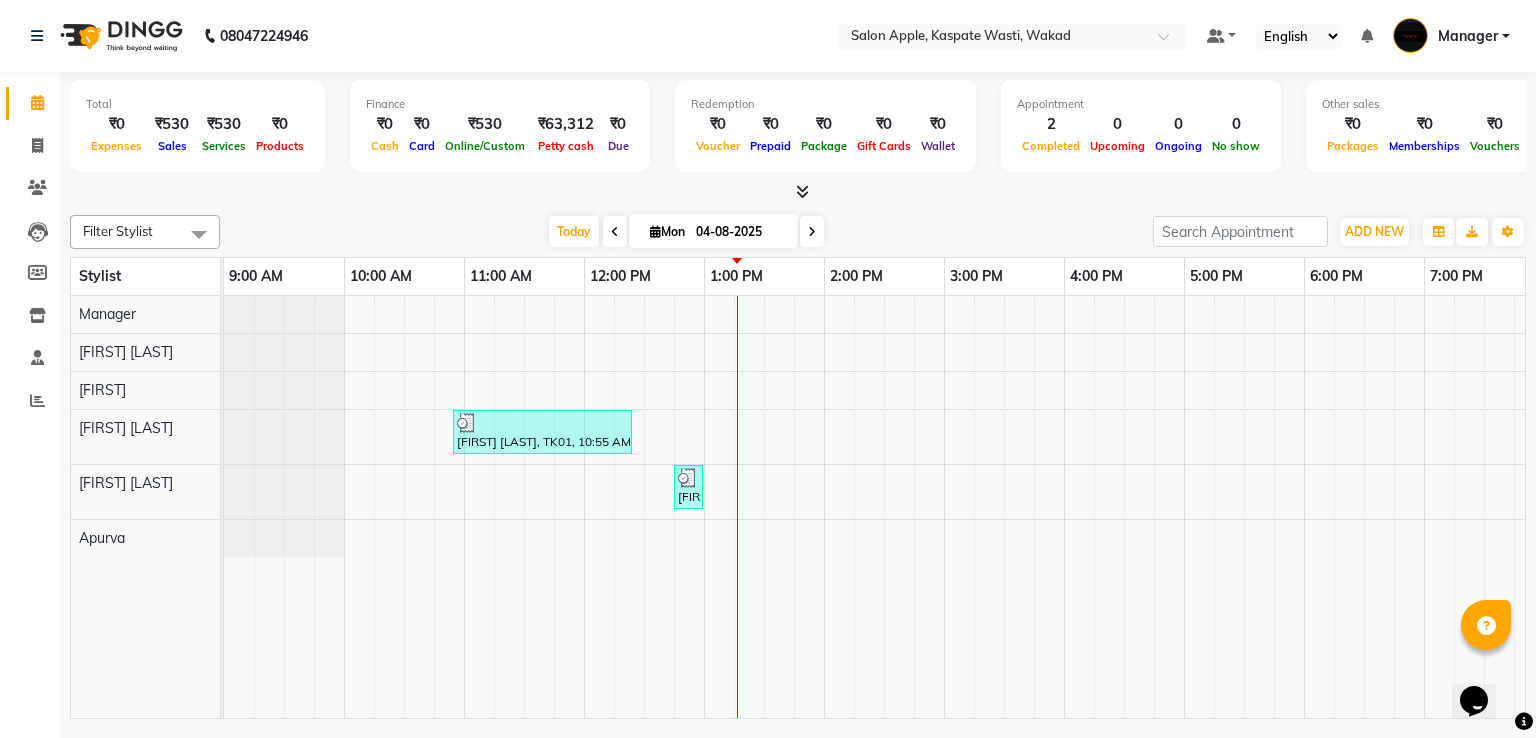 click at bounding box center [615, 231] 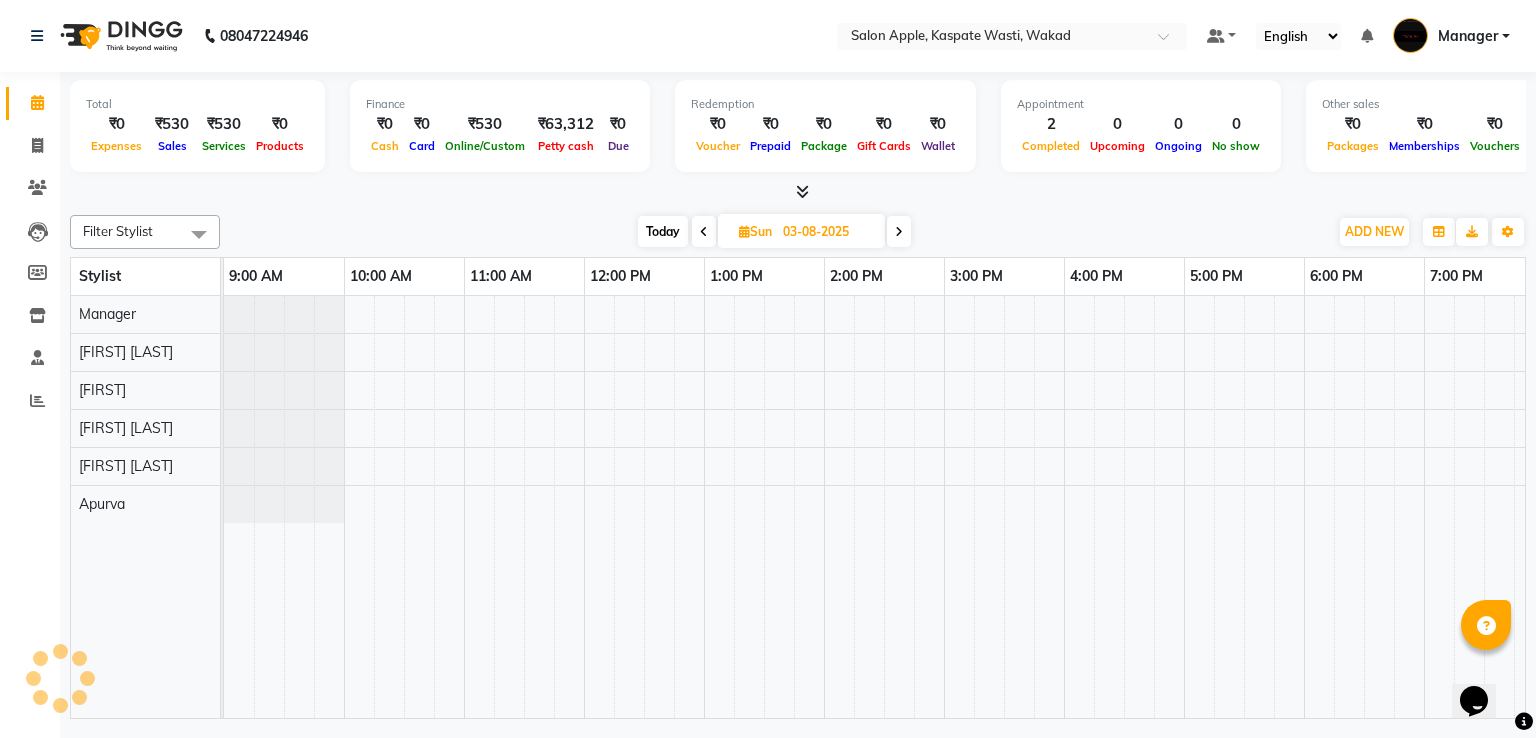 scroll, scrollTop: 0, scrollLeft: 258, axis: horizontal 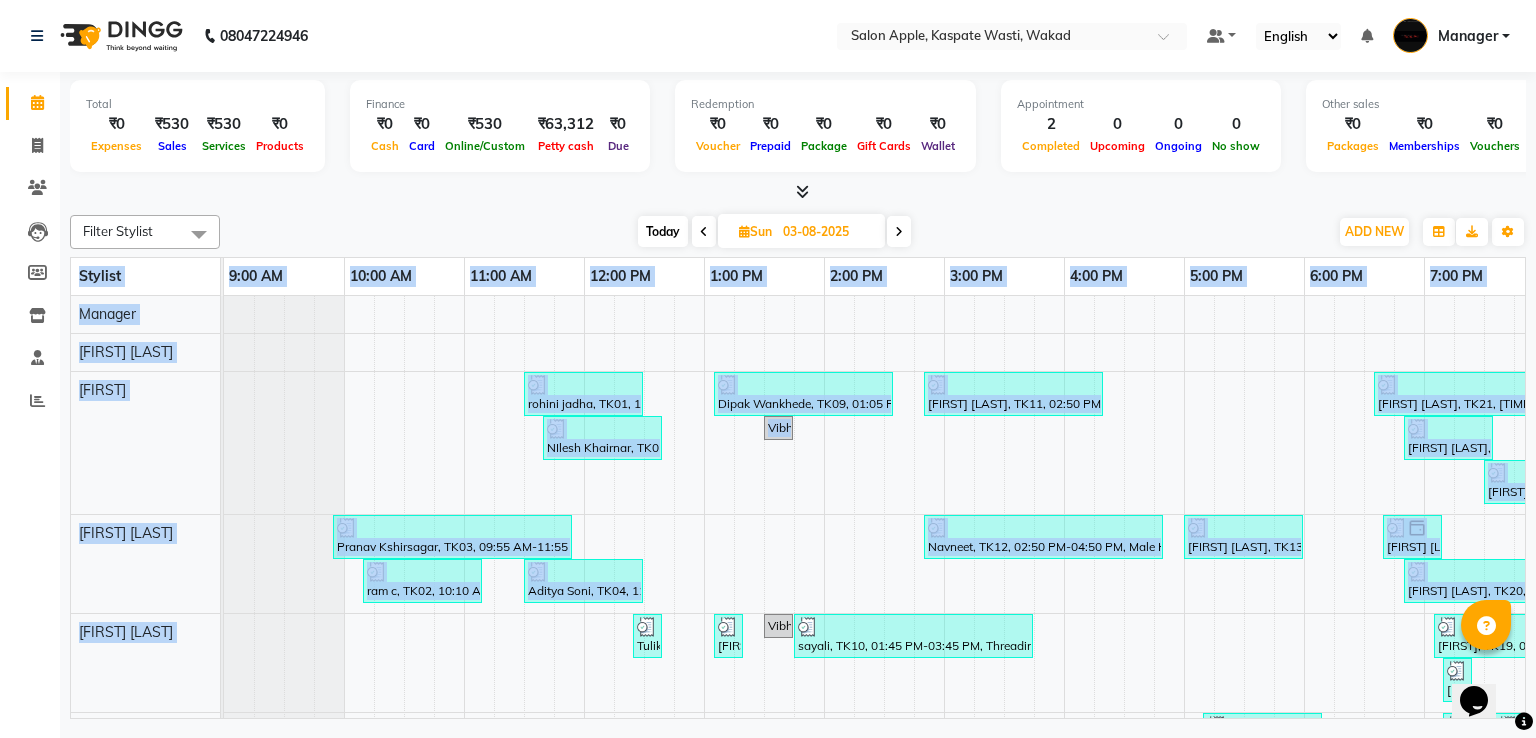 drag, startPoint x: 547, startPoint y: 721, endPoint x: 649, endPoint y: 705, distance: 103.24728 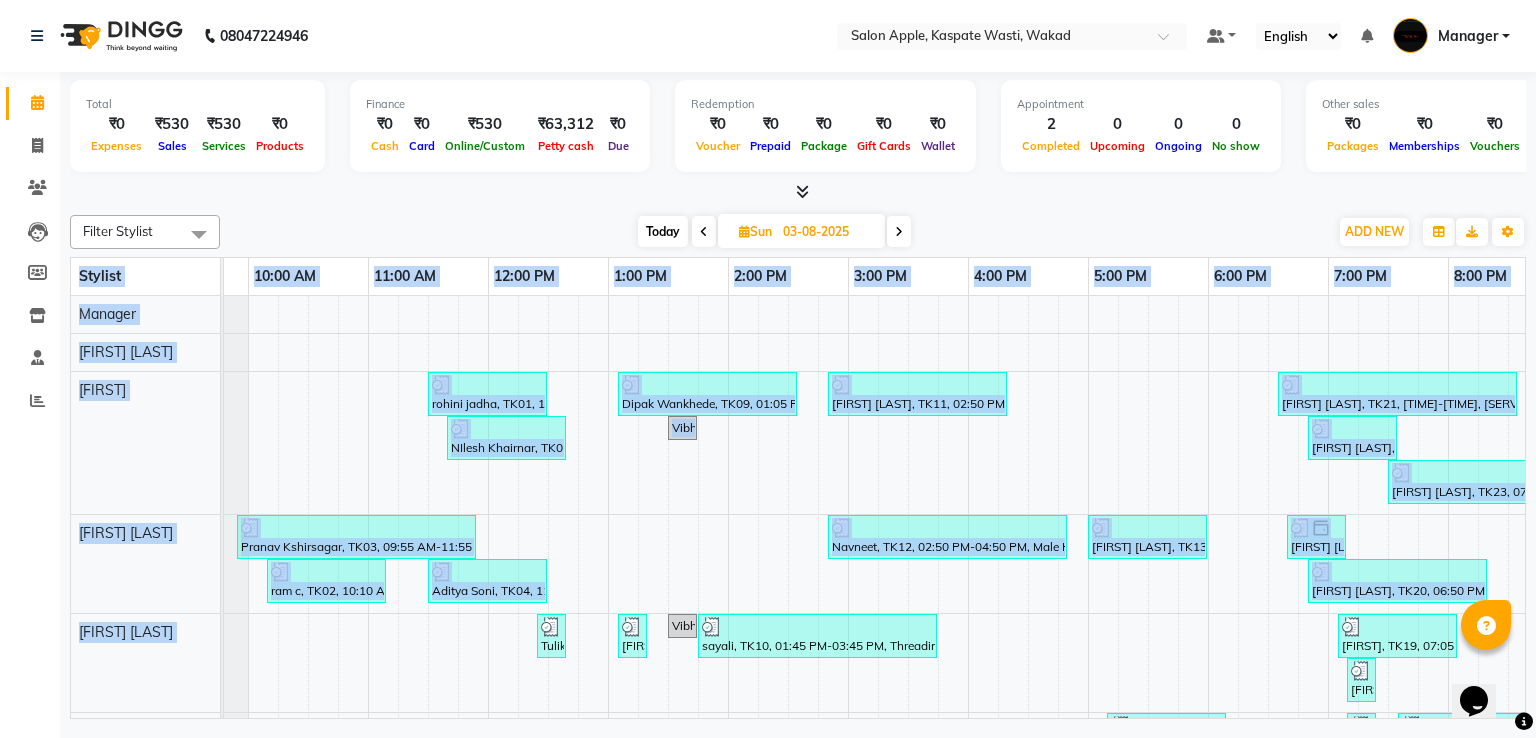 scroll, scrollTop: 0, scrollLeft: 140, axis: horizontal 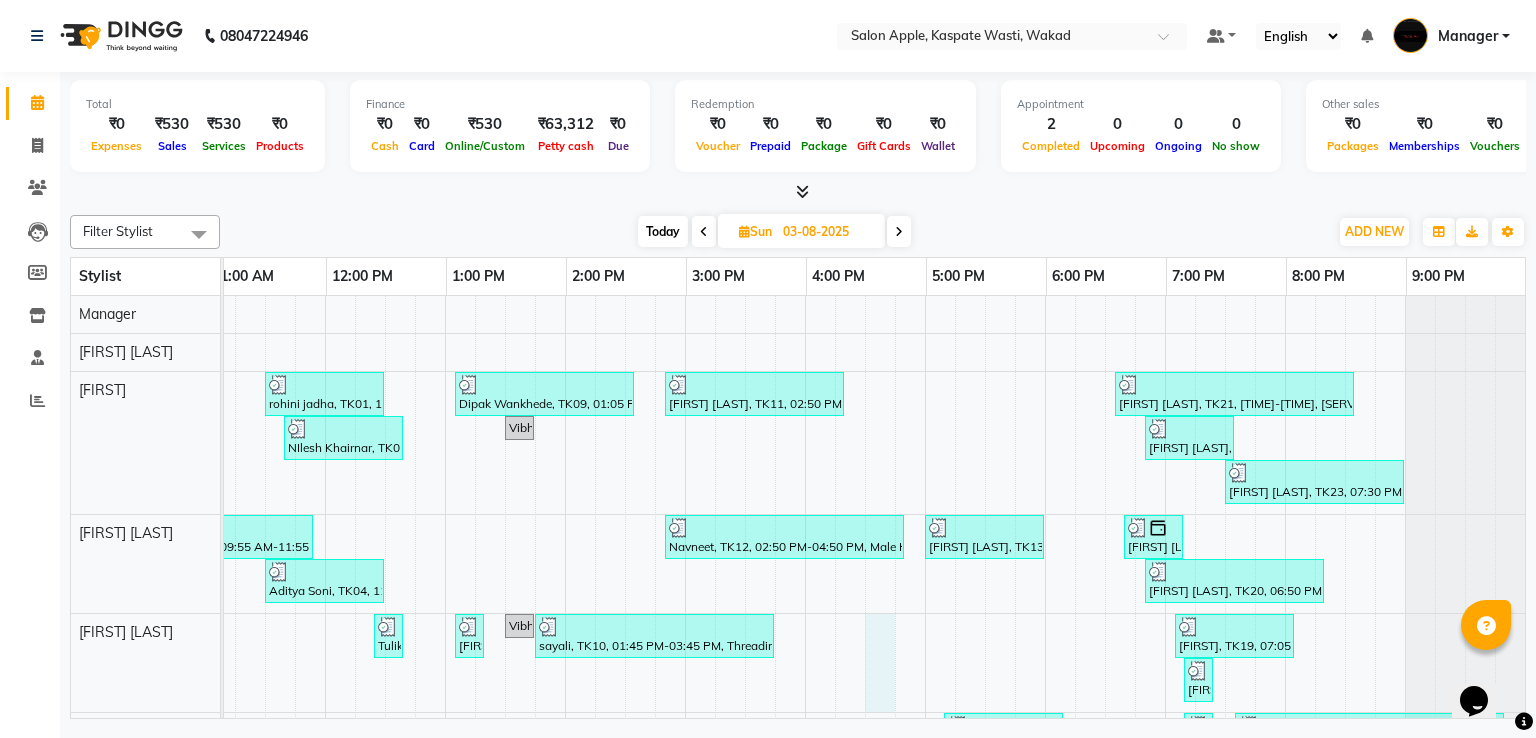 click on "[FIRST] [LAST], TK01, 11:30 AM-12:30 PM, Female hair package 5 - 500 Rs     [FIRST] [LAST], TK09, 01:05 PM-02:35 PM, Hair Cut-Hair Cut-Male With Styling,Beard Styling-Beard Trim-Male     [FIRST] [LAST], TK11, 02:50 PM-04:20 PM, Root touch up - Wella Colour Touch Ammonia free - 2 inch - Female     [FIRST] [LAST], TK21, 06:35 PM-08:35 PM, Male Hair Package 2 - 1200 Rs     [FIRST] [LAST], TK05, 11:40 AM-12:40 PM, Hair Cut-Hair Cut-Male With Styling    [FIRST] [LAST], TK07, 01:30 PM-01:45 PM, Root touch up - Wella Colour Touch Ammonia free - 2 inch - Female     [FIRST] [LAST], TK18, 06:50 PM-07:35 PM, Hair Wash-Matrix-Female     [FIRST] [LAST], TK23, 07:30 PM-09:00 PM, Hair Cut-Hair Cut-Male With Styling,Beard Styling-Beard Trim-Male     [FIRST] [LAST], TK03, 09:55 AM-11:55 AM, Male Hair Package 3 - 500 Rs     [FIRST] [LAST], TK13, 05:00 PM-06:00 PM, Hair Cut-Hair Cut-Female     [FIRST] [LAST], TK15, 06:40 PM-07:10 PM, Beard Styling-Shaving-Male" at bounding box center [745, 553] 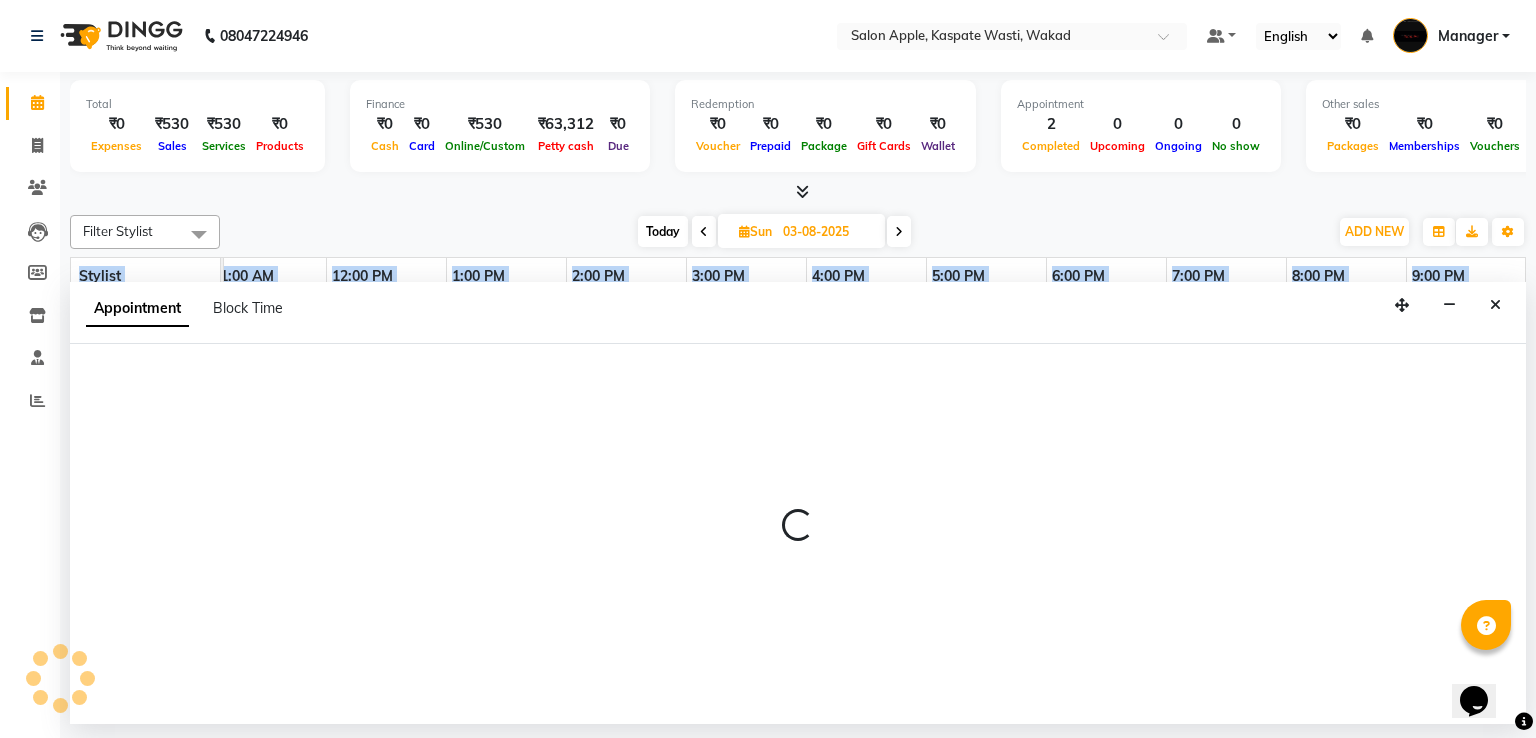 select on "83985" 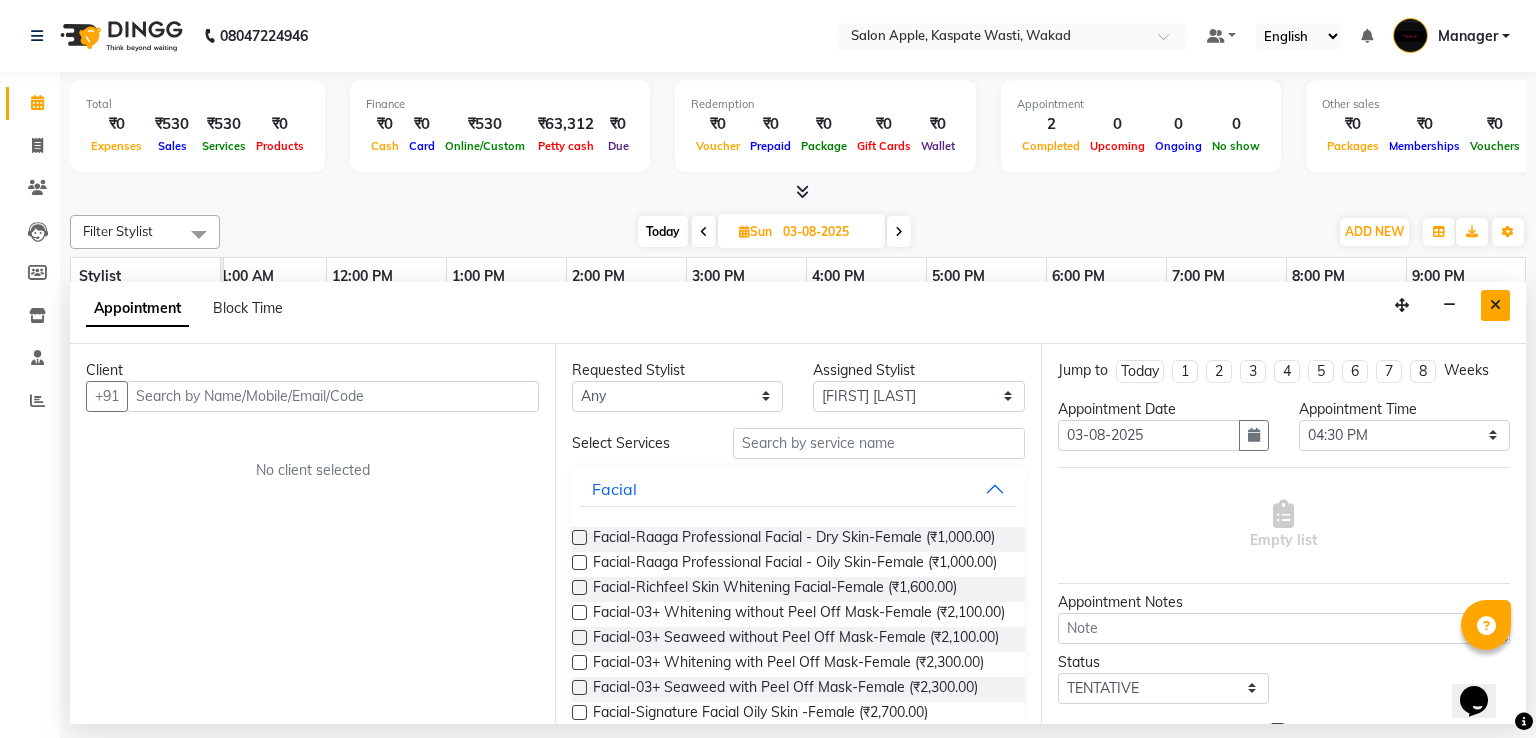 click at bounding box center [1495, 305] 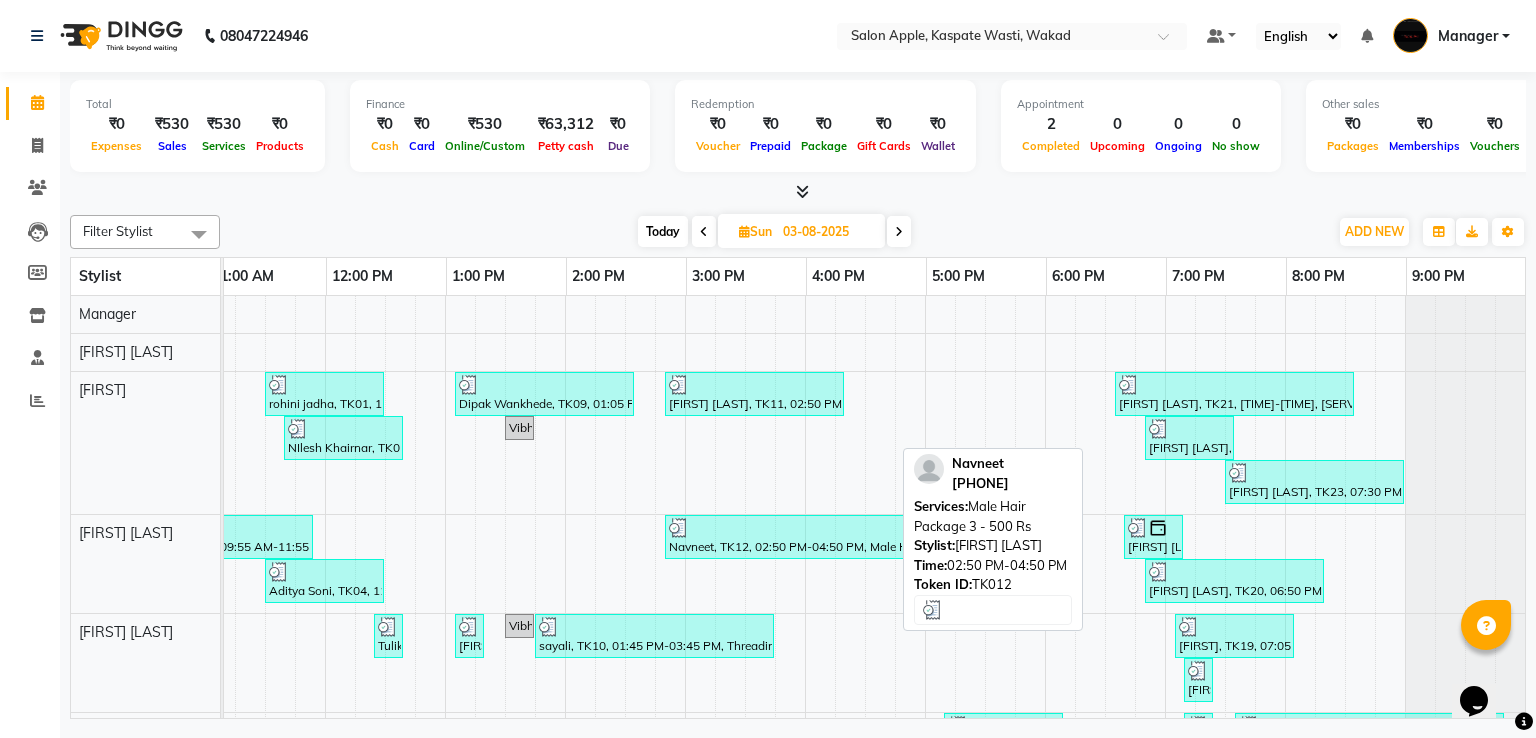 click on "Navneet, TK12, 02:50 PM-04:50 PM, Male Hair Package 3 - 500 Rs" at bounding box center (784, 537) 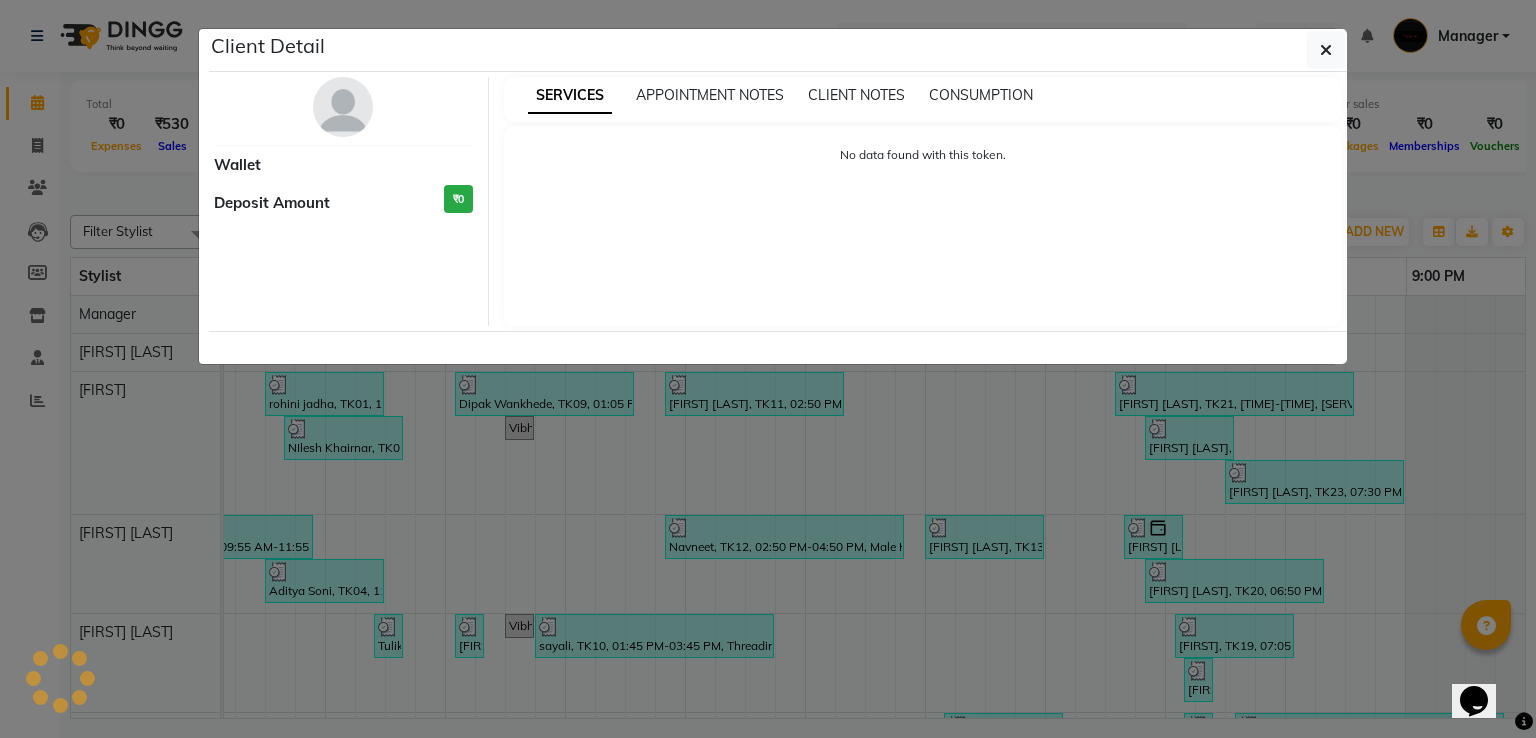 select on "3" 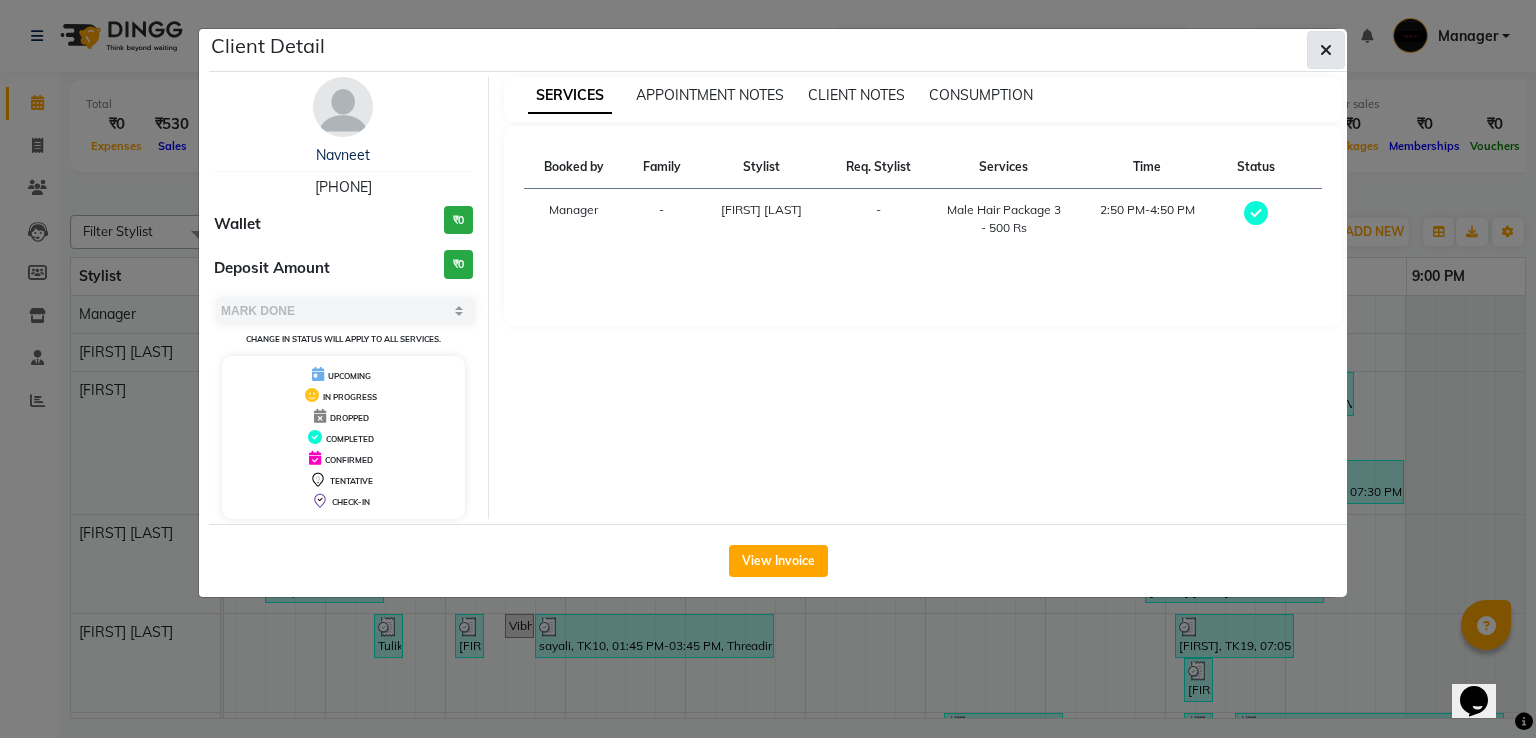 click 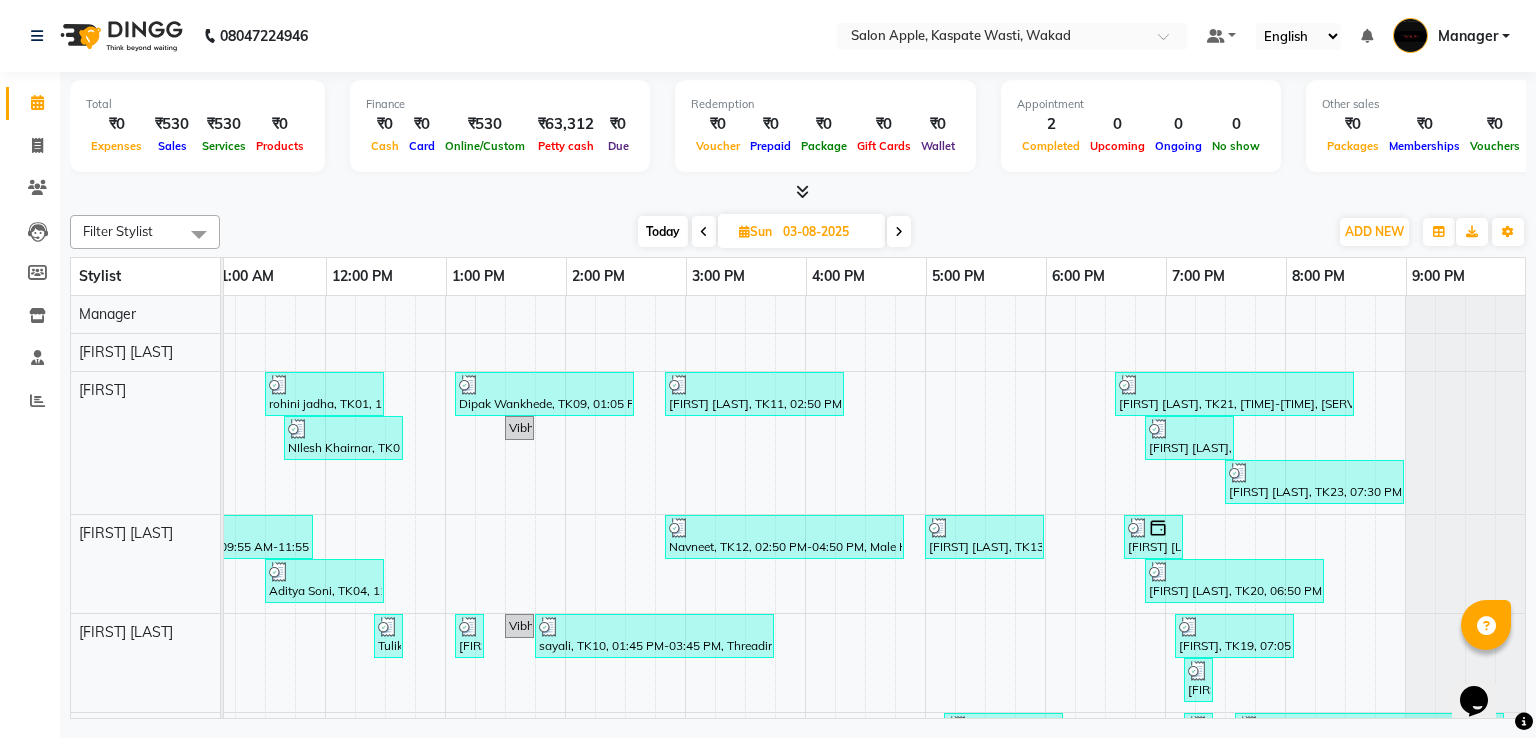 scroll, scrollTop: 0, scrollLeft: 273, axis: horizontal 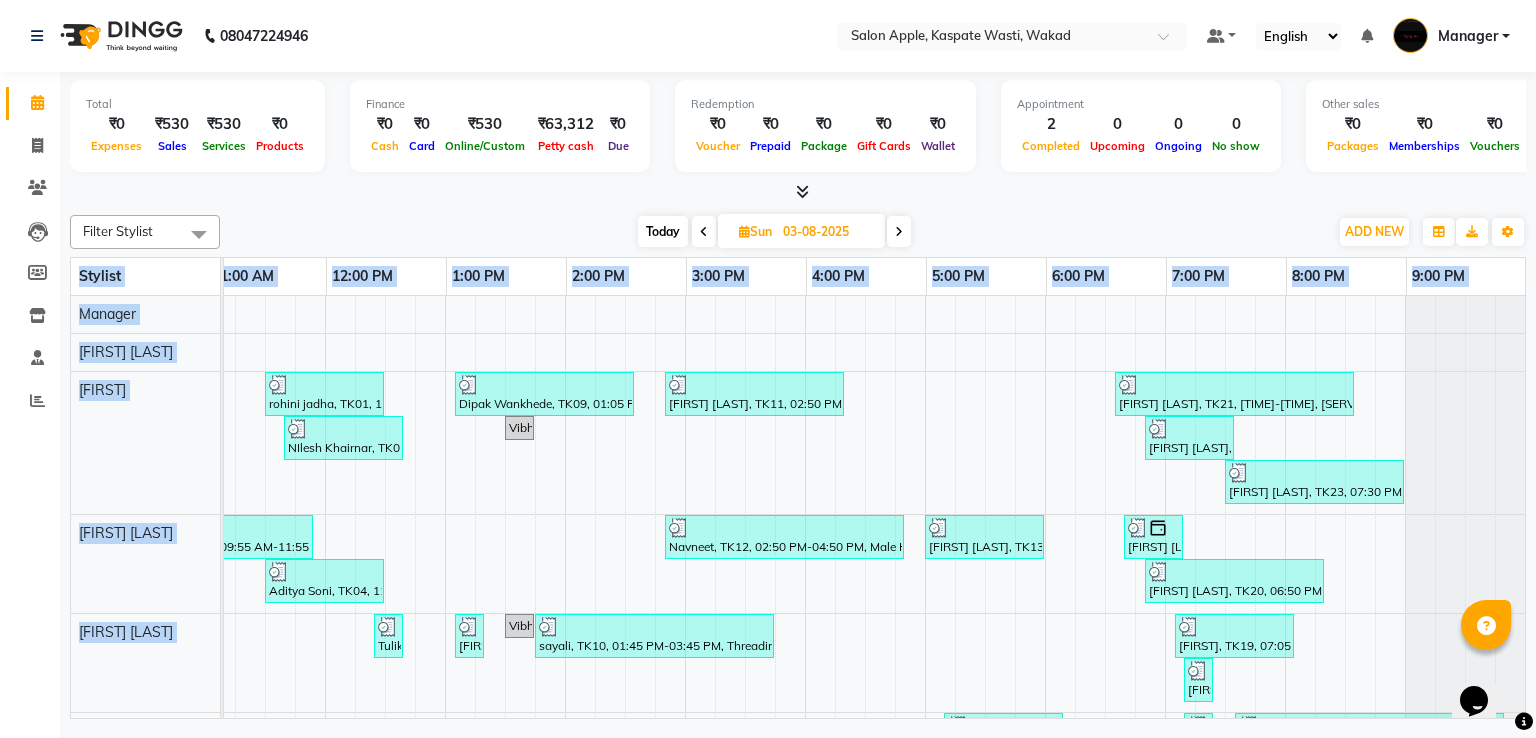 click on "Total  ₹0  Expenses ₹530  Sales ₹530  Services ₹0  Products Finance  ₹0  Cash ₹0  Card ₹530  Online/Custom ₹63,312 Petty cash ₹0 Due  Redemption  ₹0 Voucher ₹0 Prepaid ₹0 Package ₹0  Gift Cards ₹0  Wallet  Appointment  2 Completed 0 Upcoming 0 Ongoing 0 No show  Other sales  ₹0  Packages ₹0  Memberships ₹0  Vouchers ₹0  Prepaids ₹0  Gift Cards Filter Stylist Select All [FIRST] [FIRST] Manager  [FIRST] [LAST] [FIRST] [LAST] [FIRST] [LAST] [FIRST]  Group By  Staff View   Room View  View as Vertical  Vertical - Week View  Horizontal  Horizontal - Week View  List  Toggle Dropdown Calendar Settings Manage Tags   Arrange Stylists  Zoom" 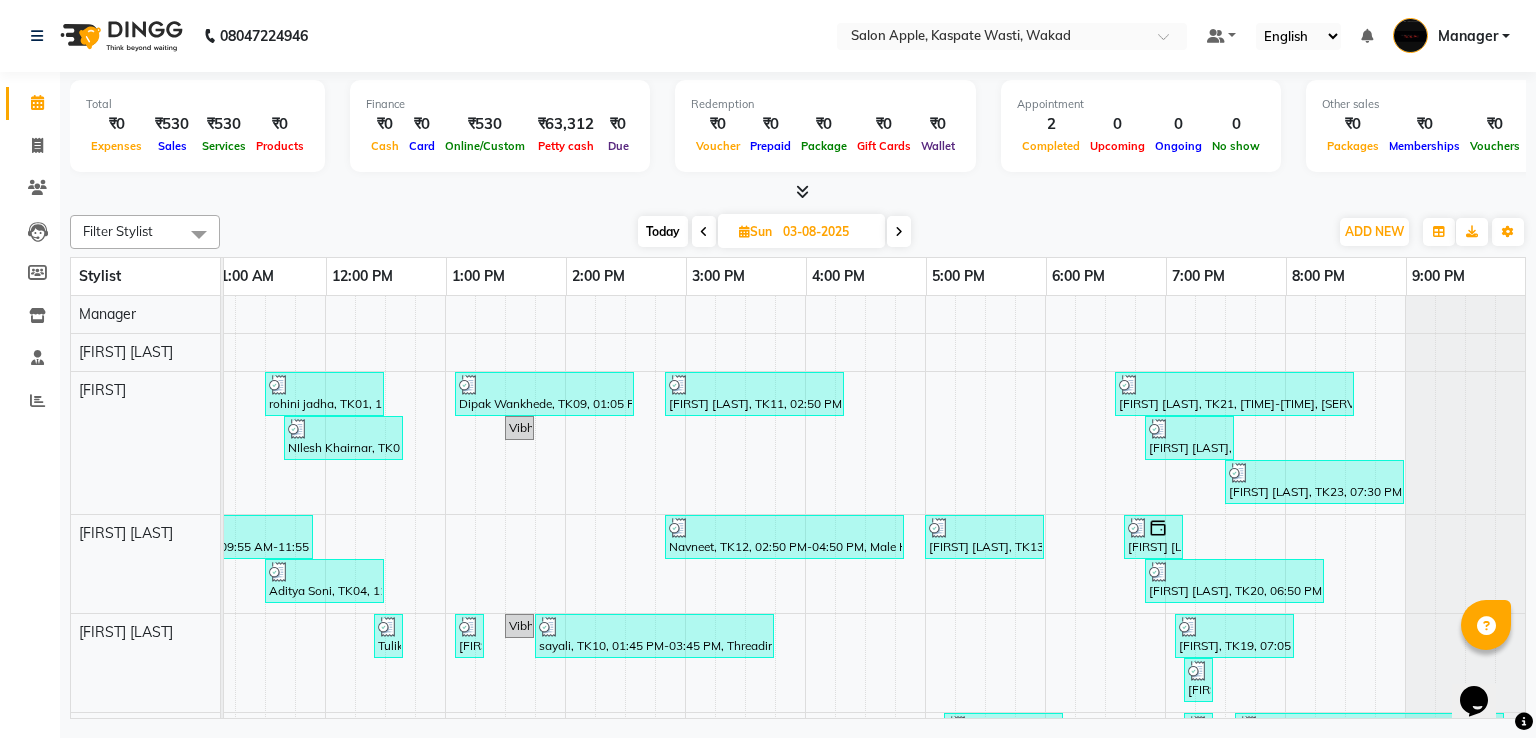 click on "Other sales  ₹0  Packages ₹0  Memberships ₹0  Vouchers ₹0  Prepaids ₹0  Gift Cards" at bounding box center [1484, 126] 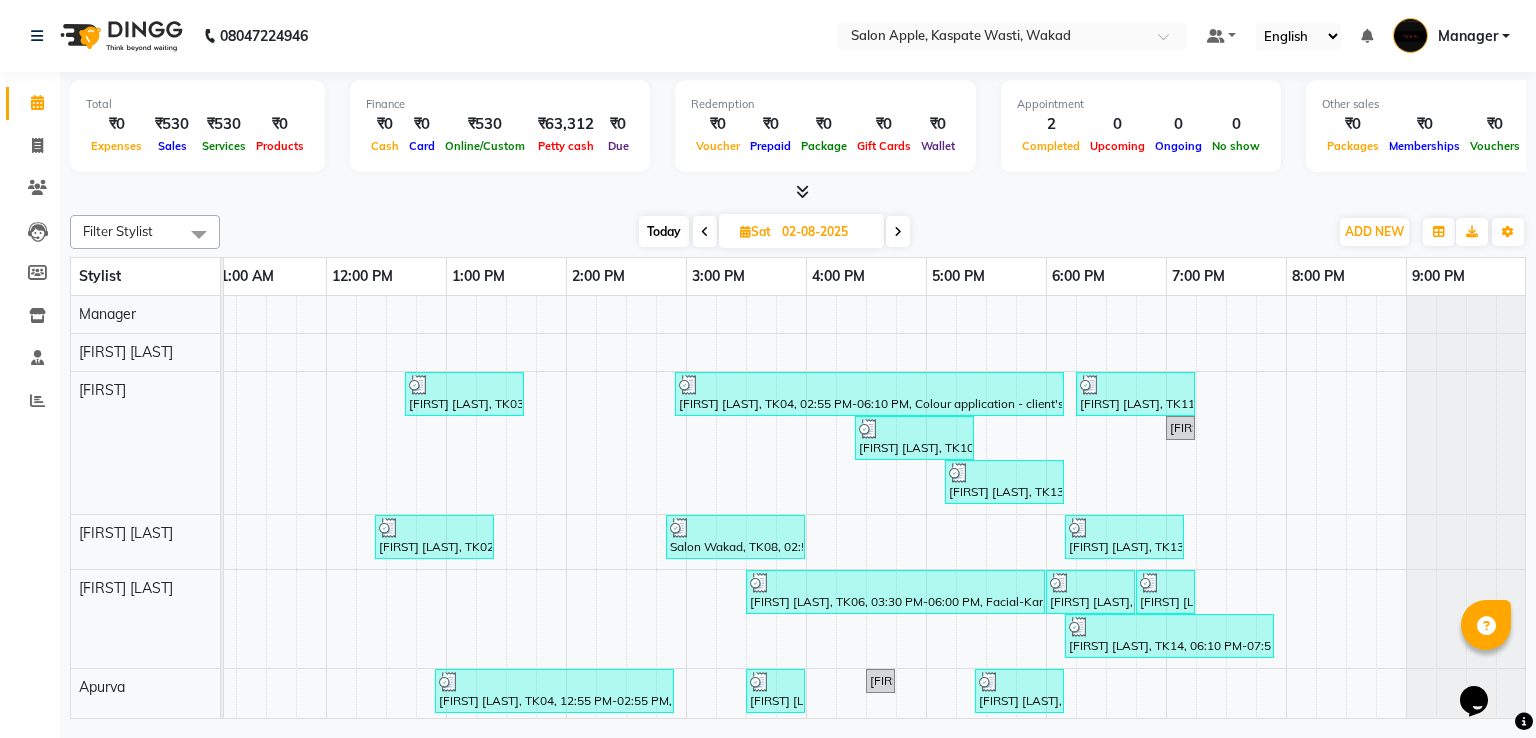 click at bounding box center [705, 231] 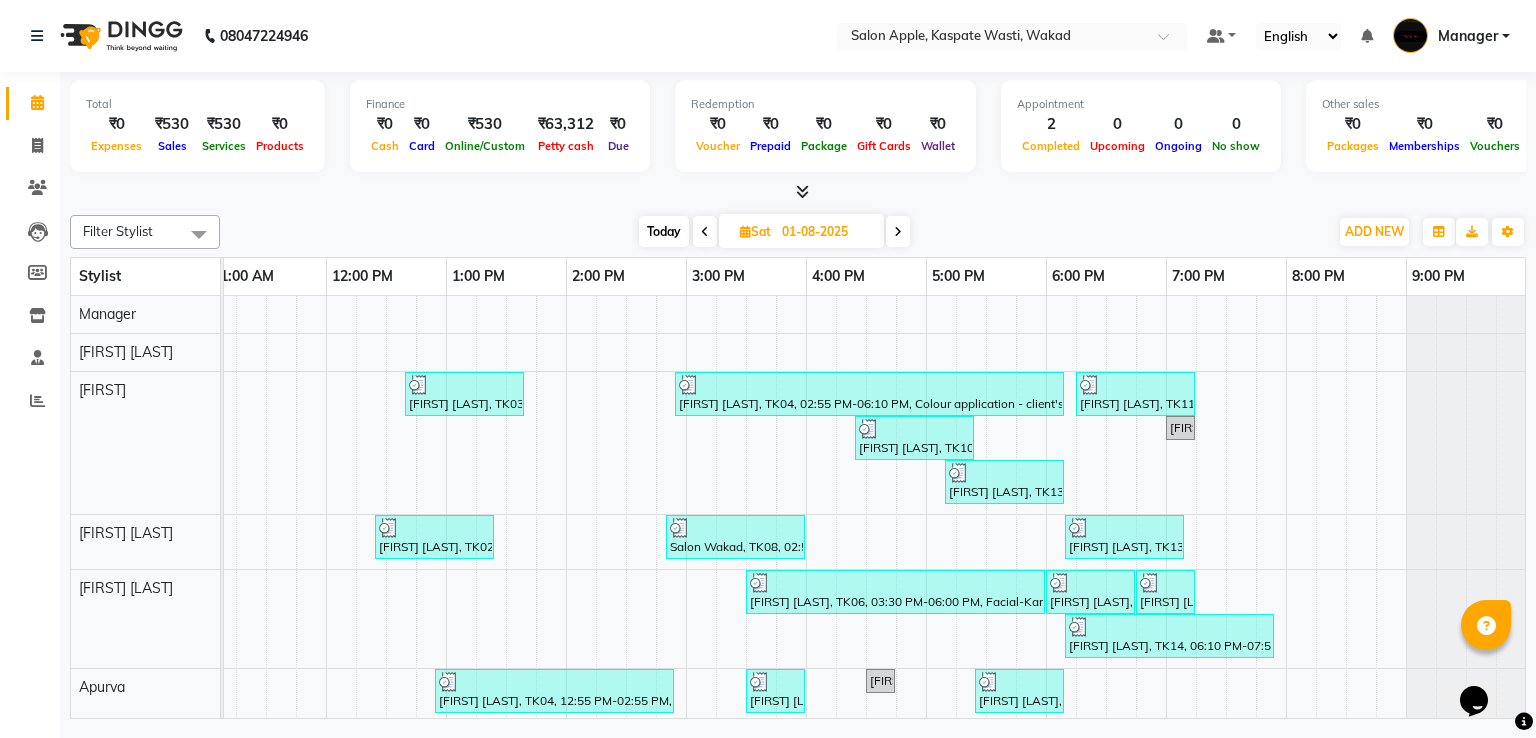 scroll, scrollTop: 0, scrollLeft: 258, axis: horizontal 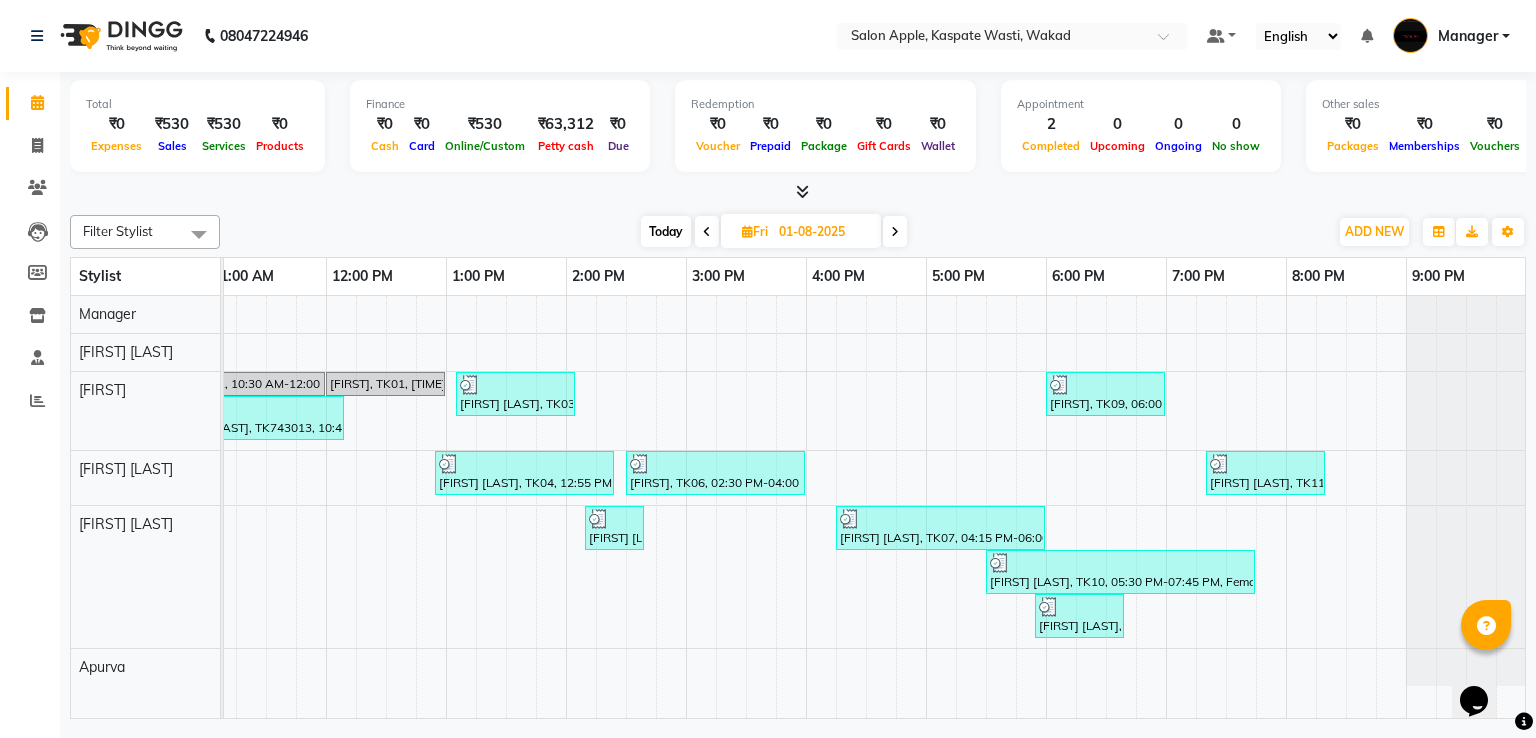 click on "Filter Stylist Select All [FIRST] [FIRST] Manager  [FIRST] [LAST] [FIRST] [LAST] [FIRST] [LAST] Today  Fri 01-08-2025 Toggle Dropdown Add Appointment Add Invoice Add Expense Add Attendance Add Client Toggle Dropdown Add Appointment Add Invoice Add Expense Add Attendance Add Client ADD NEW Toggle Dropdown Add Appointment Add Invoice Add Expense Add Attendance Add Client Filter Stylist Select All [FIRST] [FIRST] Manager  [FIRST] [LAST] [FIRST] [LAST] [FIRST] [LAST] Group By  Staff View   Room View  View as Vertical  Vertical - Week View  Horizontal  Horizontal - Week View  List  Toggle Dropdown Calendar Settings Manage Tags   Arrange Stylists   Reset Stylists  Full Screen  Show Available Stylist  Appointment Form Zoom 100%" at bounding box center (798, 232) 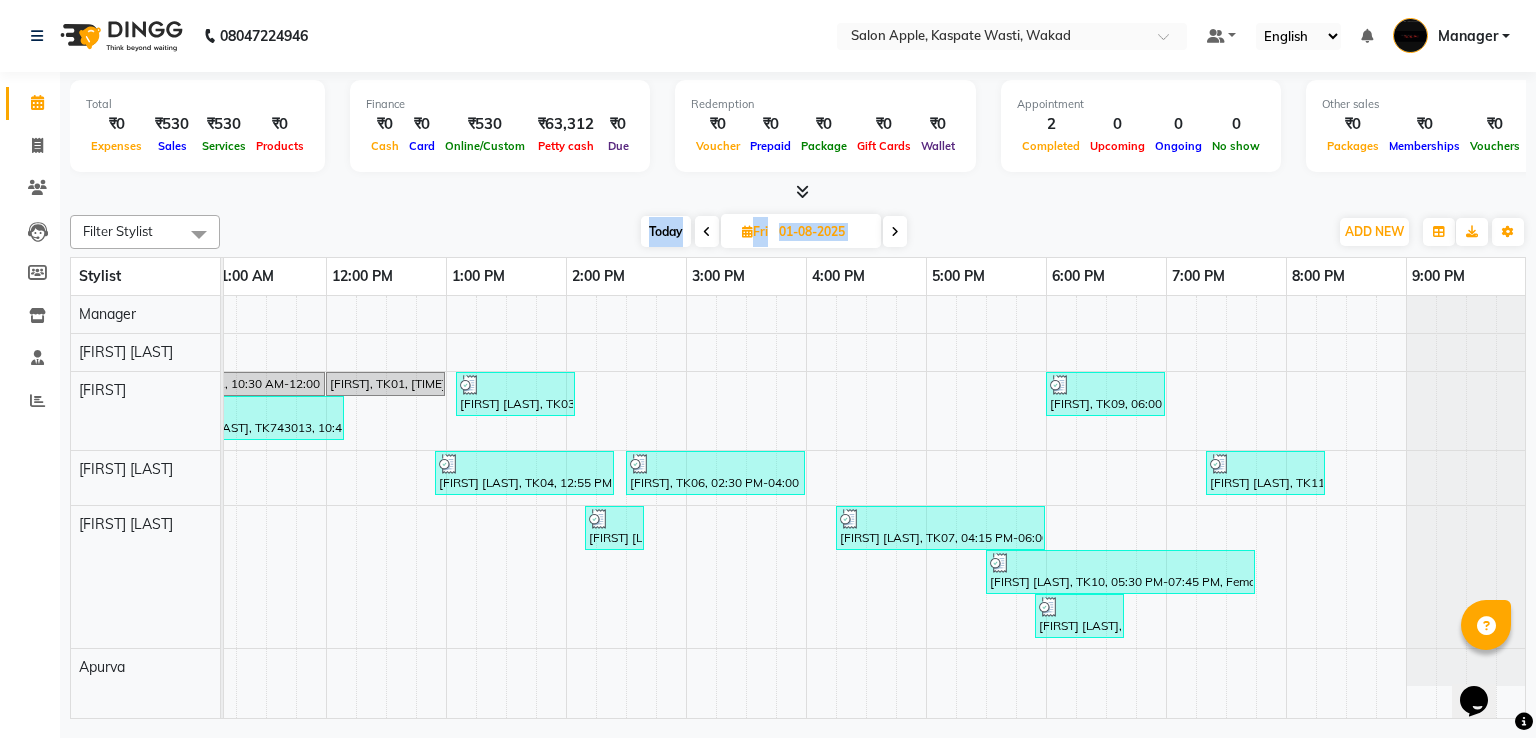 drag, startPoint x: 908, startPoint y: 246, endPoint x: 900, endPoint y: 232, distance: 16.124516 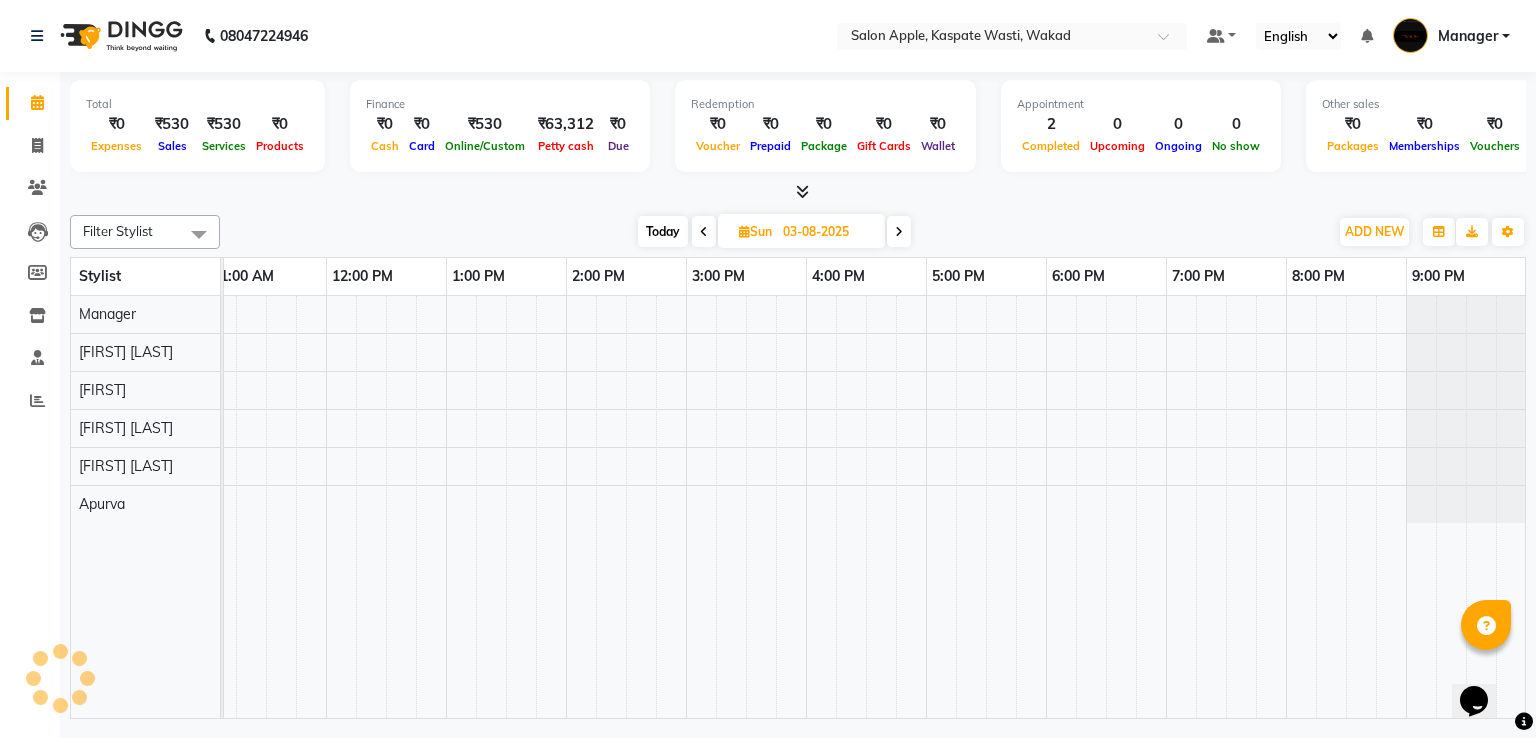 scroll, scrollTop: 0, scrollLeft: 258, axis: horizontal 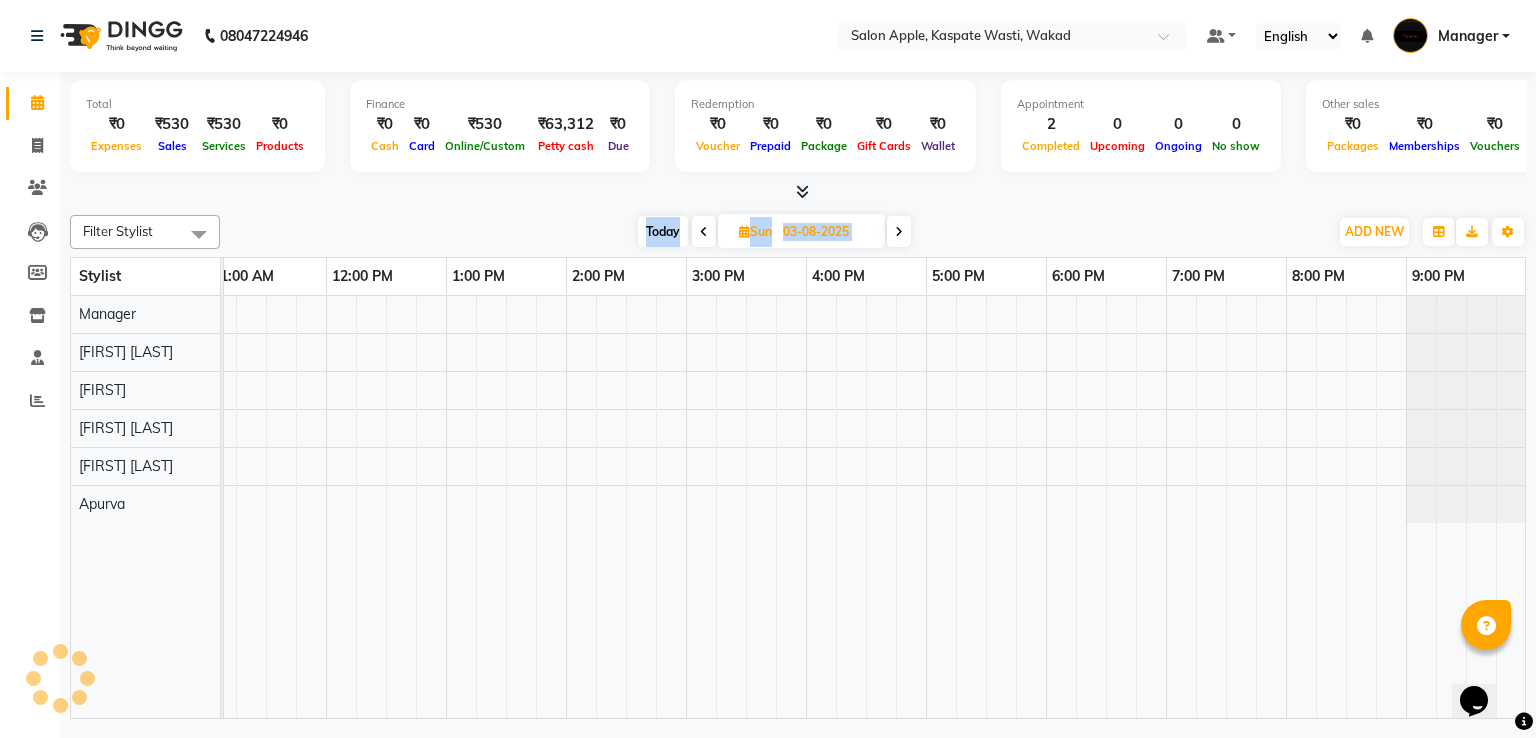 click at bounding box center [899, 232] 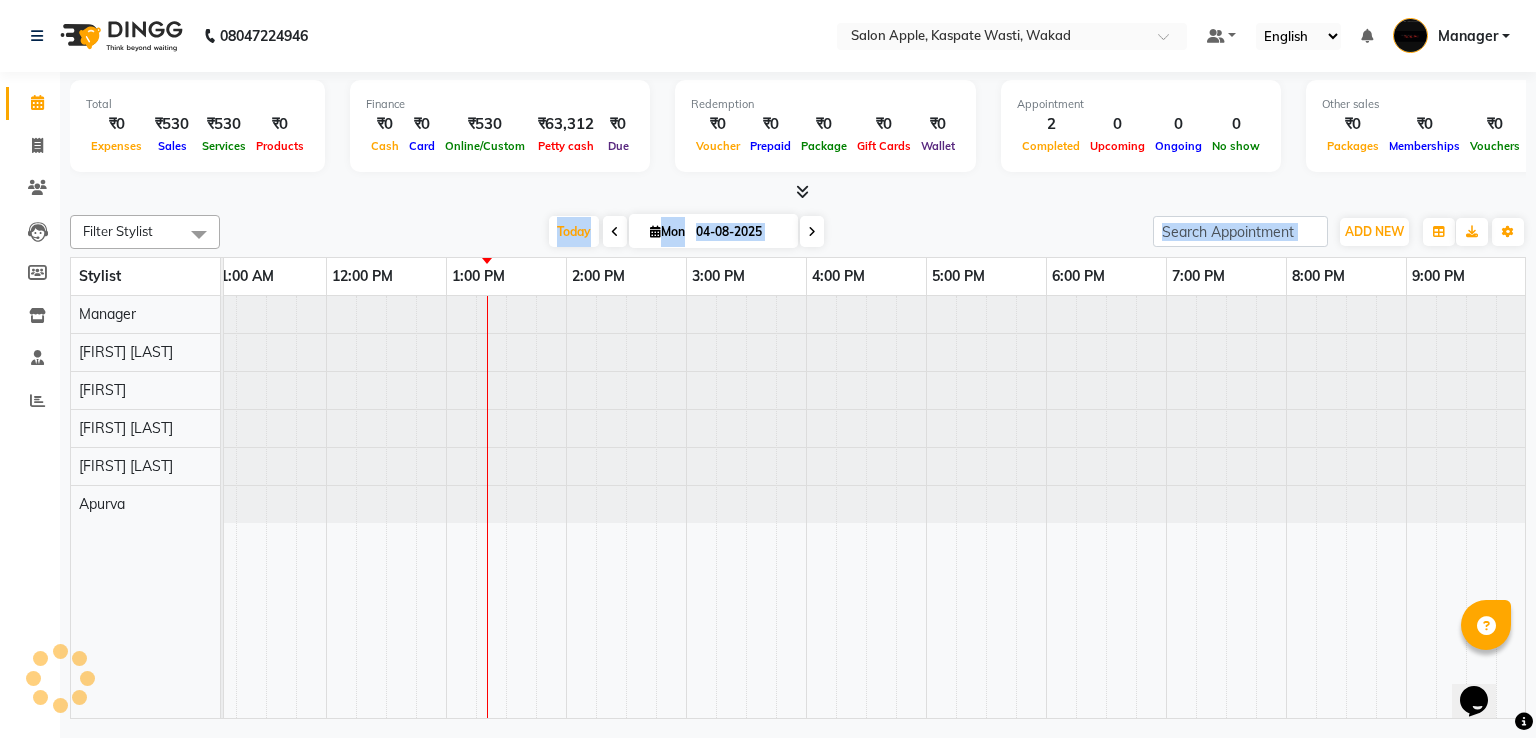 scroll, scrollTop: 0, scrollLeft: 258, axis: horizontal 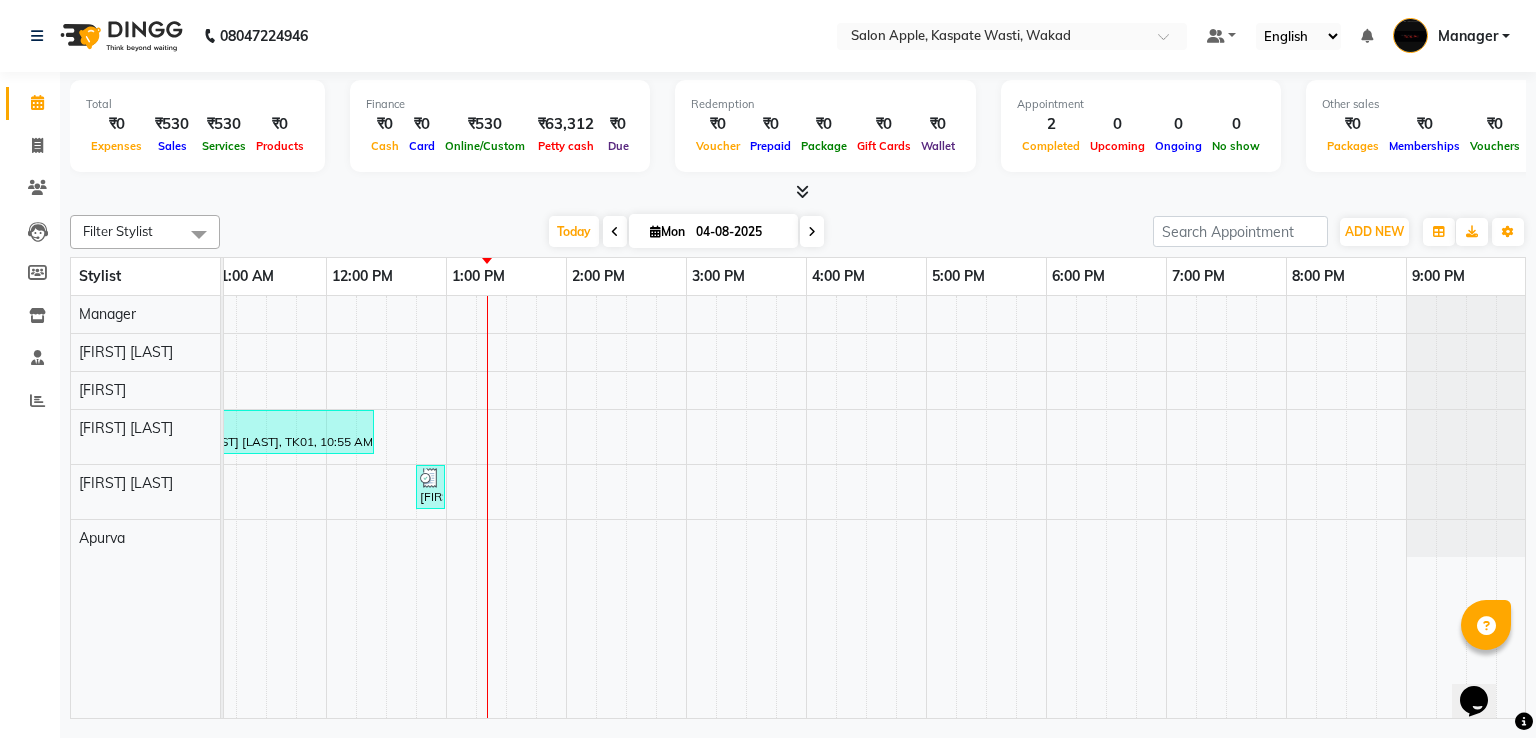 click on "Manager  [FIRST] [LAST] [FIRST] [LAST] [FIRST] [LAST] [FIRST] [LAST] [FIRST]" at bounding box center [153, 507] 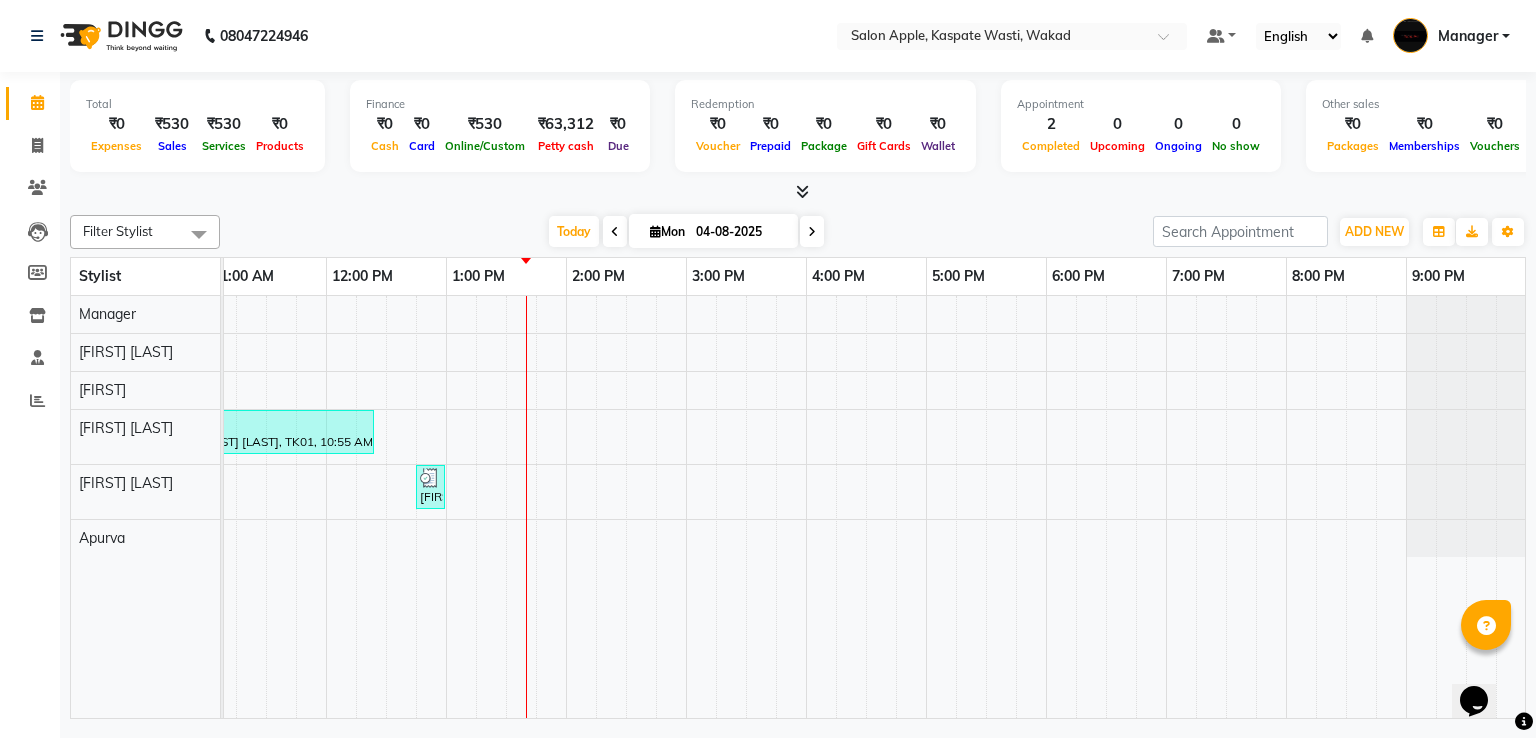 click on "[FIRST] [LAST], TK01, 10:55 AM-12:25 PM, Hair Cut-Hair Cut-Male With Styling,Beard Styling-Beard Trim-Male     [FIRST], TK02, 12:45 PM-01:00 PM, Threading-Upper Lips-Female" at bounding box center (746, 507) 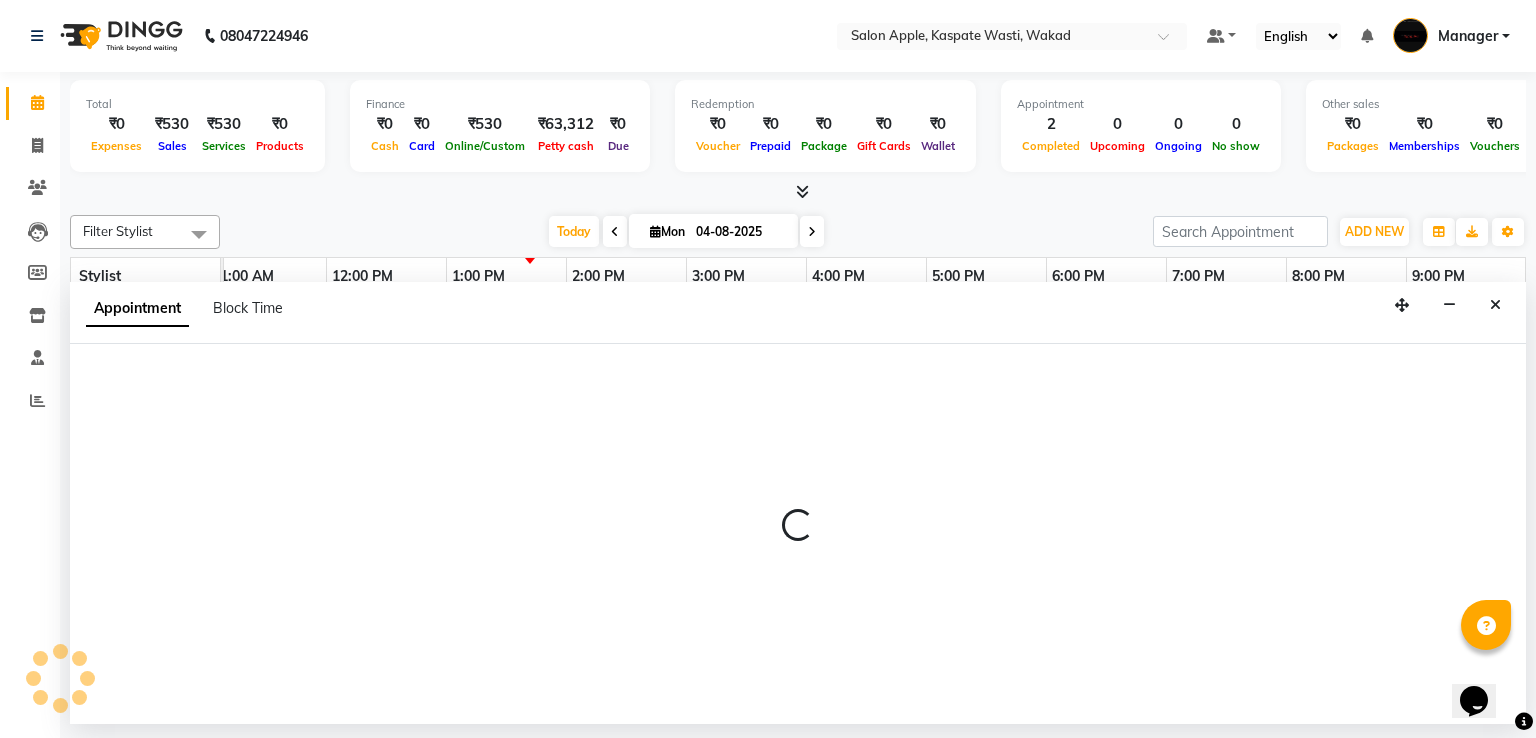 select on "71737" 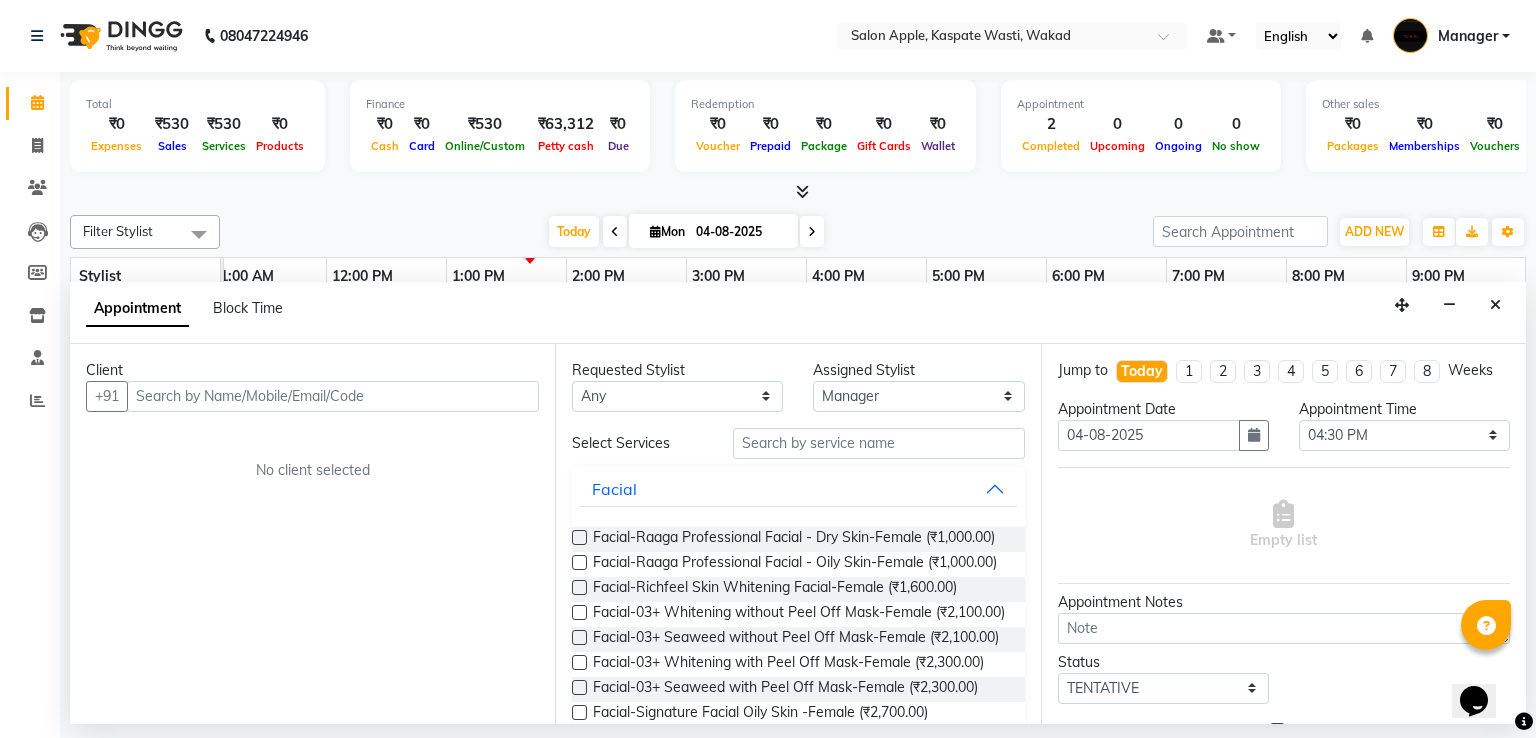 click on "Appointment Block Time" at bounding box center [798, 313] 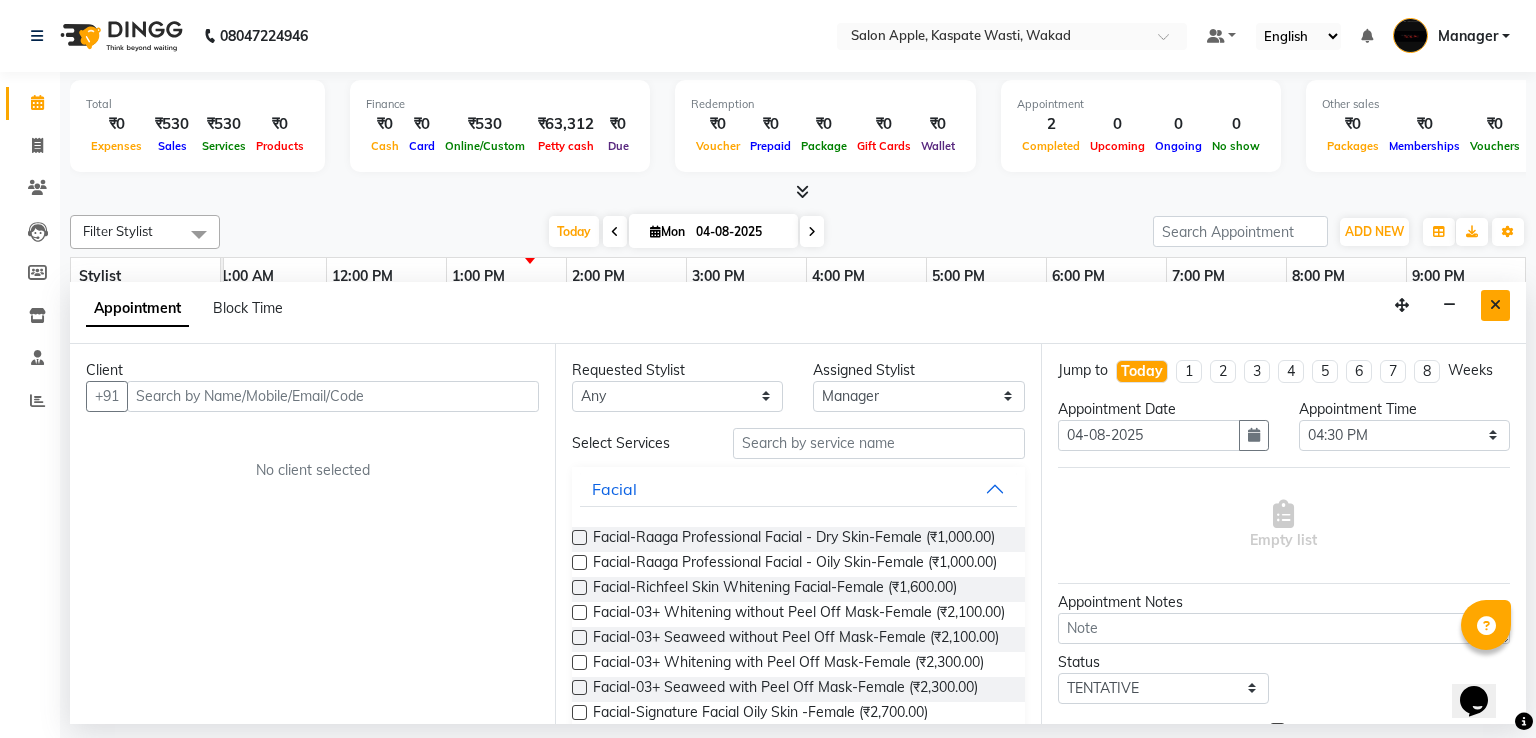 click at bounding box center [1495, 305] 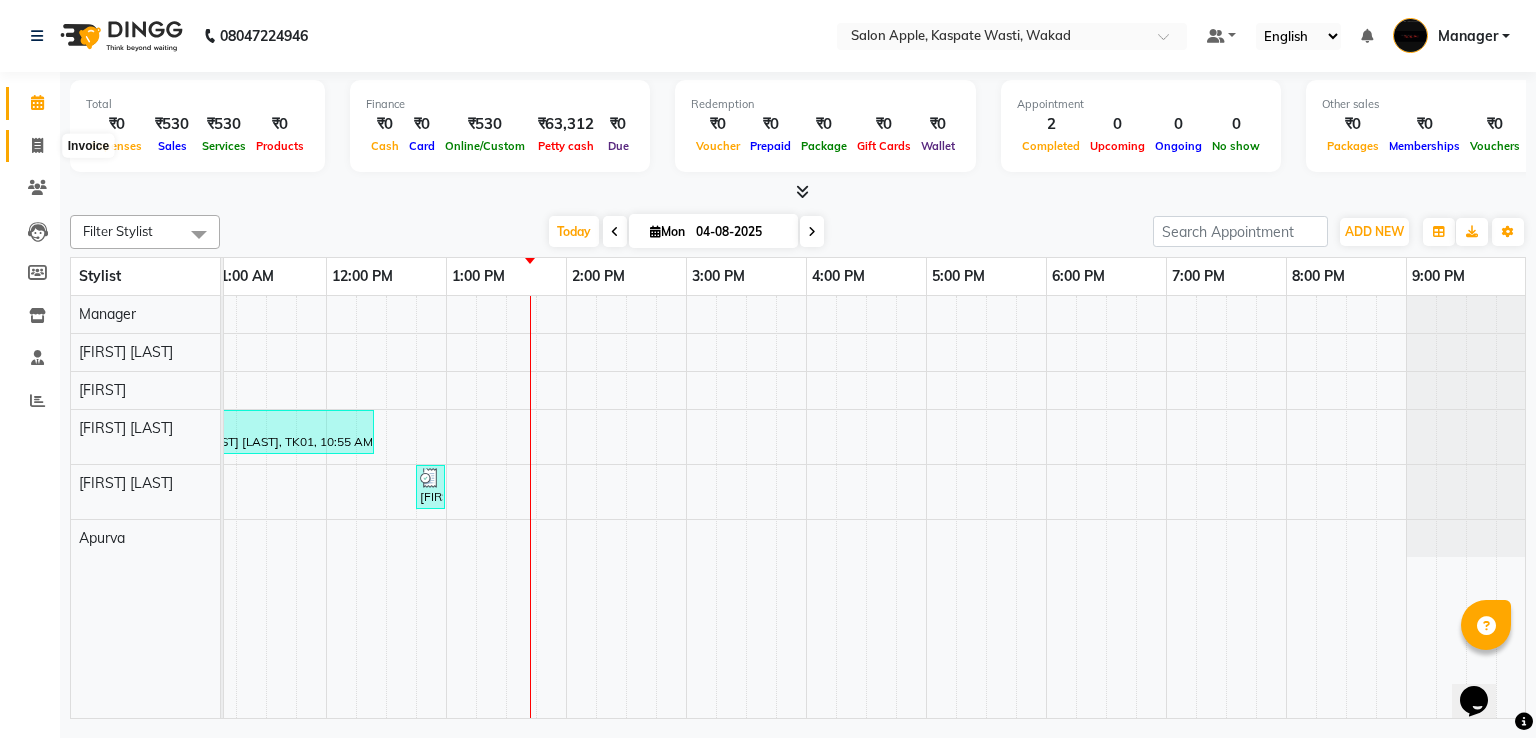 click 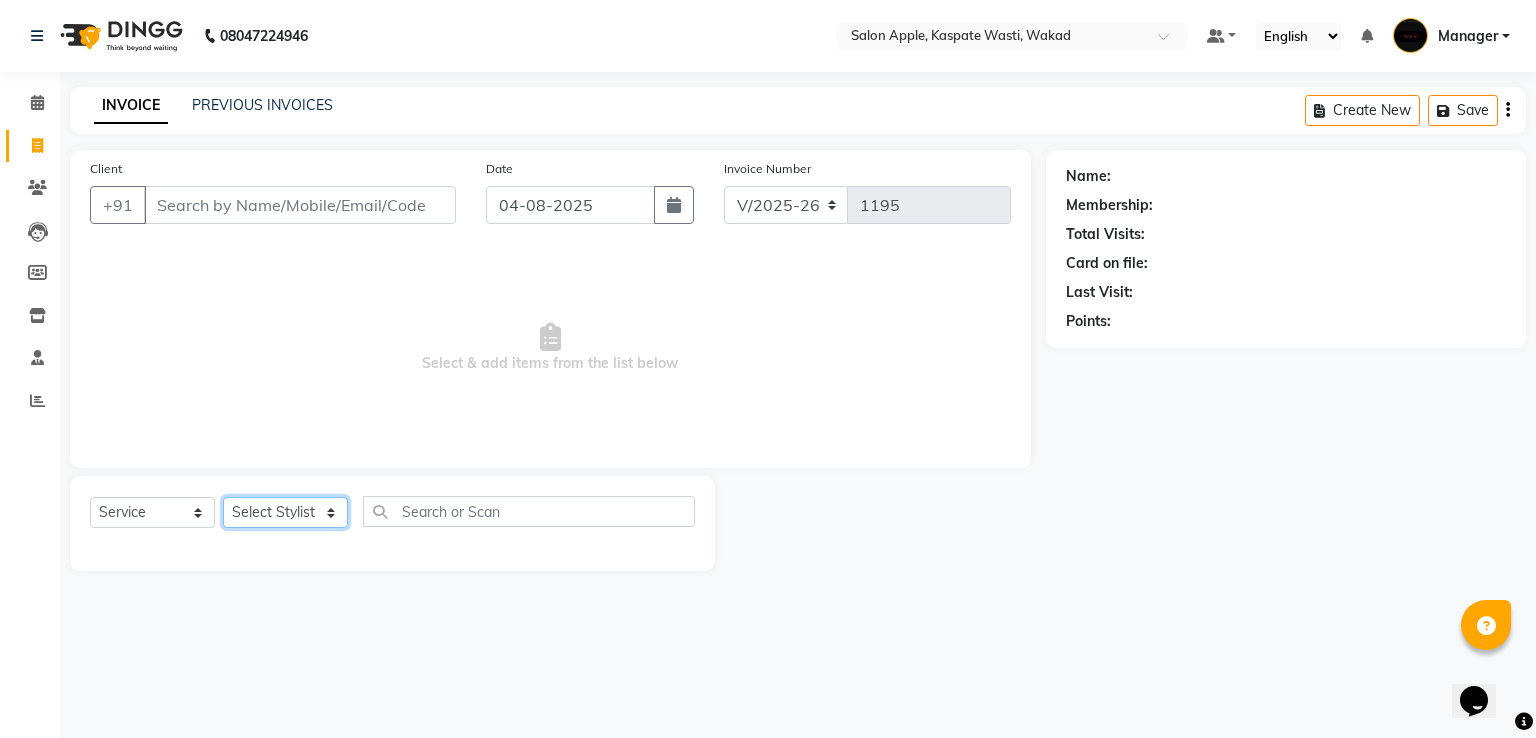 click on "Select Stylist Ansar Apurva Manager  Shradha Surve Swaraj Raut Yogita Jadhav" 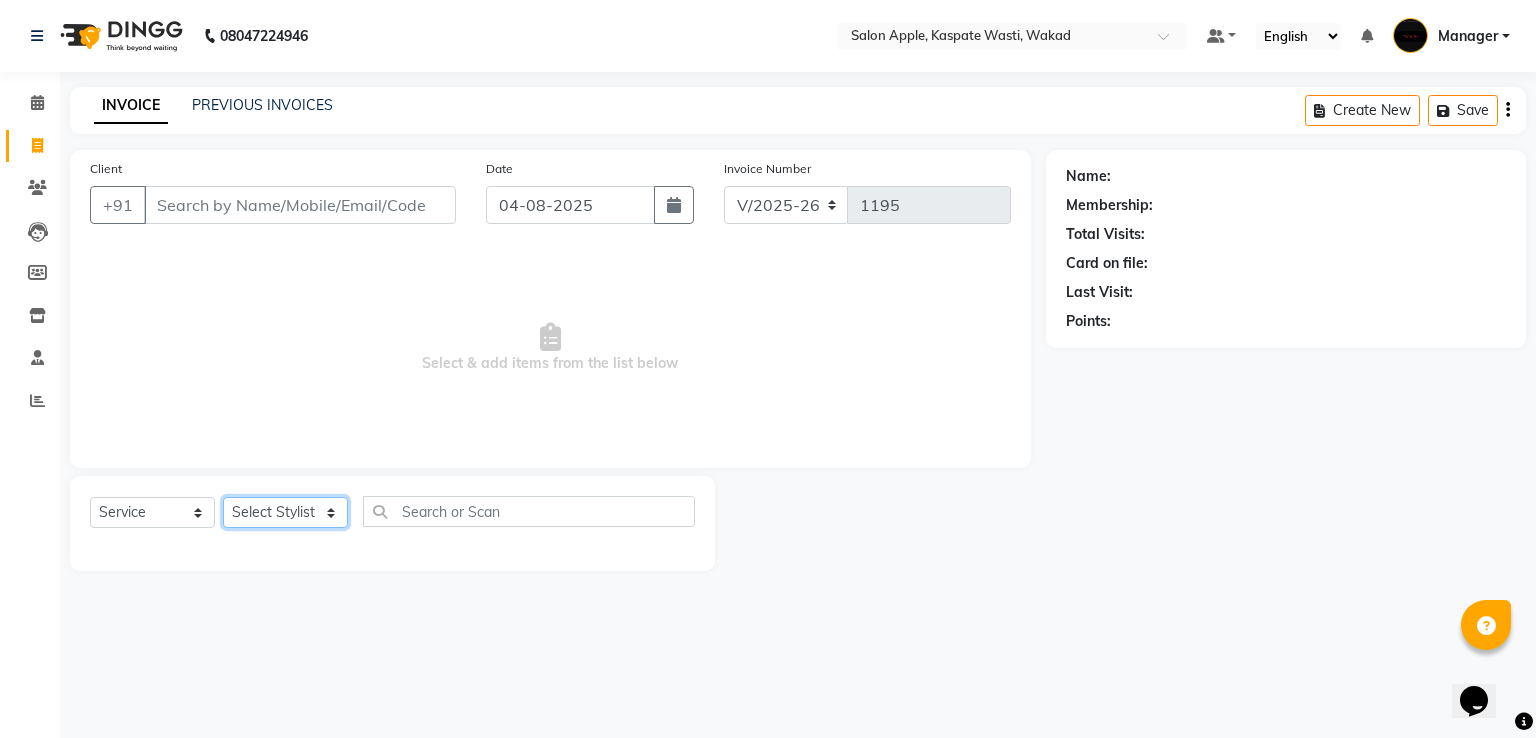 select on "79940" 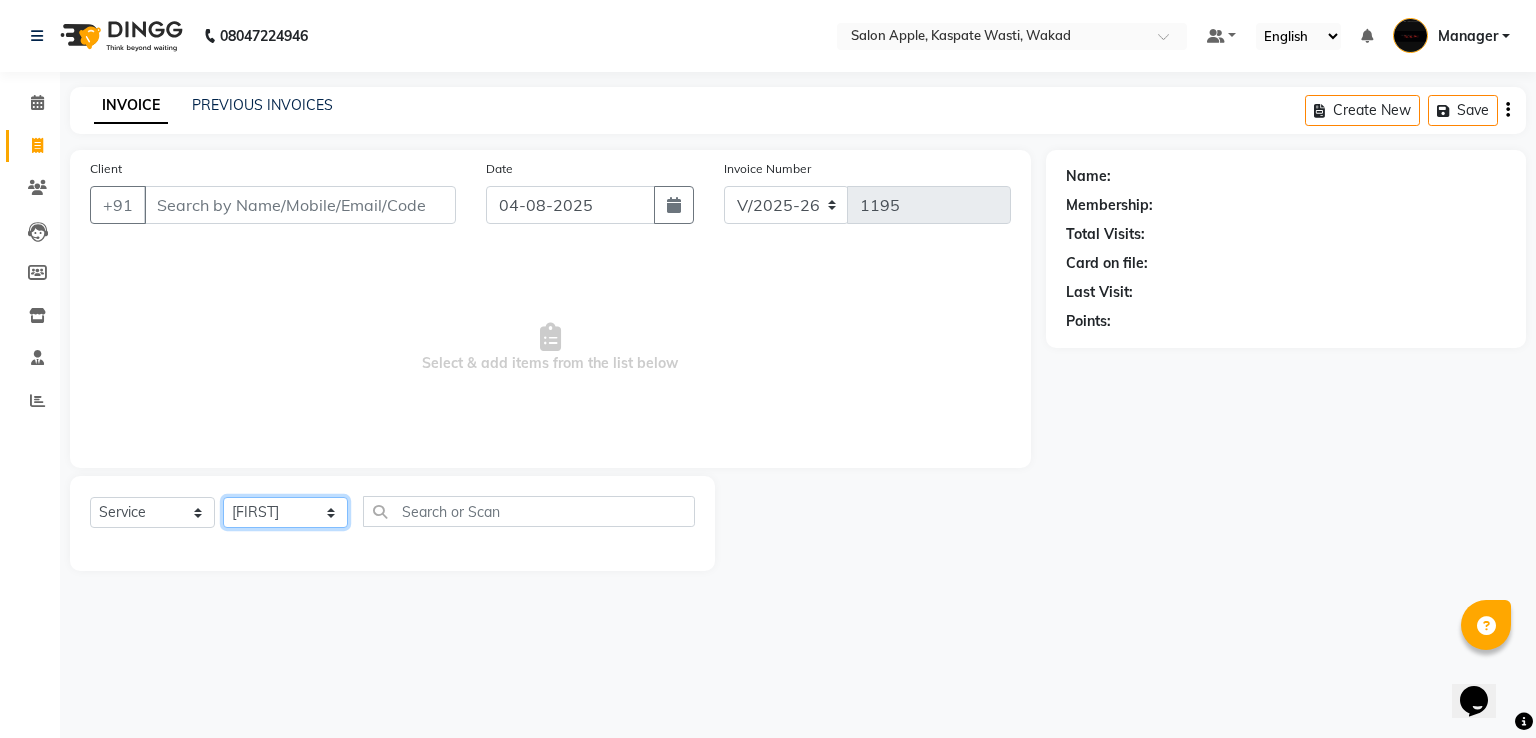 click on "Select Stylist Ansar Apurva Manager  Shradha Surve Swaraj Raut Yogita Jadhav" 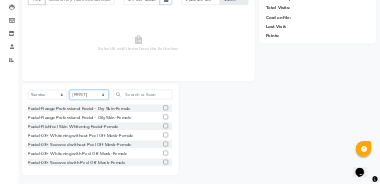scroll, scrollTop: 210, scrollLeft: 0, axis: vertical 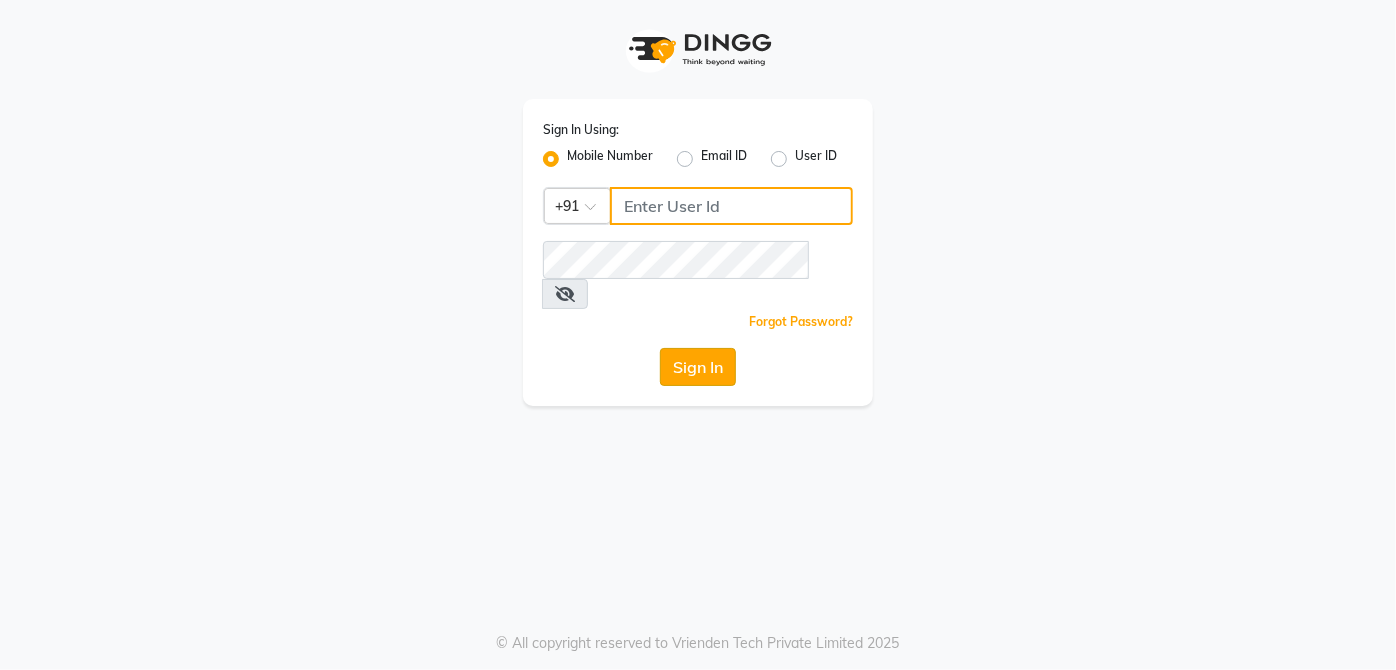 type on "[PHONE]" 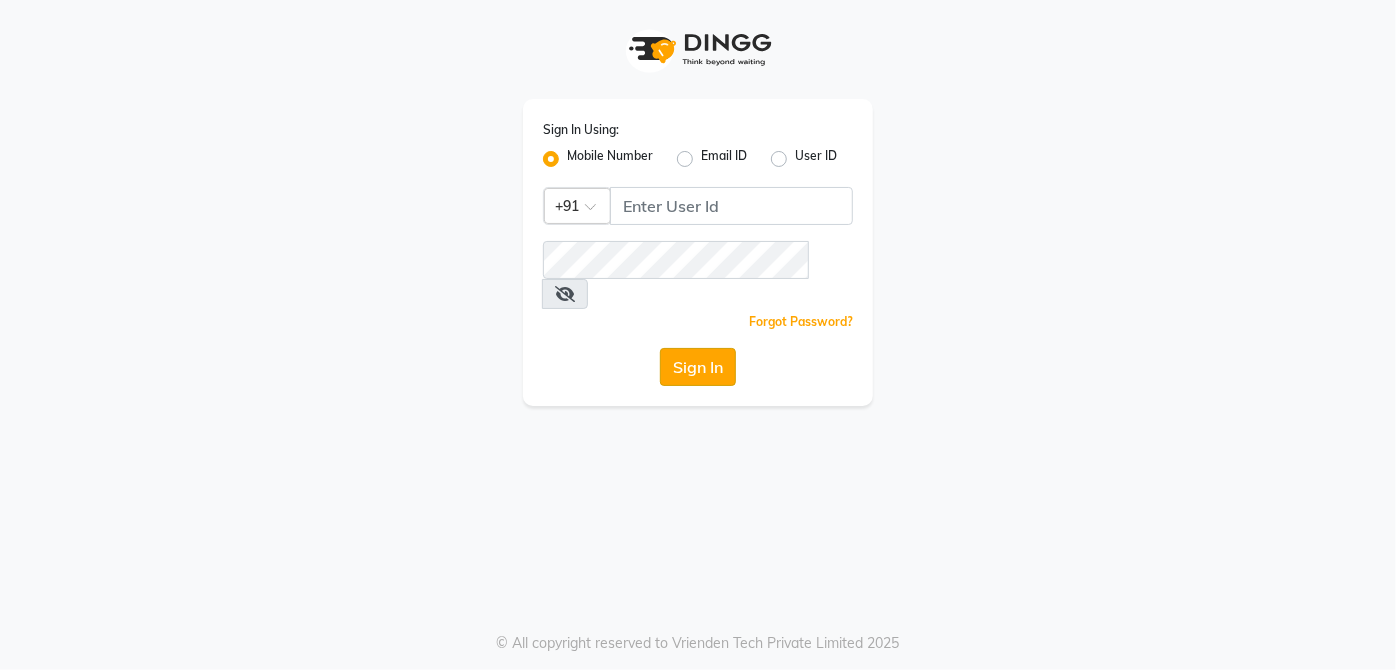 click on "Sign In" 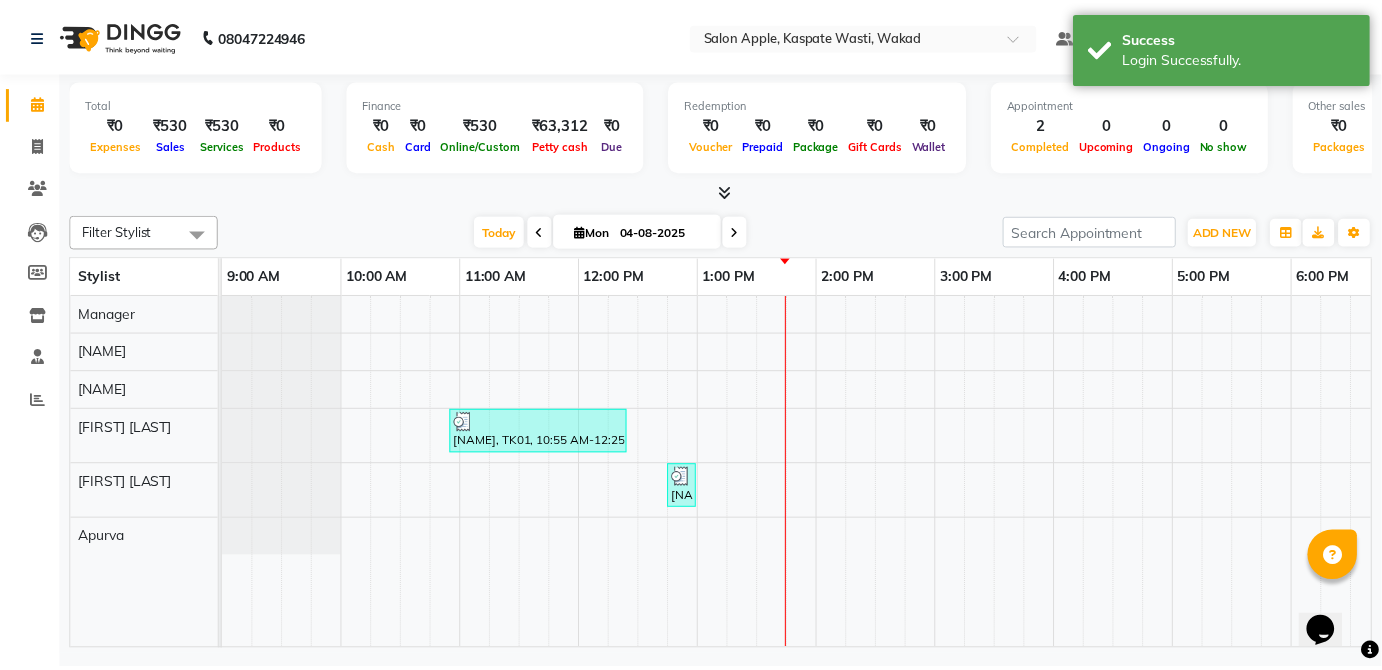 scroll, scrollTop: 0, scrollLeft: 0, axis: both 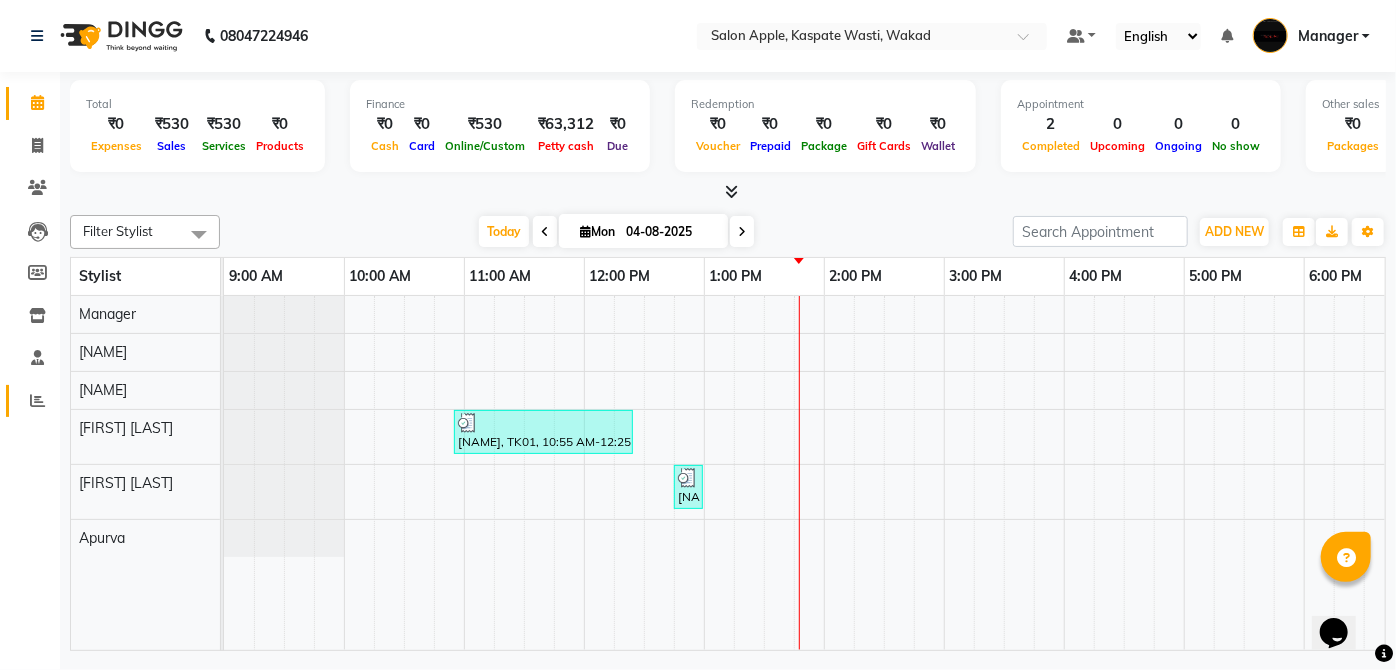 click 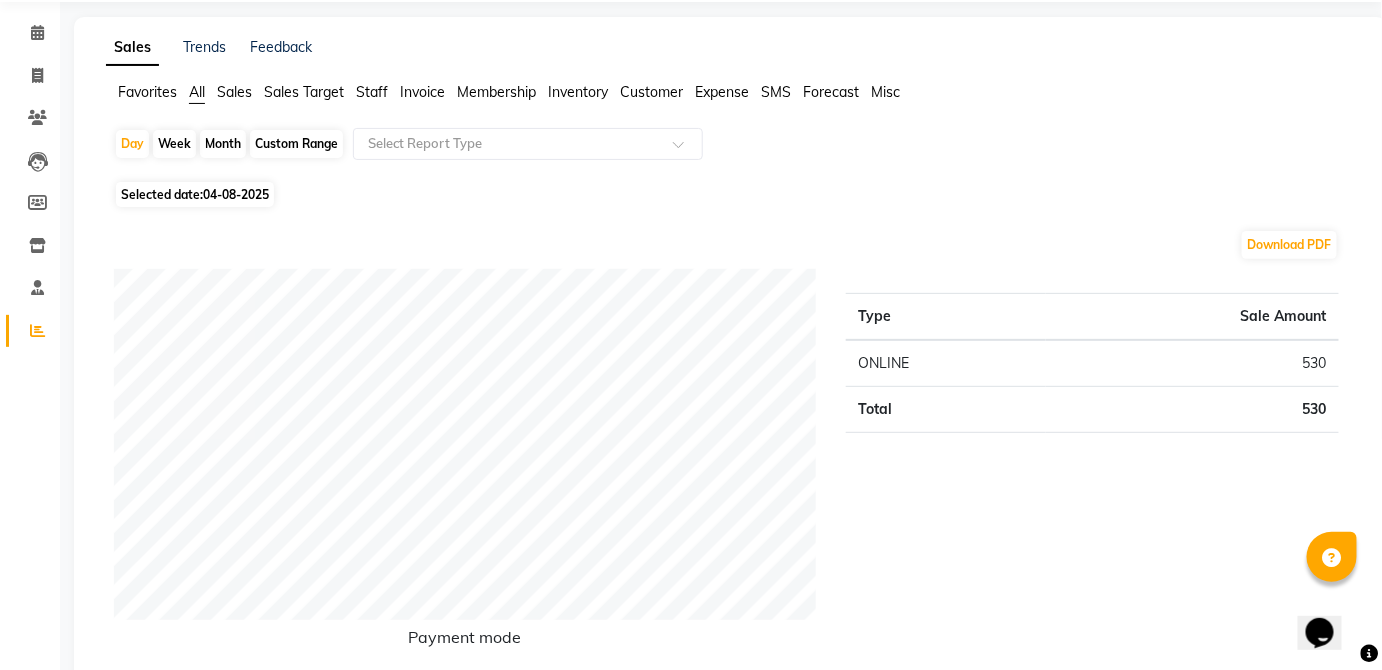 scroll, scrollTop: 0, scrollLeft: 0, axis: both 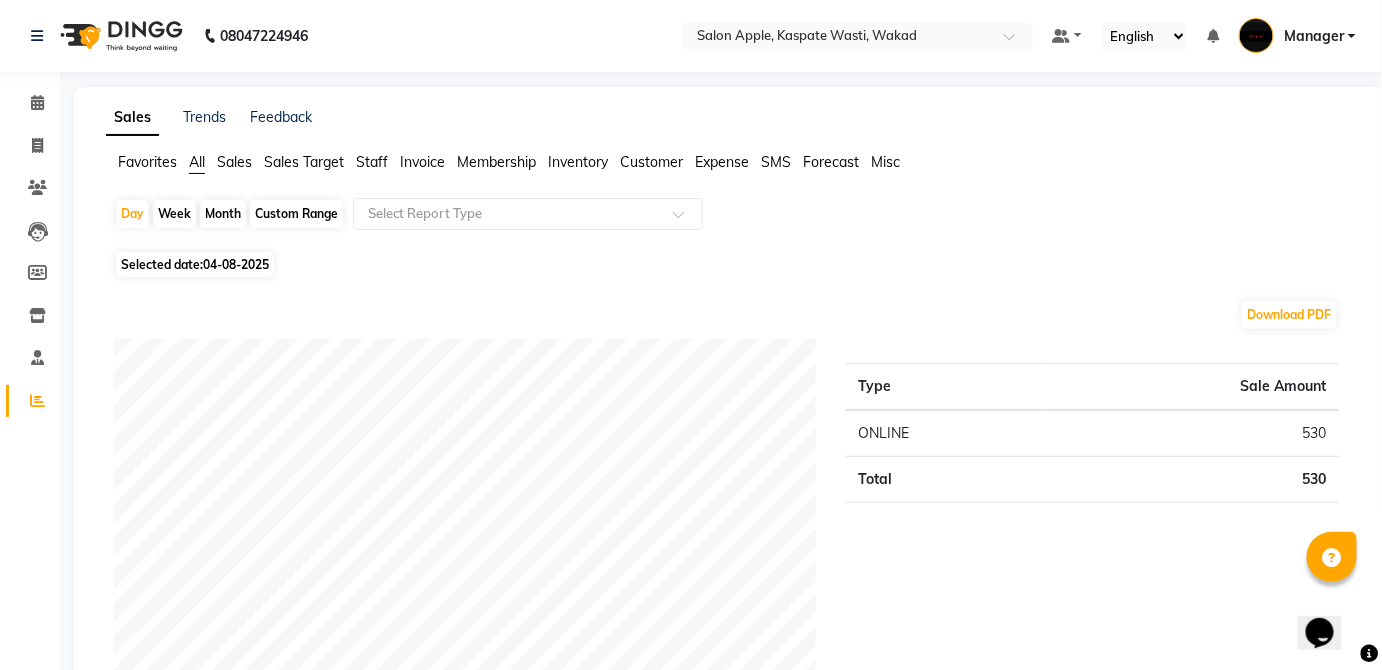 click on "Invoice" 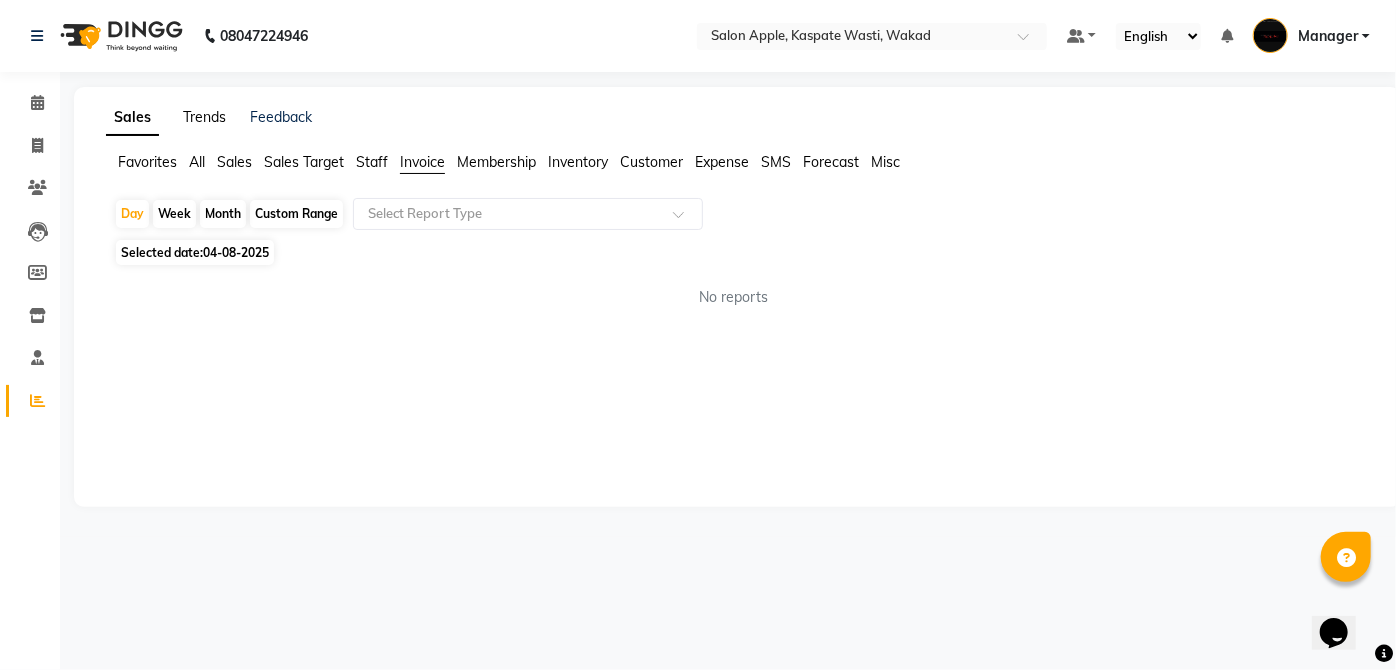 click on "Trends" 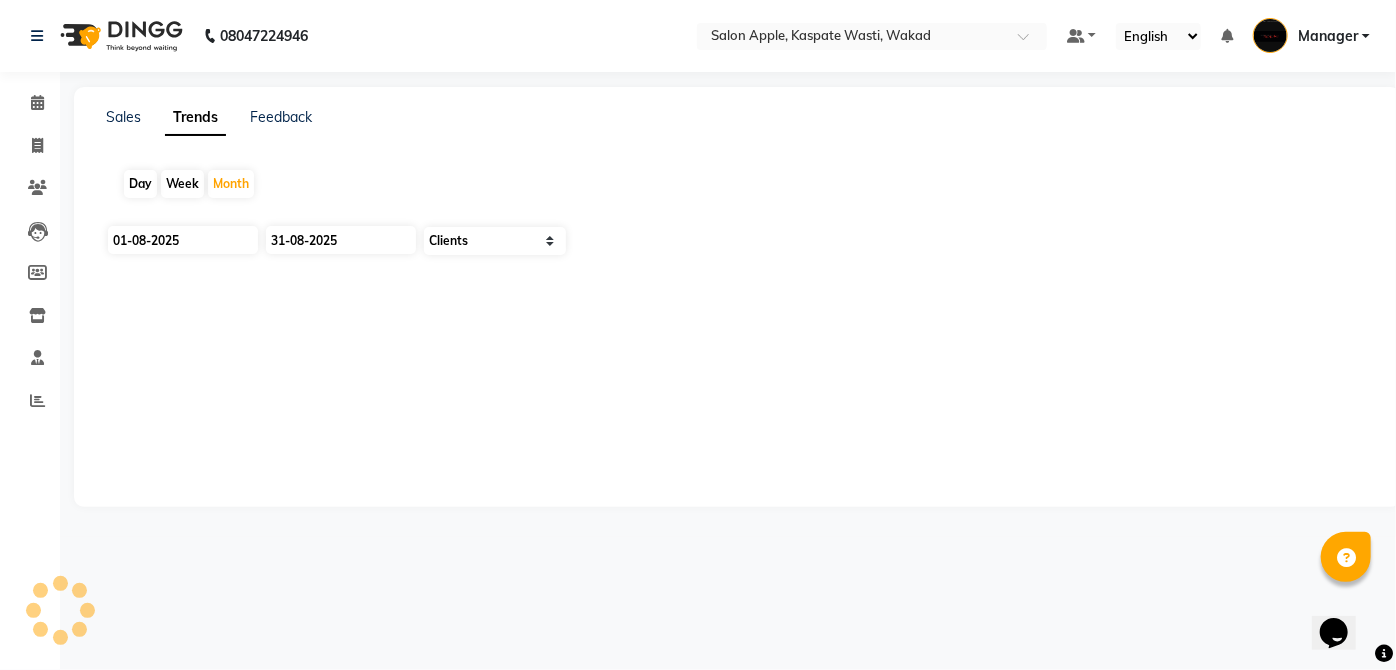 click on "Trends" 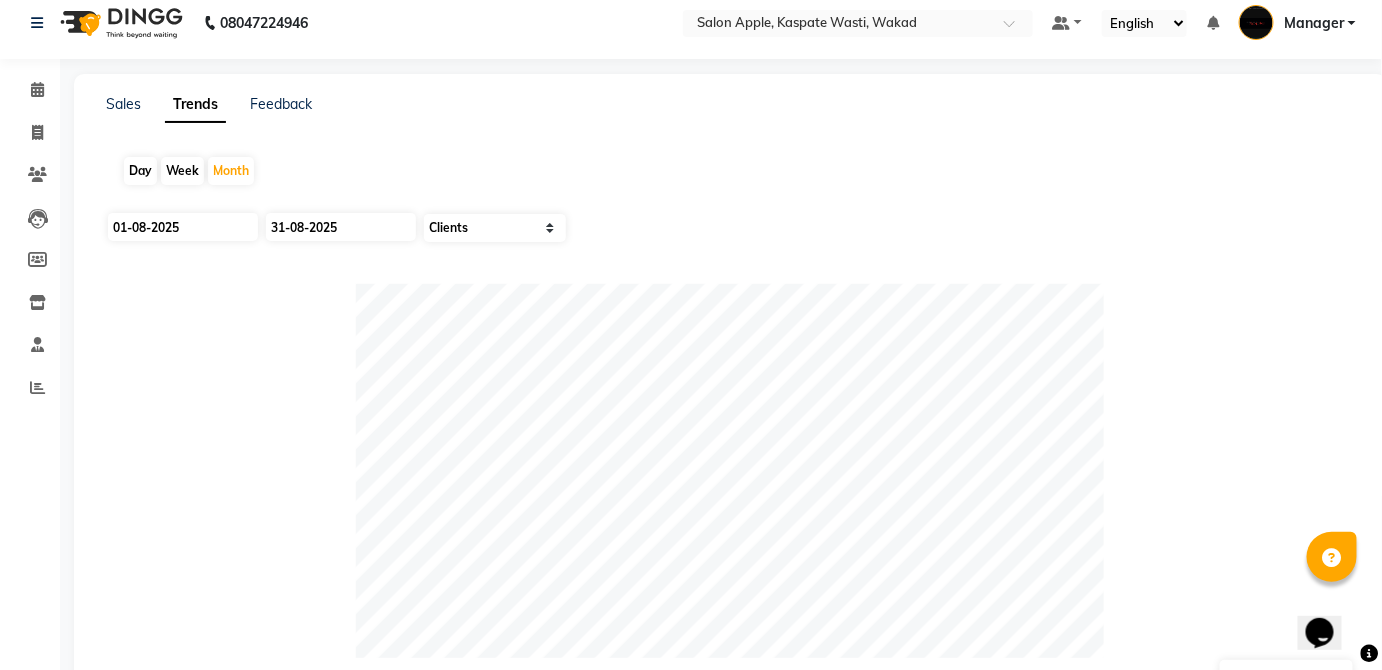scroll, scrollTop: 0, scrollLeft: 0, axis: both 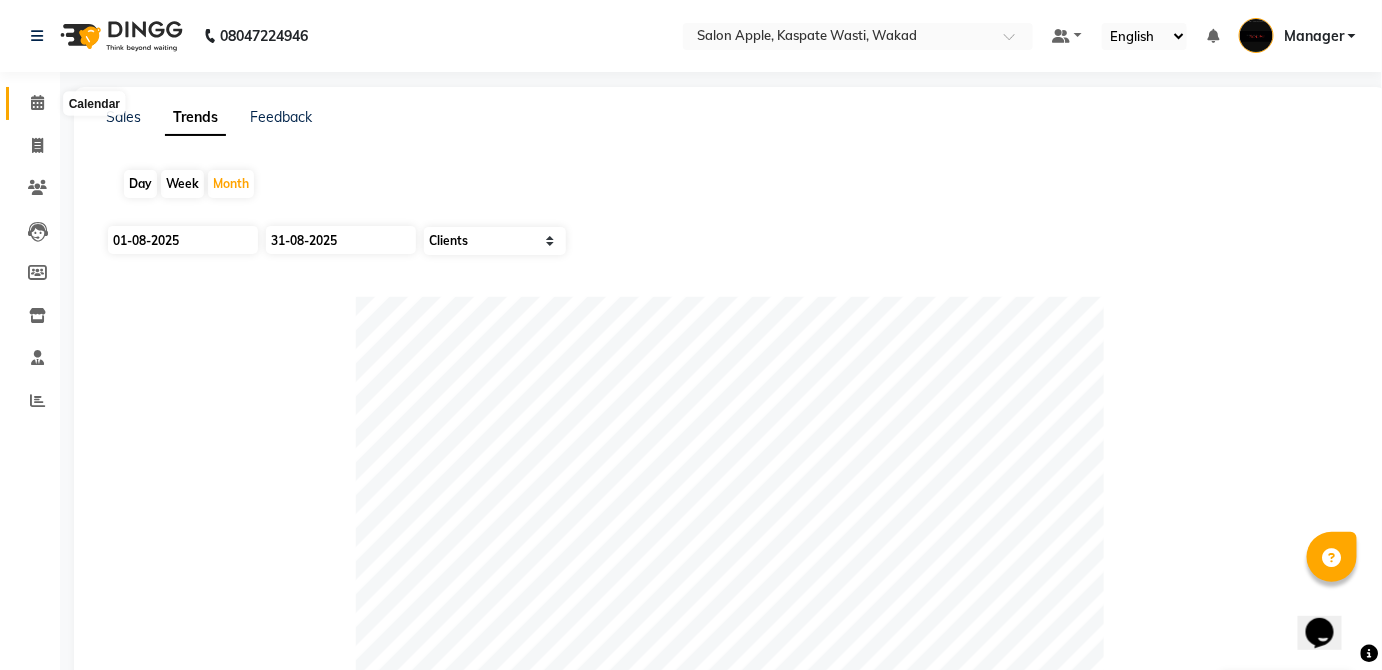 click 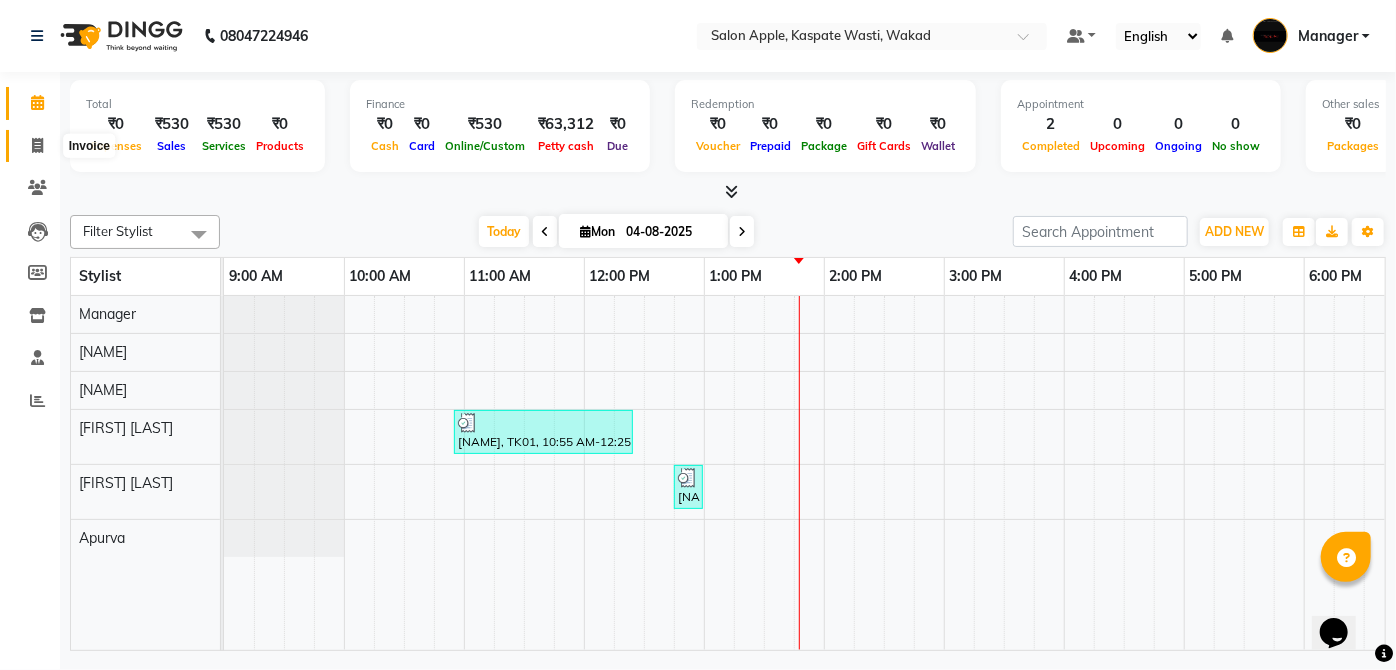 click 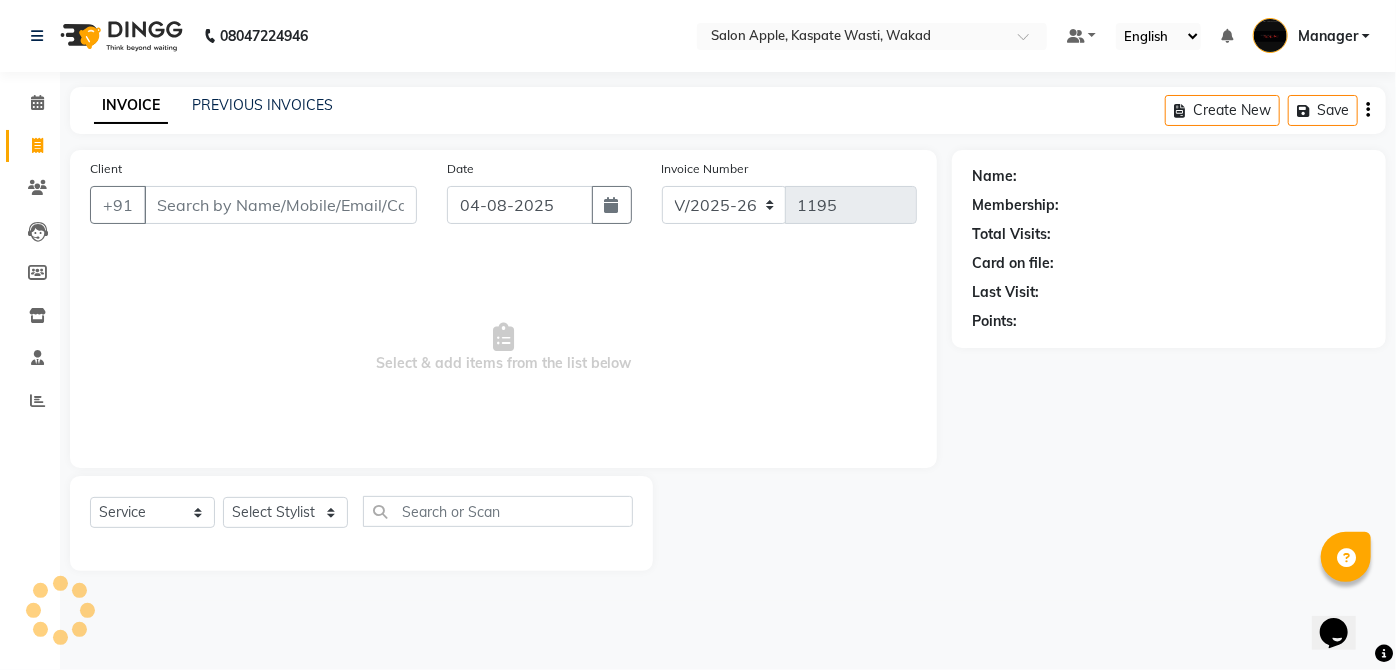 click on "Client" at bounding box center (280, 205) 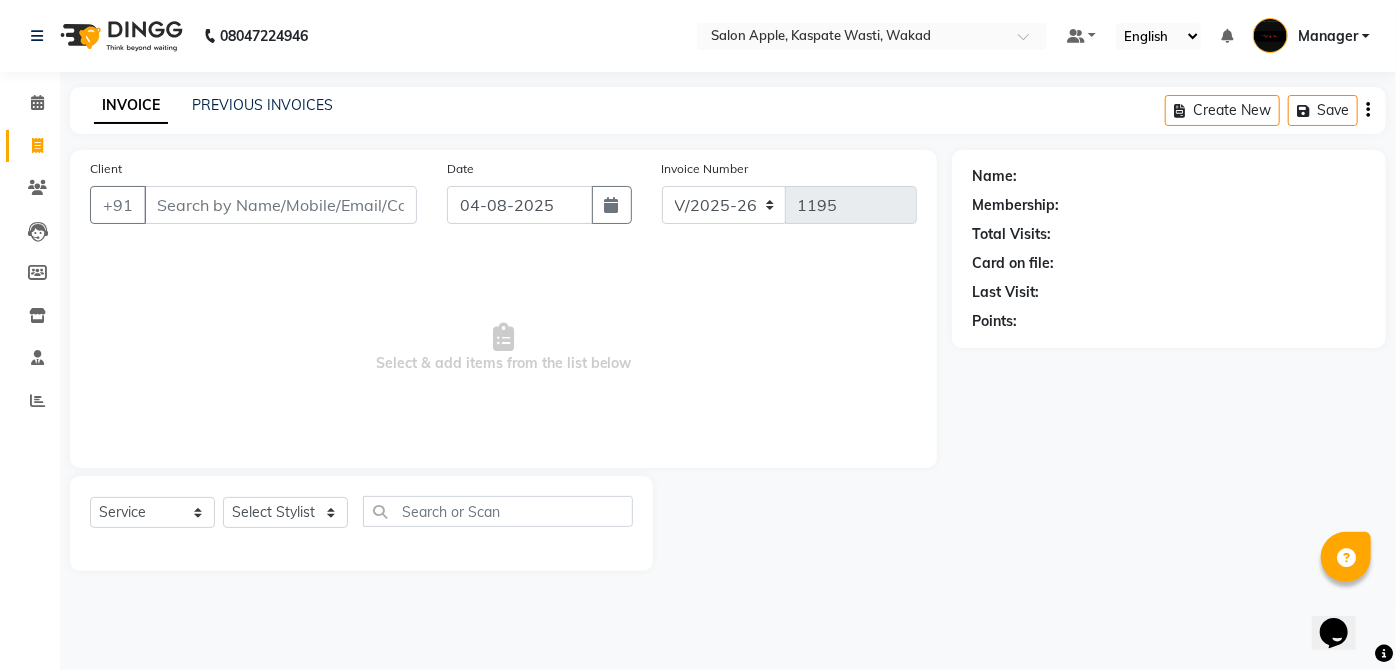 click on "Client" at bounding box center [280, 205] 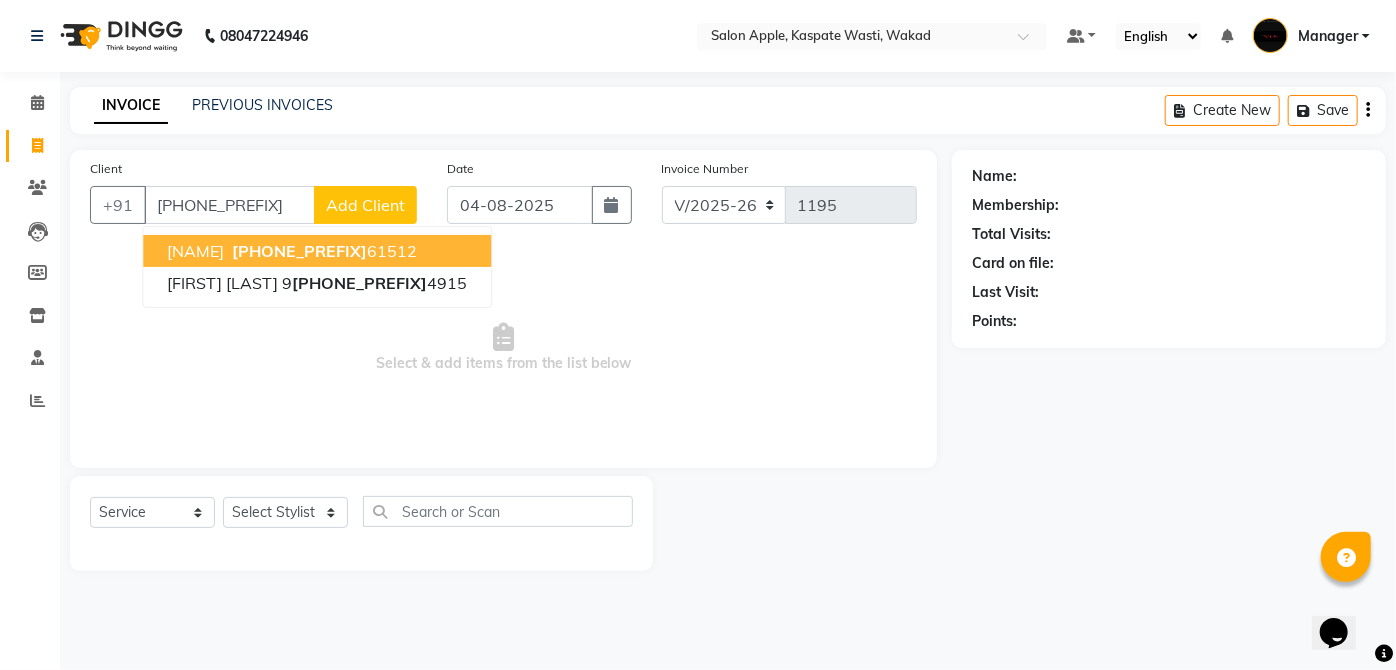 click on "Satendra C" at bounding box center [195, 251] 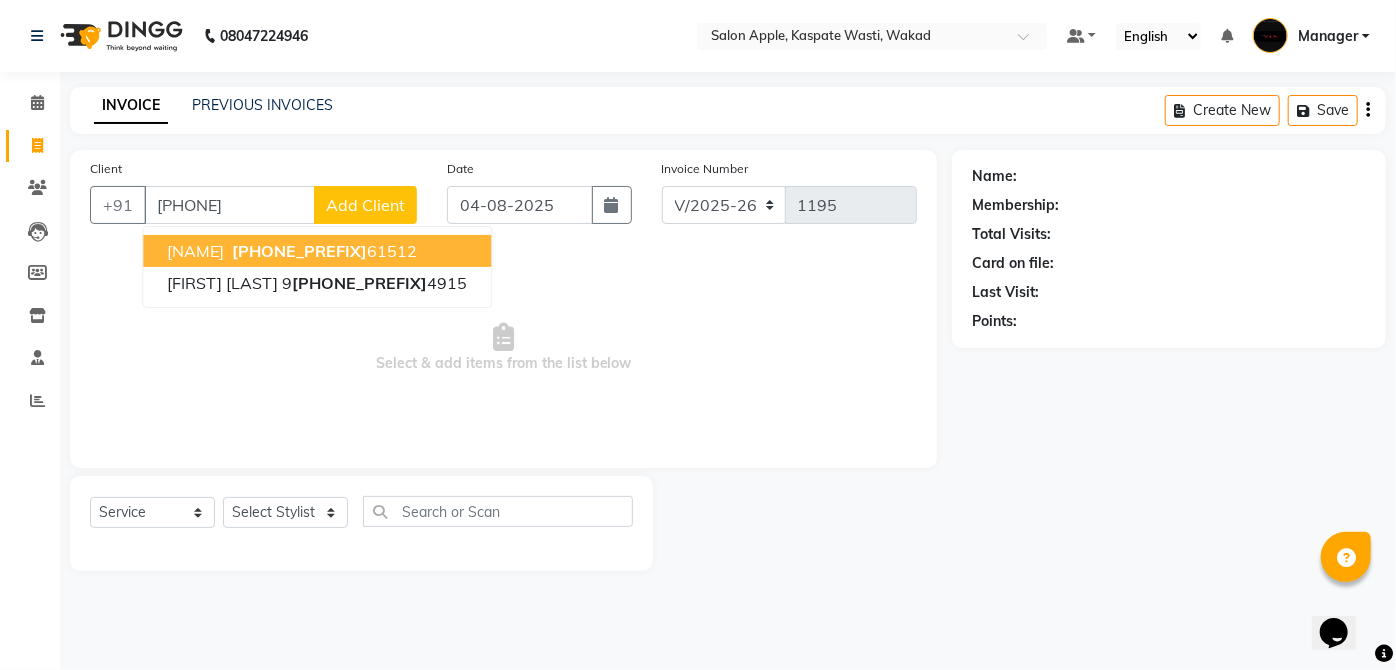 type on "9301461512" 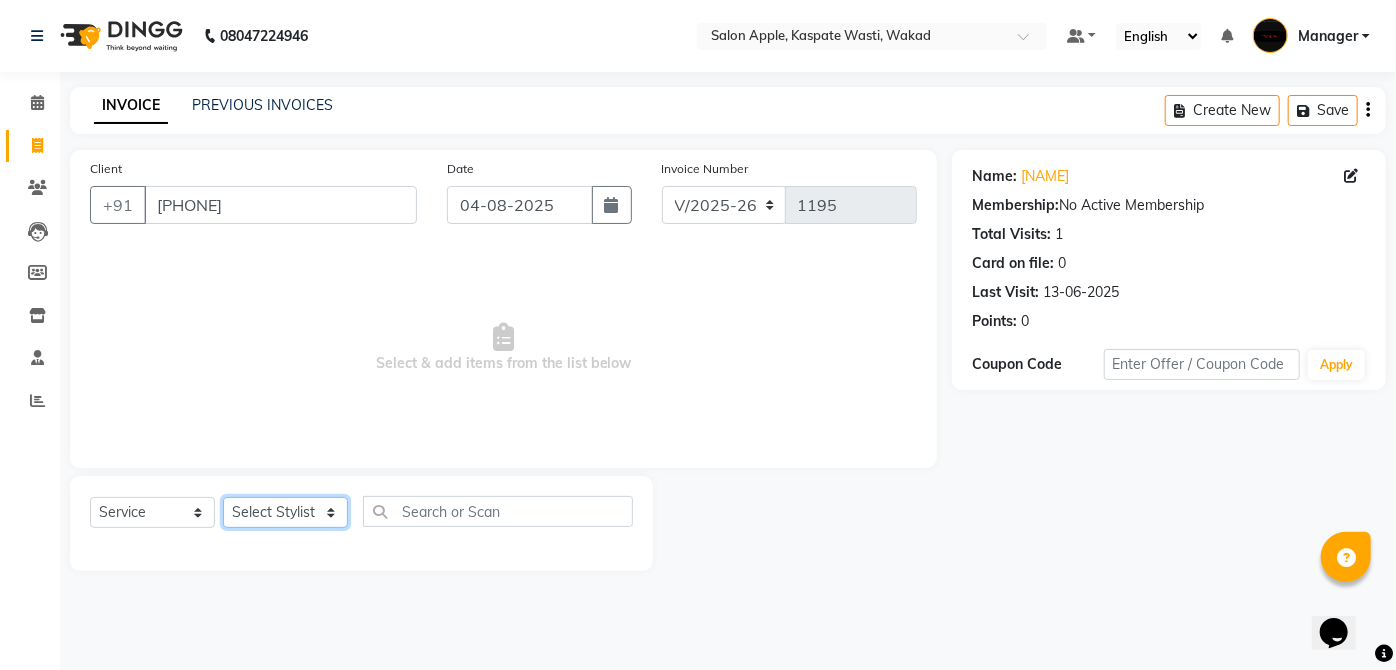 click on "Select Stylist Ansar Apurva Manager  Shradha Surve Swaraj Raut Yogita Jadhav" 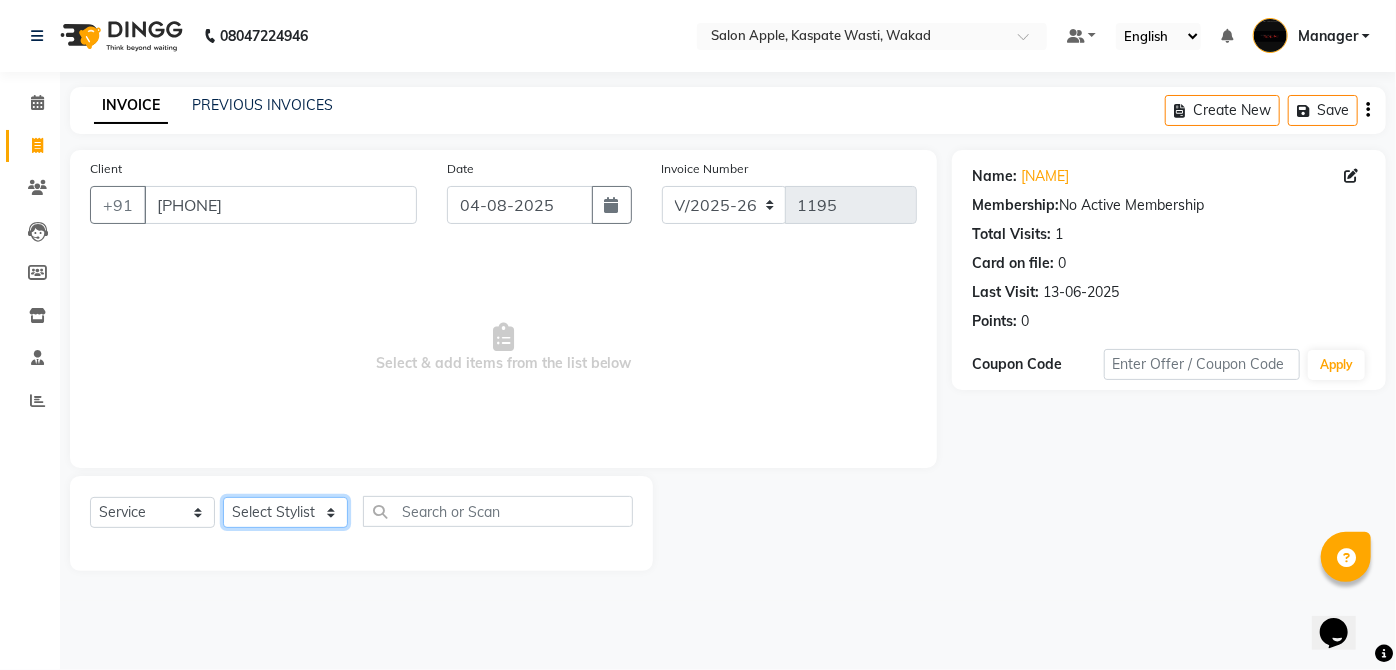 select on "79940" 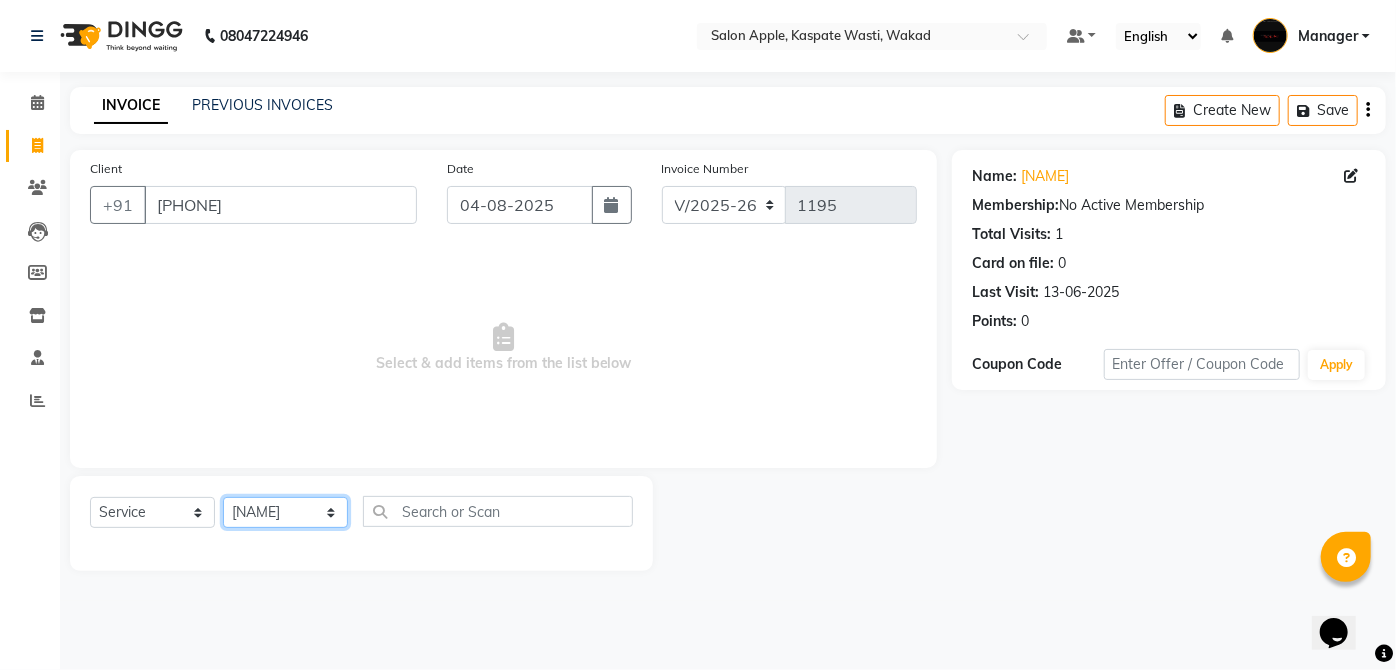 click on "Select Stylist Ansar Apurva Manager  Shradha Surve Swaraj Raut Yogita Jadhav" 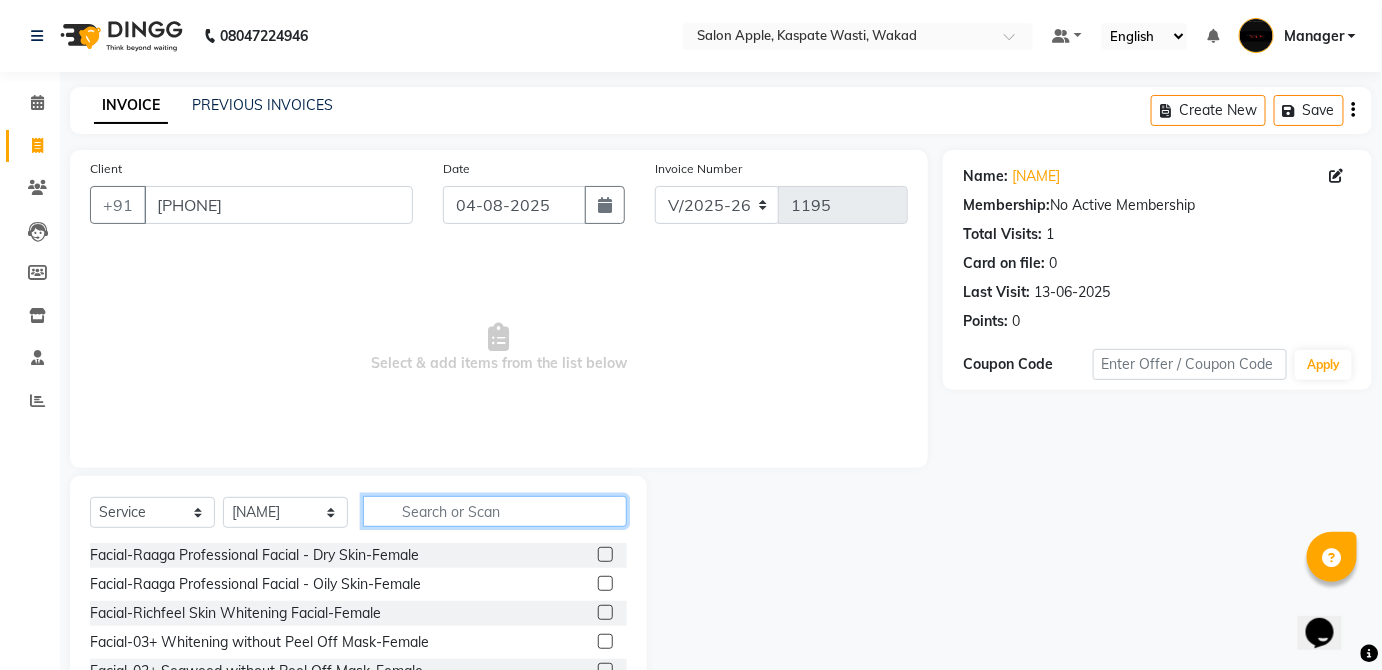 click 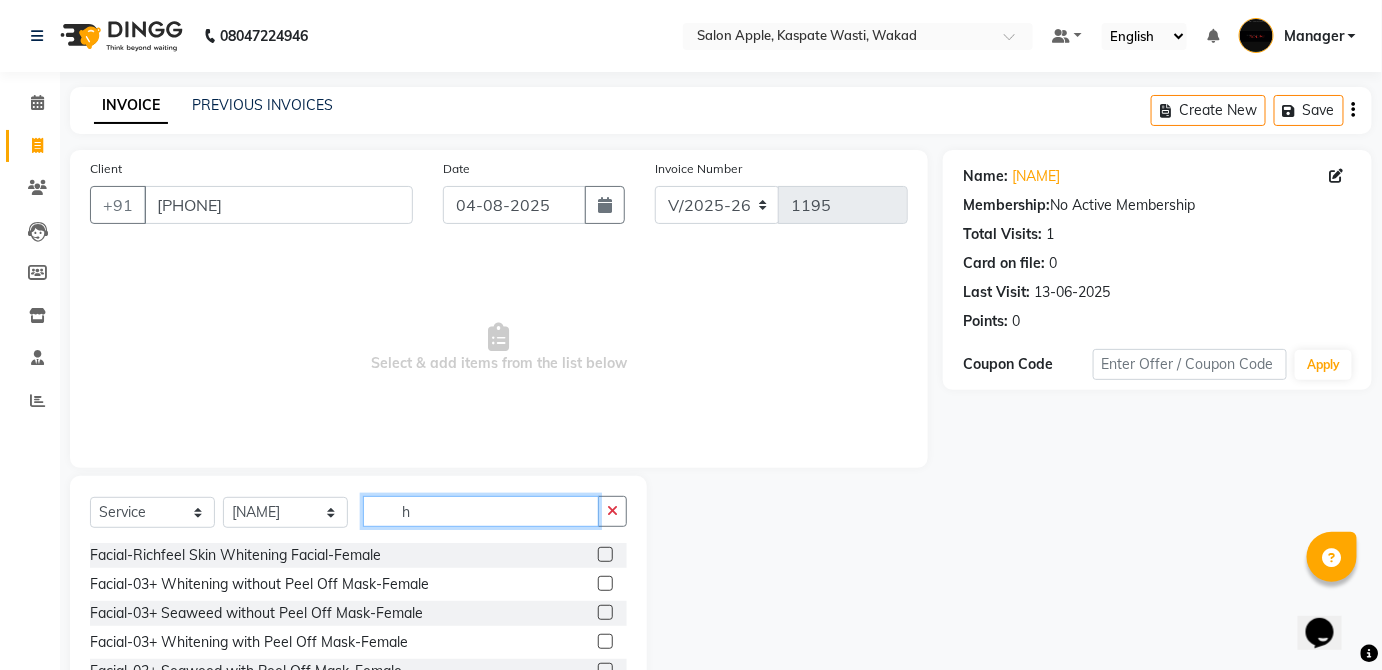 click on "h" 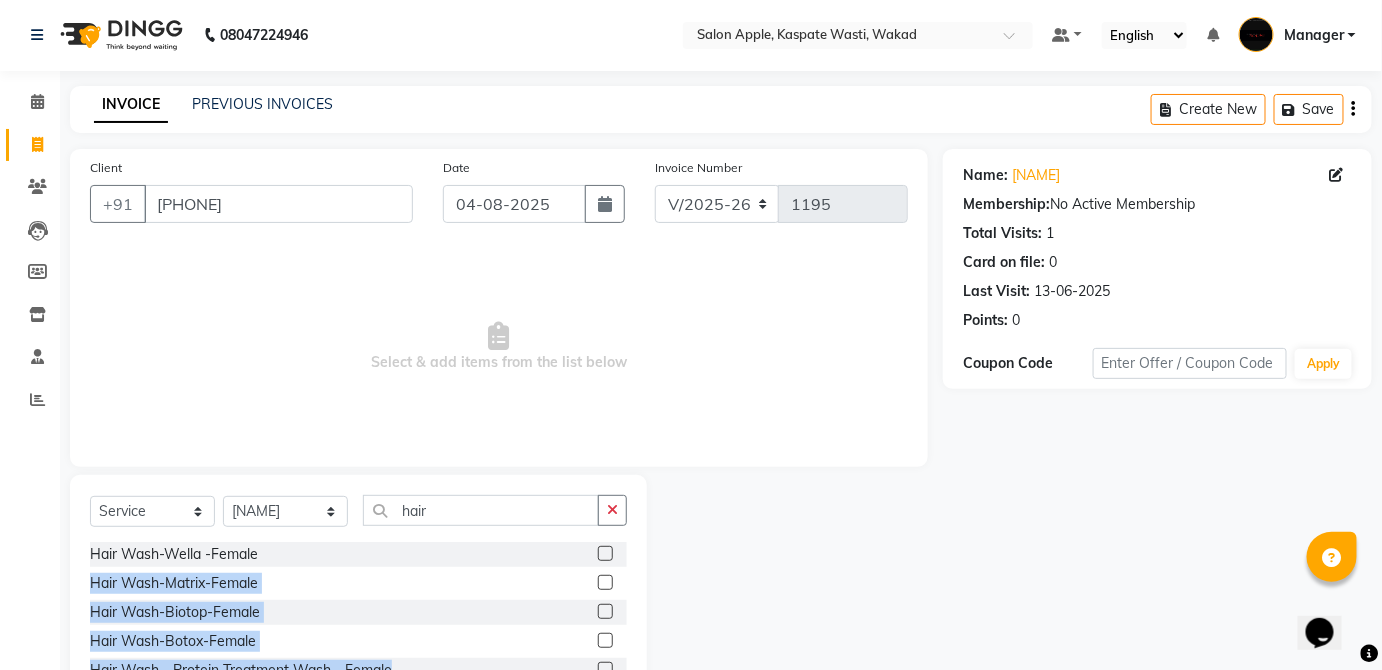 scroll, scrollTop: 72, scrollLeft: 0, axis: vertical 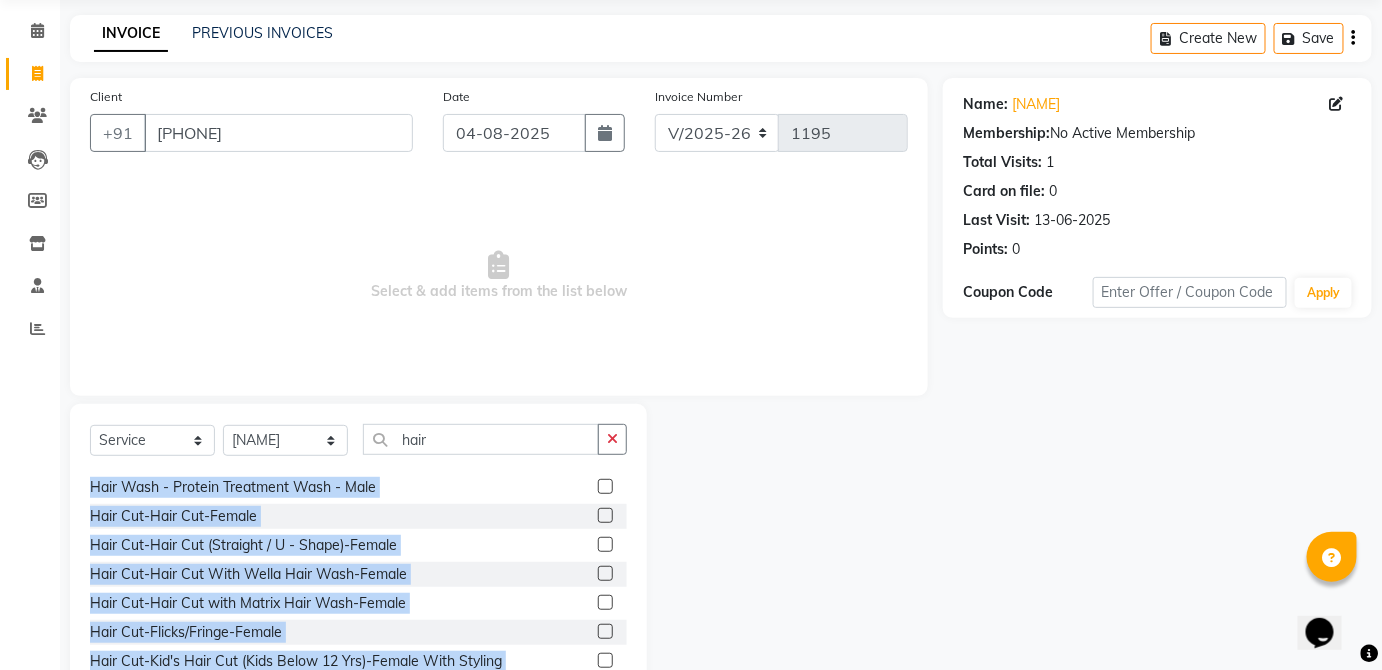 drag, startPoint x: 529, startPoint y: 563, endPoint x: 526, endPoint y: 683, distance: 120.03749 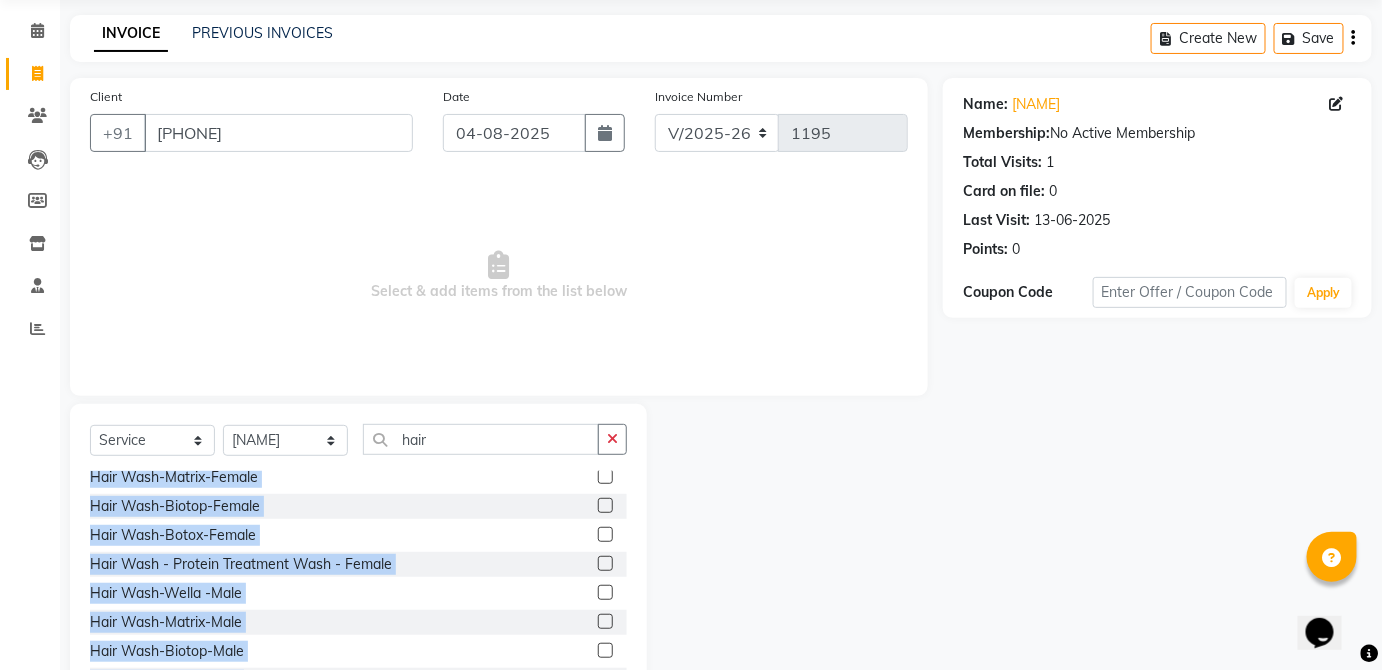 scroll, scrollTop: 0, scrollLeft: 0, axis: both 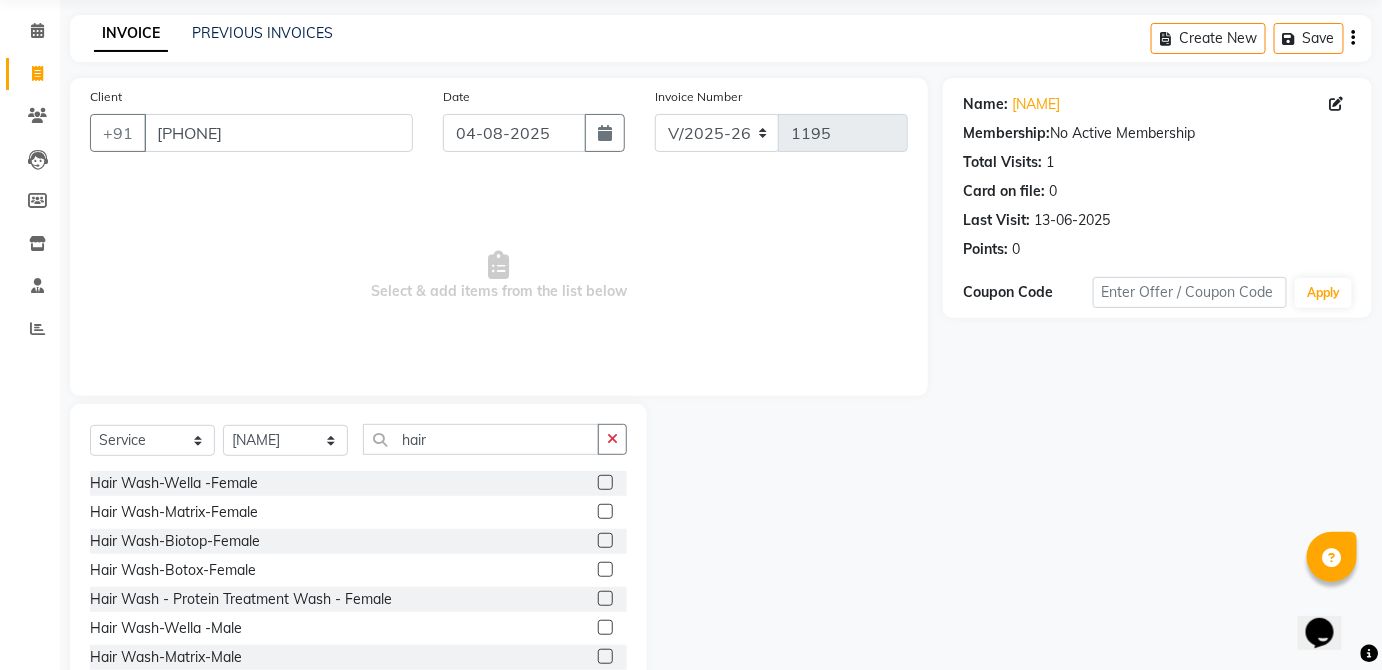 click 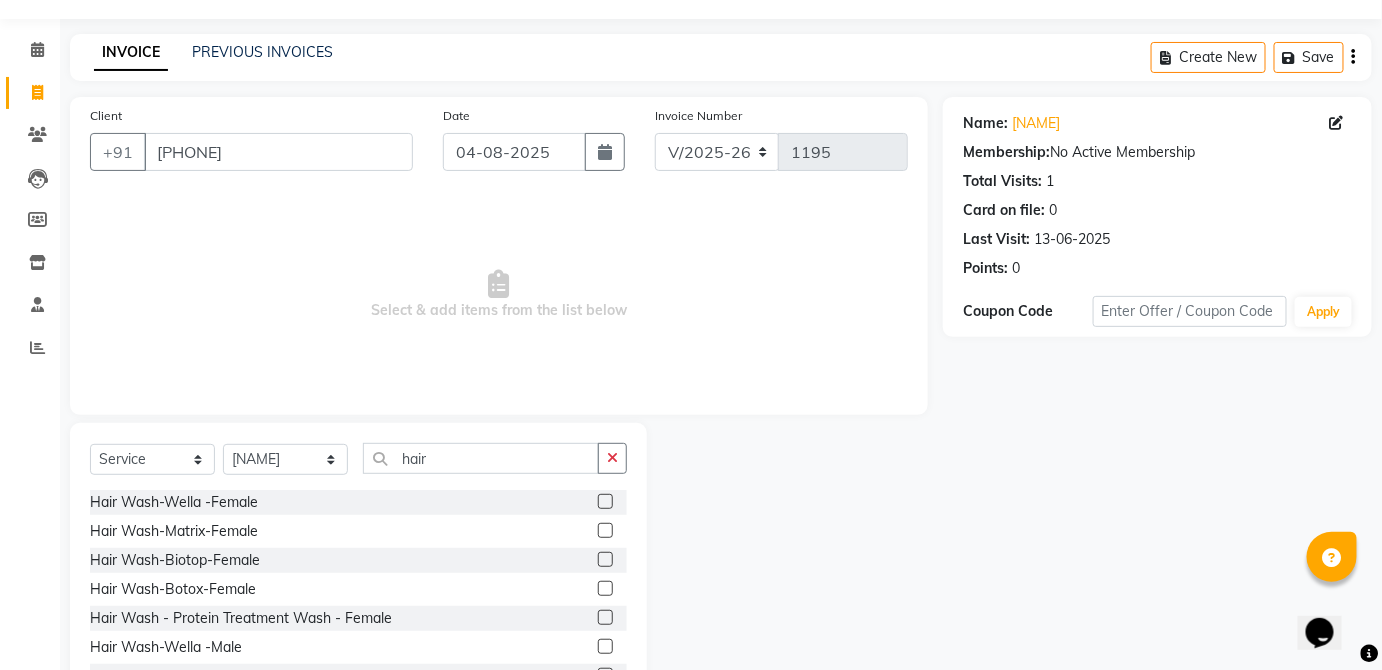 scroll, scrollTop: 130, scrollLeft: 0, axis: vertical 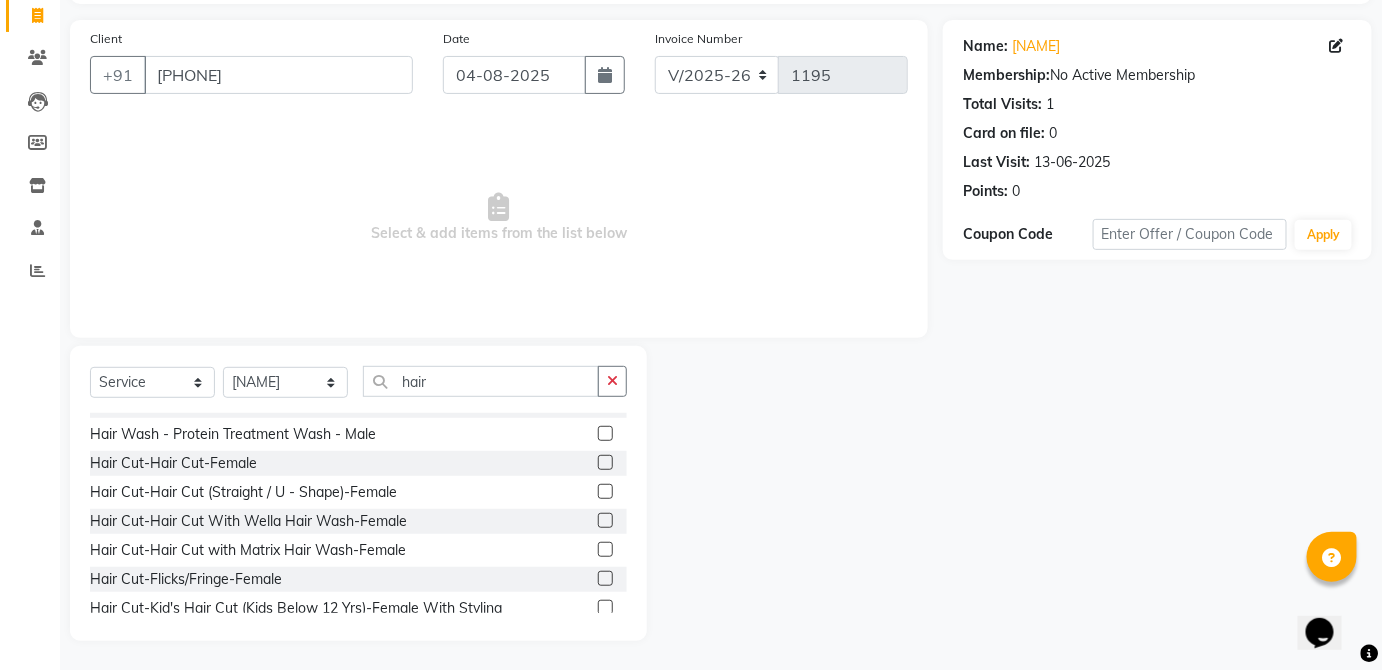 drag, startPoint x: 491, startPoint y: 400, endPoint x: 493, endPoint y: 379, distance: 21.095022 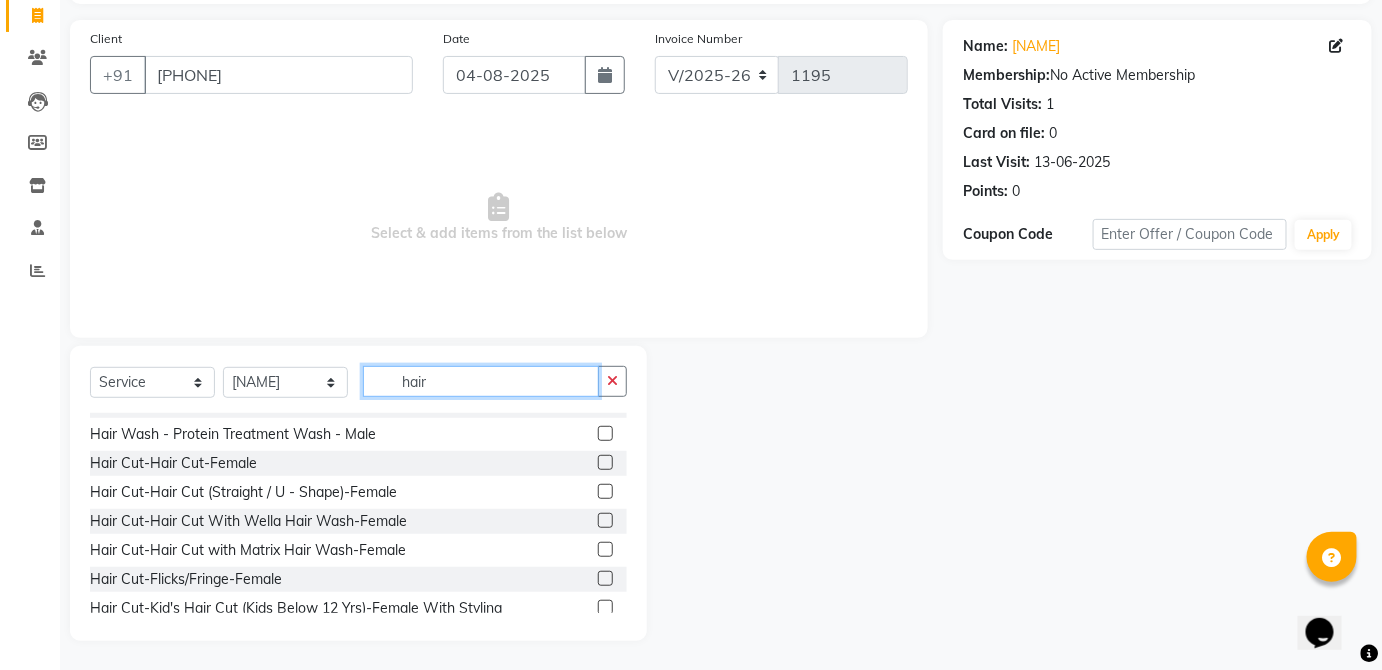 click on "hair" 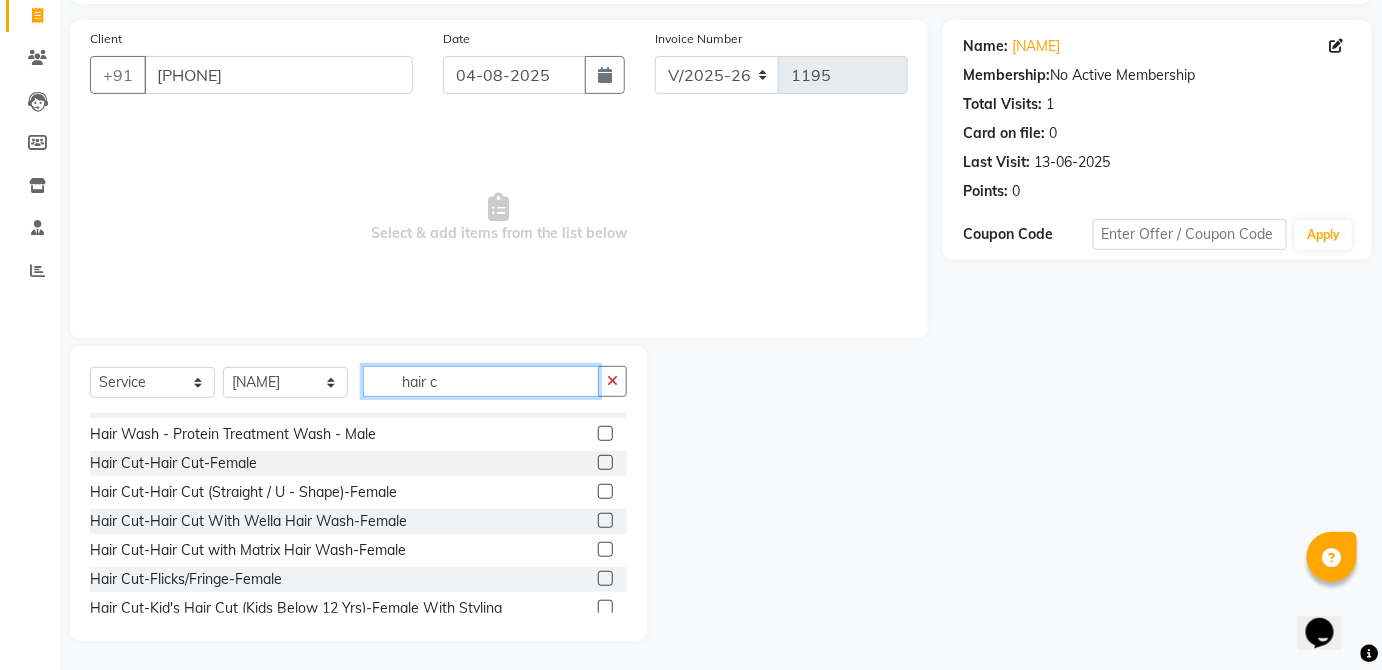 scroll, scrollTop: 0, scrollLeft: 0, axis: both 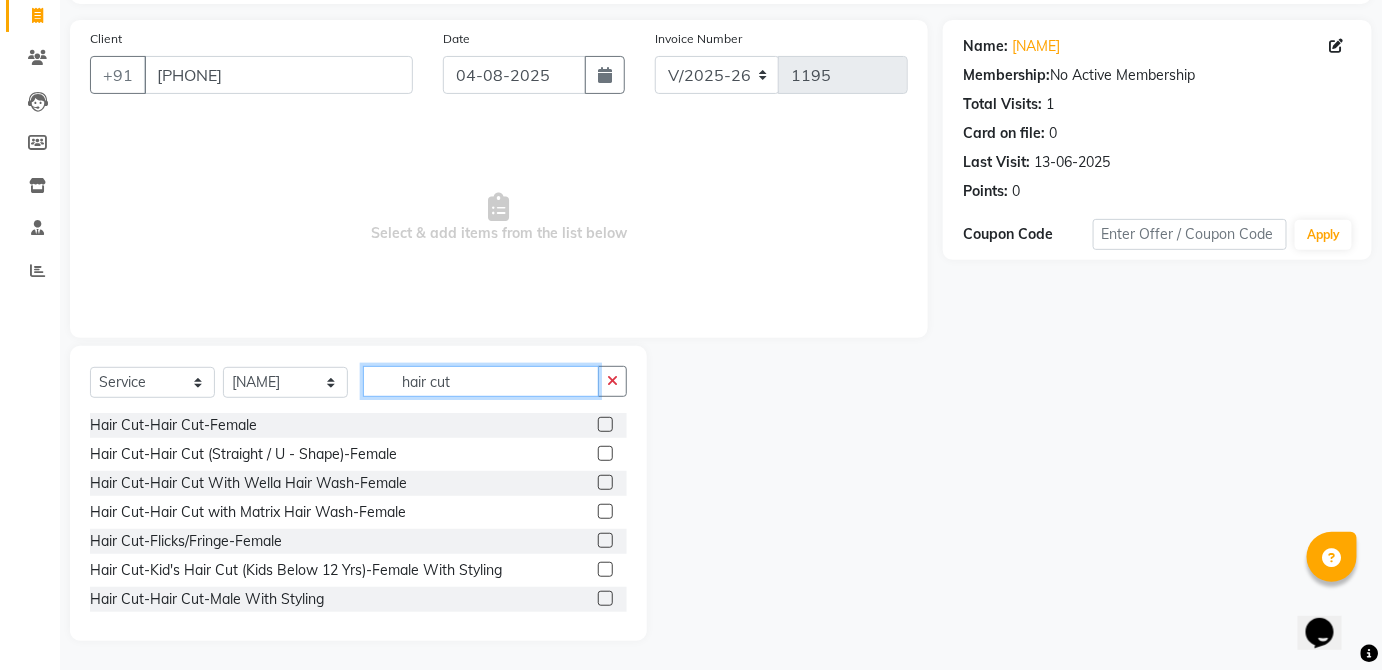 click on "hair cut" 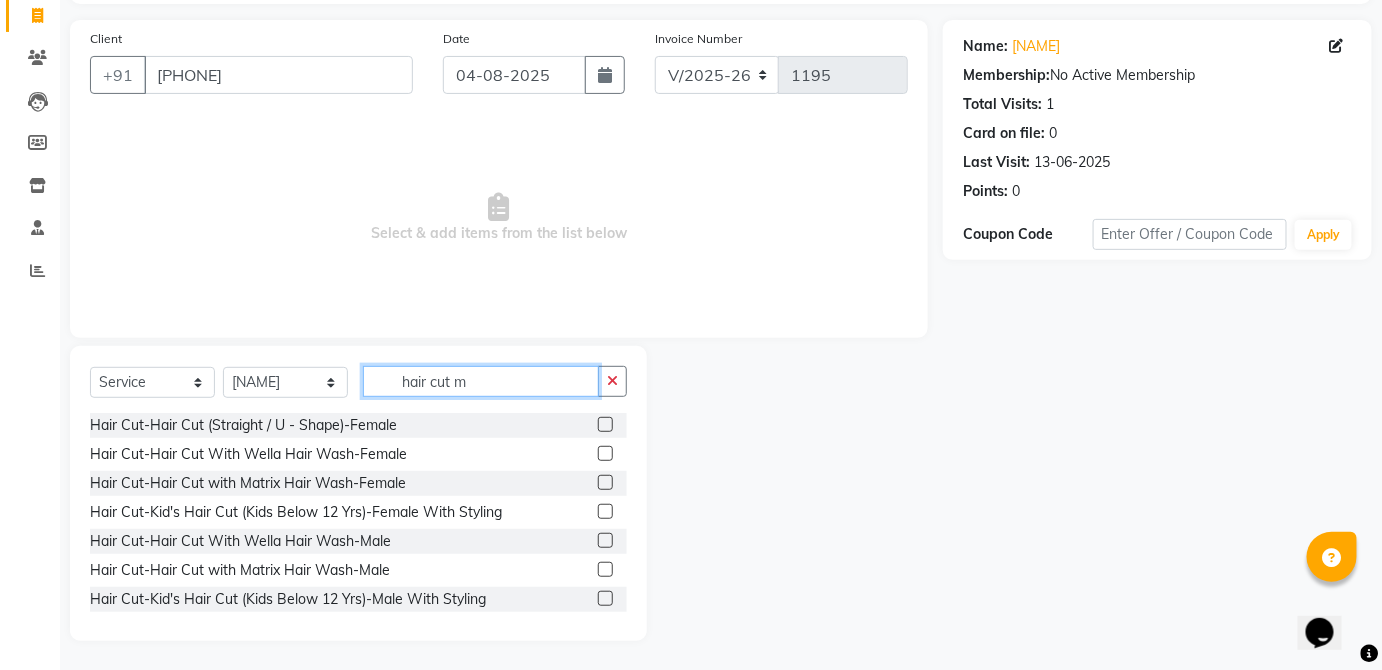 scroll, scrollTop: 0, scrollLeft: 0, axis: both 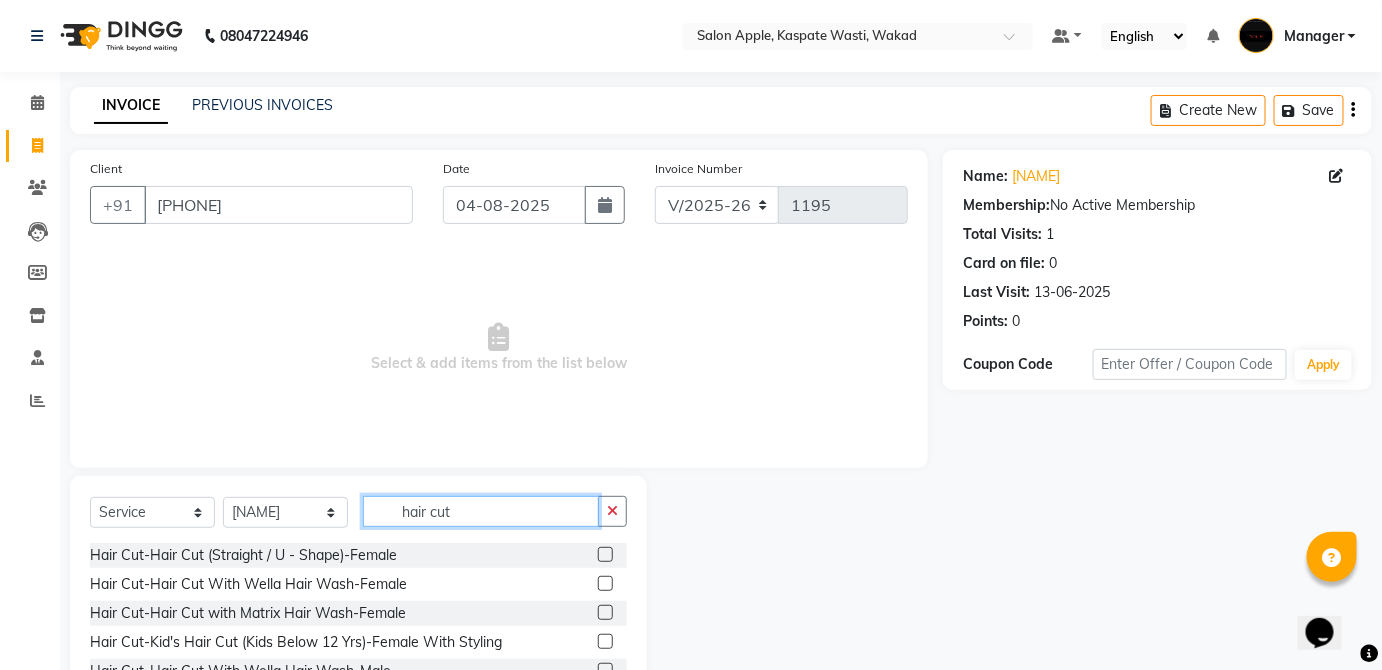 type on "hair cut" 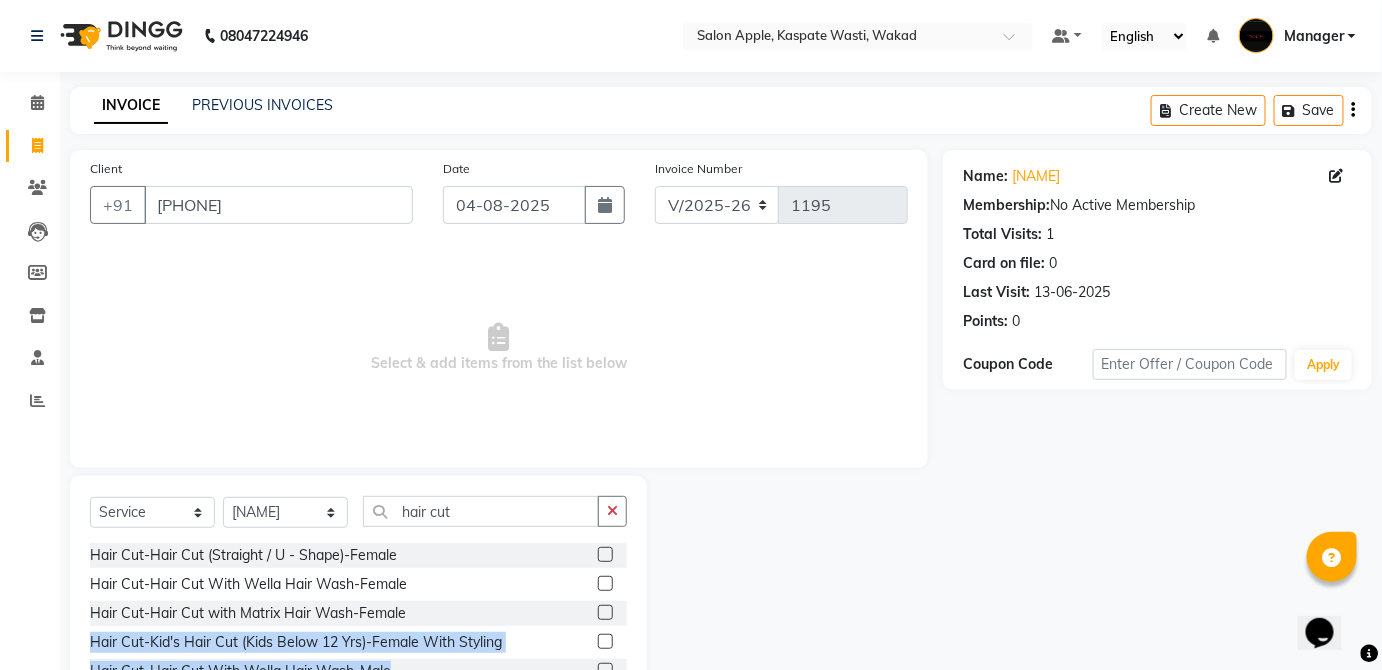 scroll, scrollTop: 72, scrollLeft: 0, axis: vertical 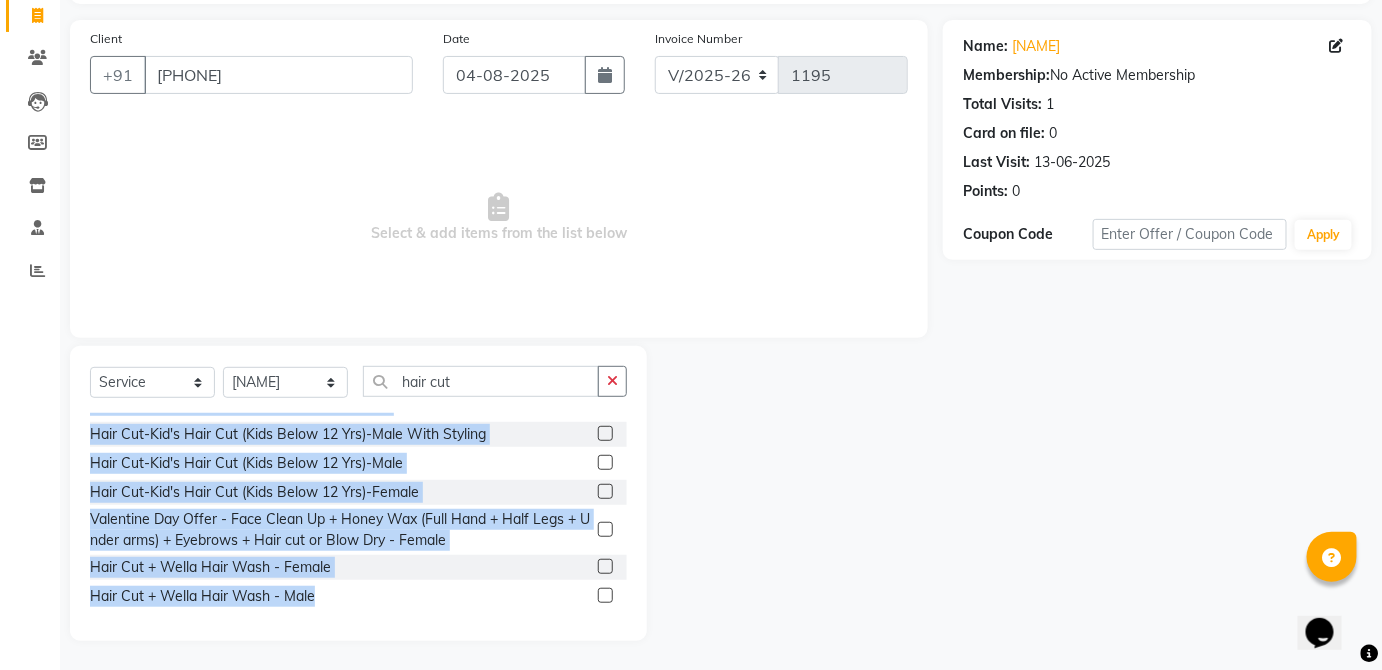 drag, startPoint x: 519, startPoint y: 609, endPoint x: 506, endPoint y: 689, distance: 81.04937 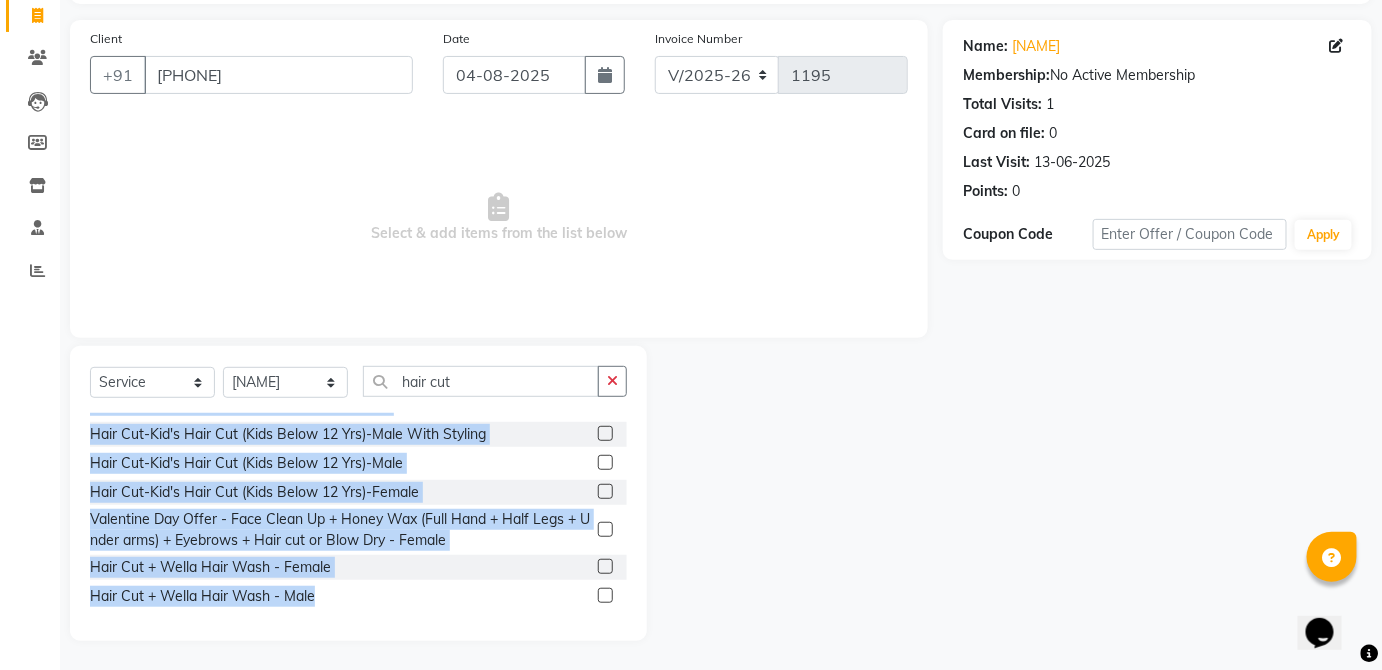 click 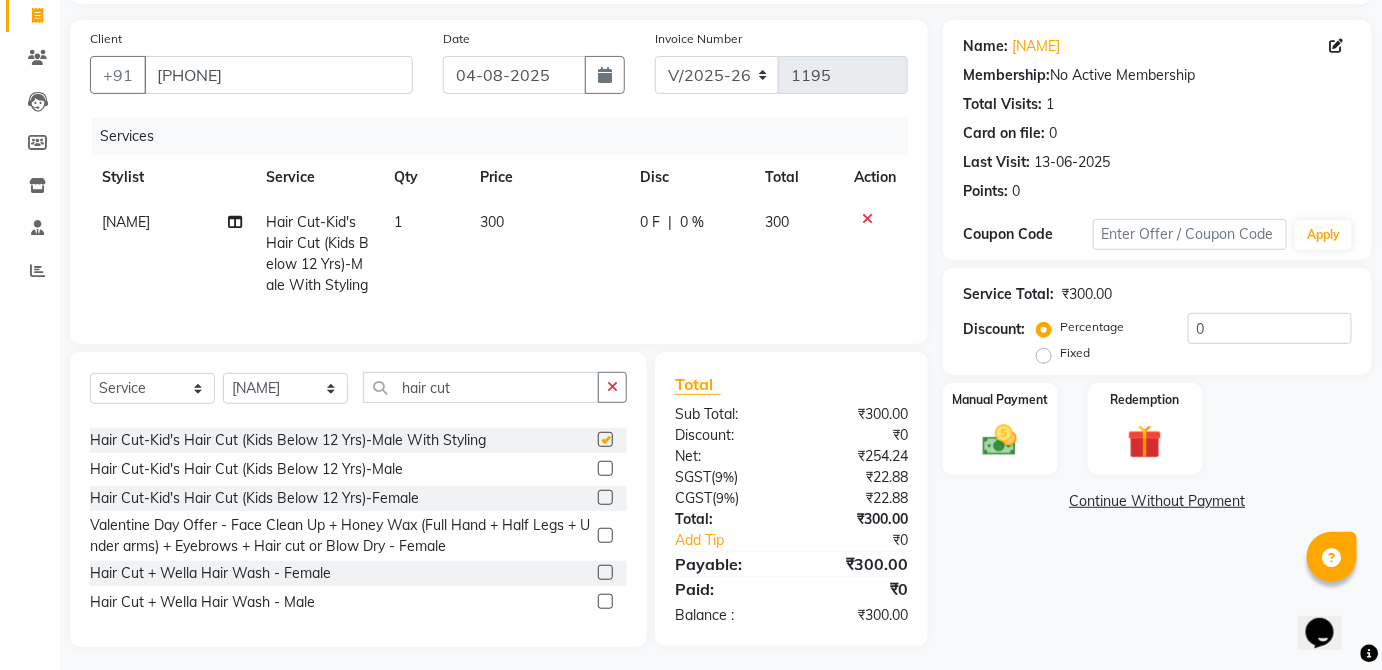 checkbox on "false" 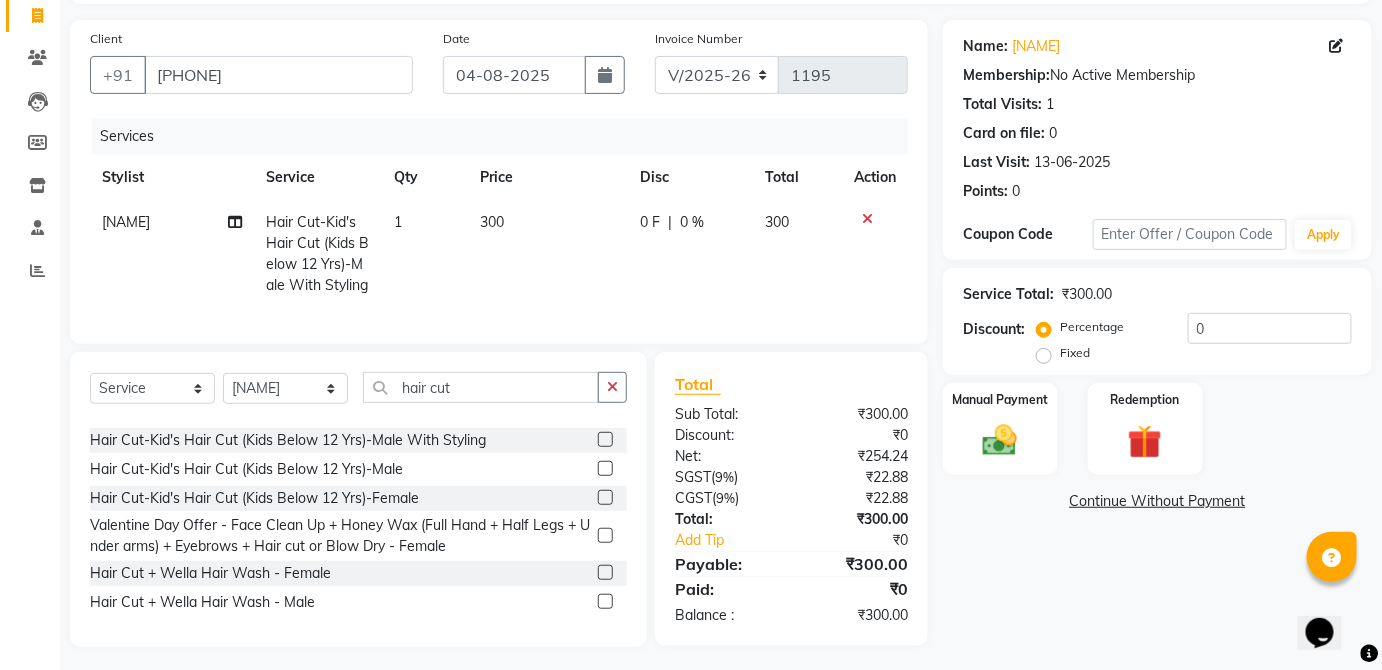 click 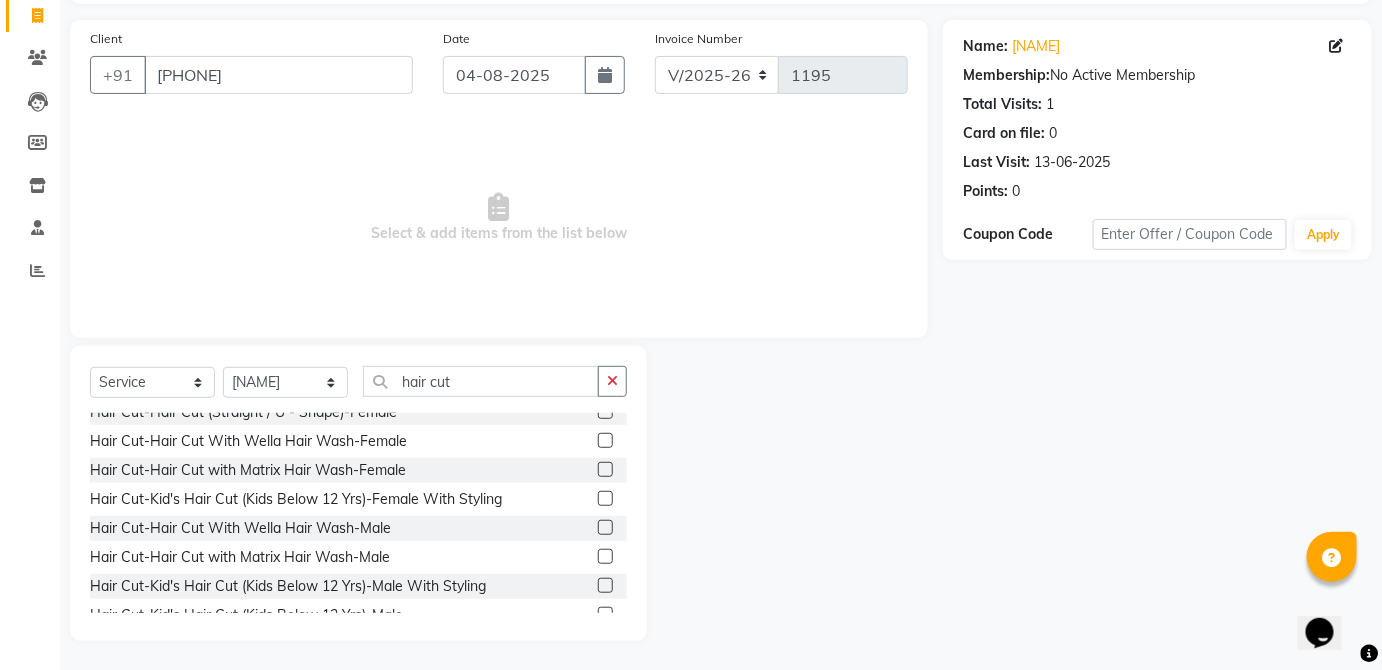 scroll, scrollTop: 7, scrollLeft: 0, axis: vertical 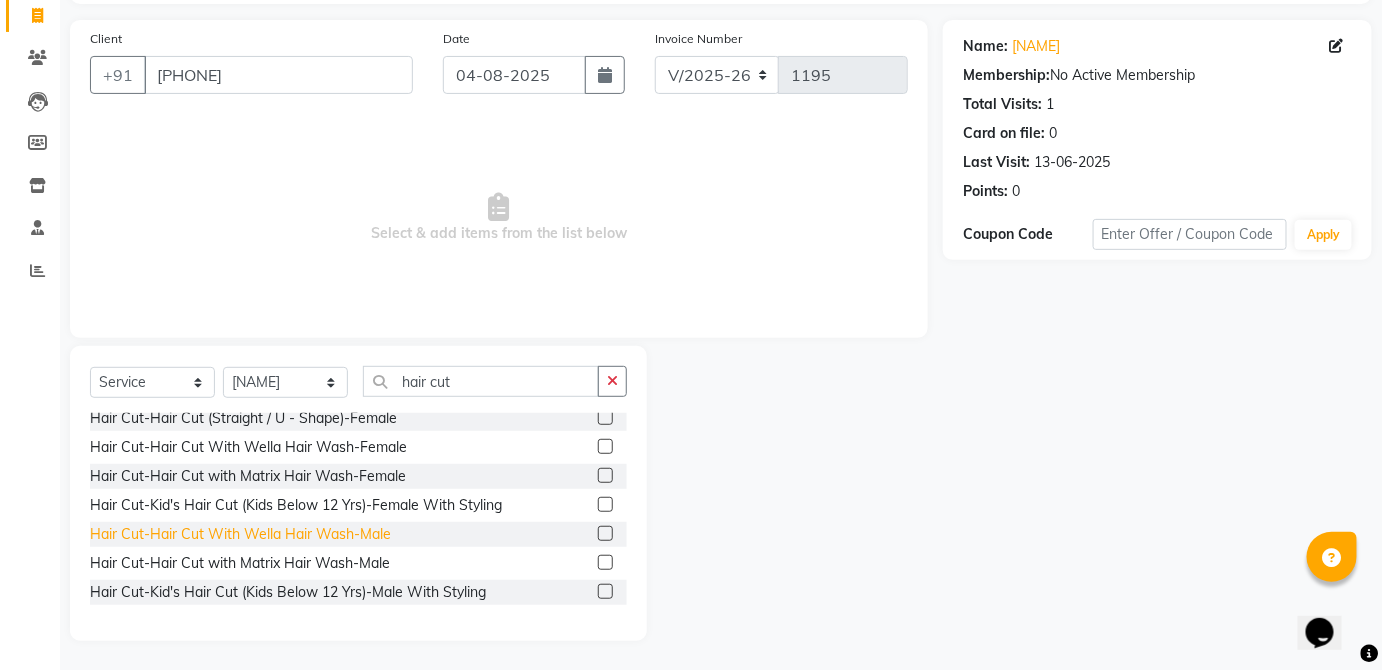 click on "Hair Cut-Hair Cut With Wella Hair Wash-Male" 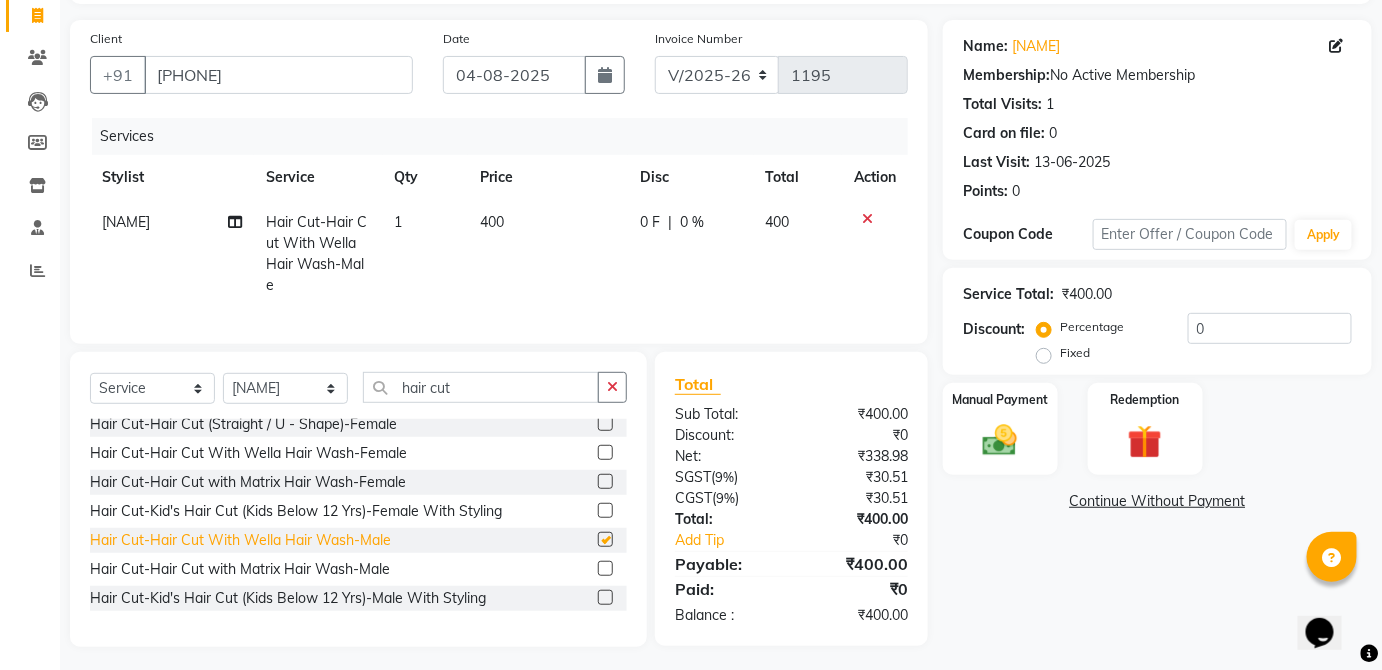 checkbox on "false" 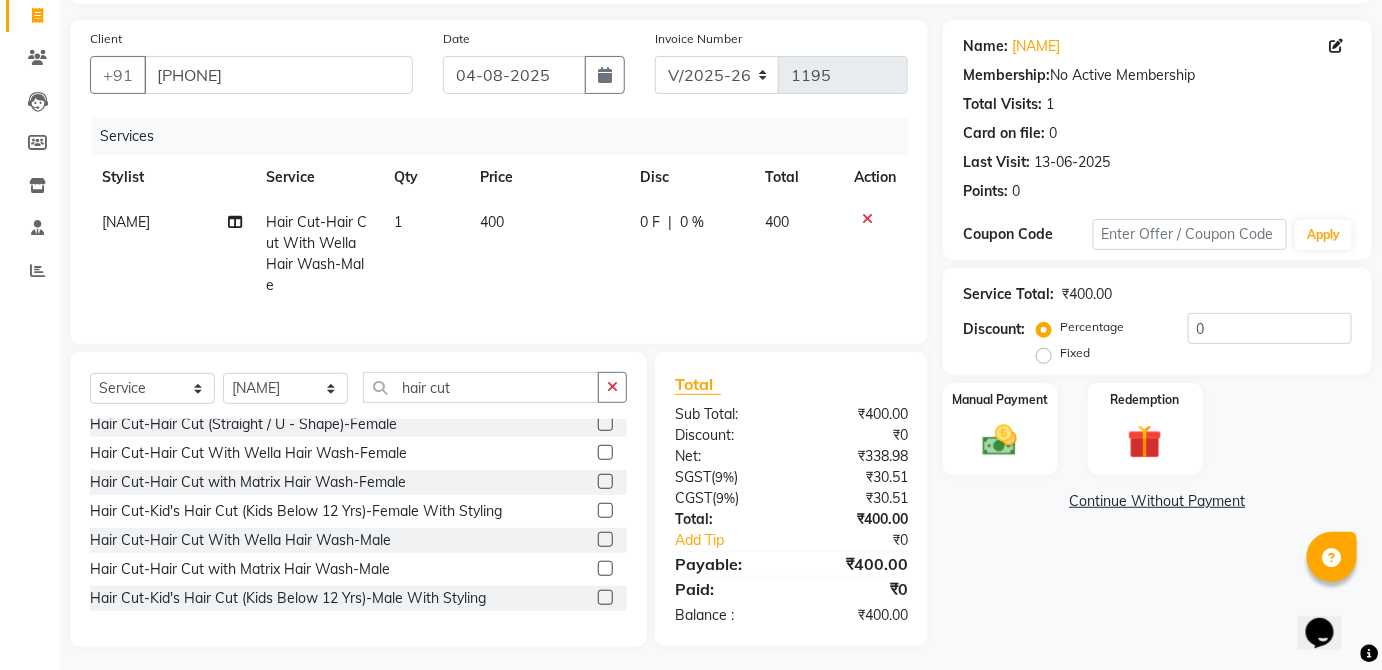 click 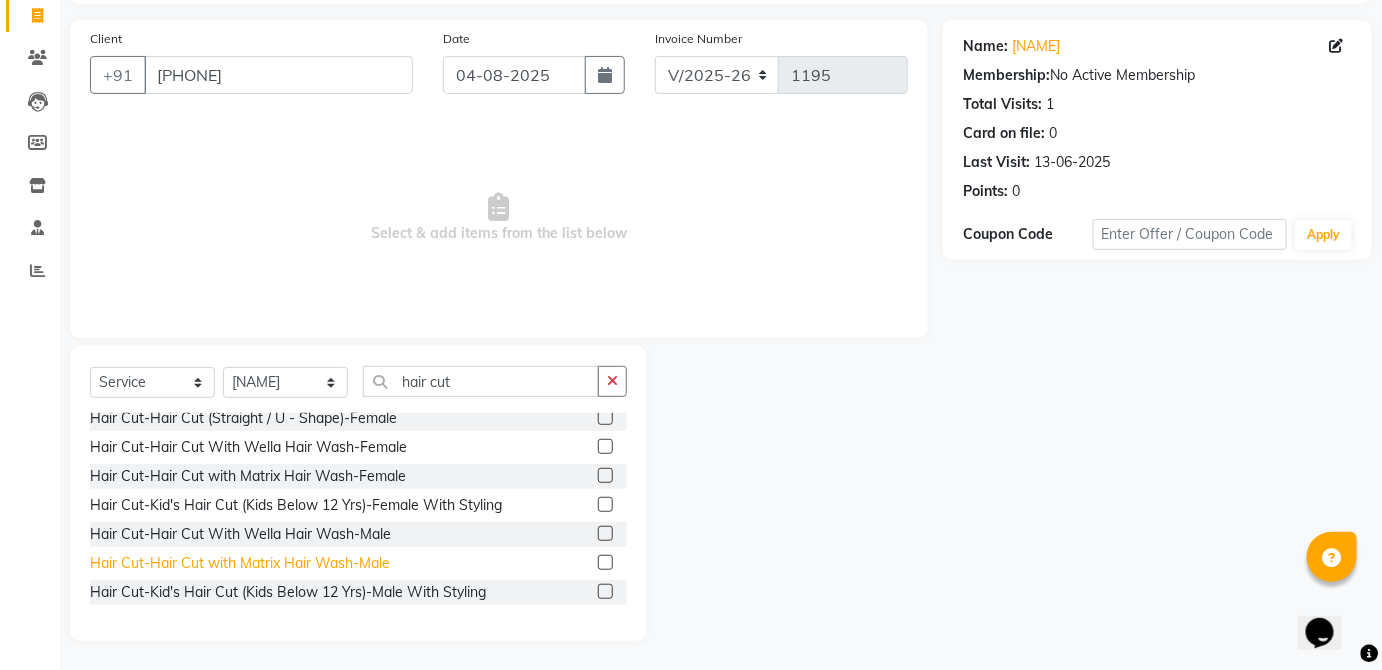click on "Hair Cut-Hair Cut with Matrix Hair Wash-Male" 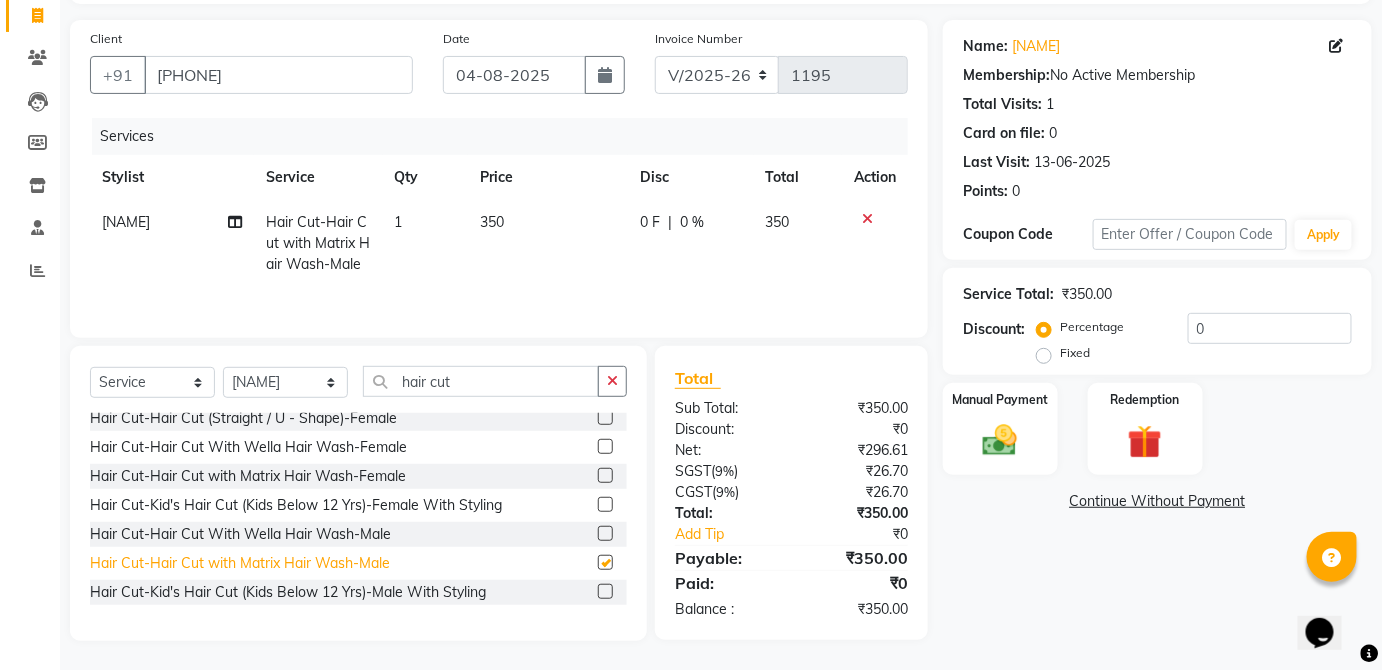 checkbox on "false" 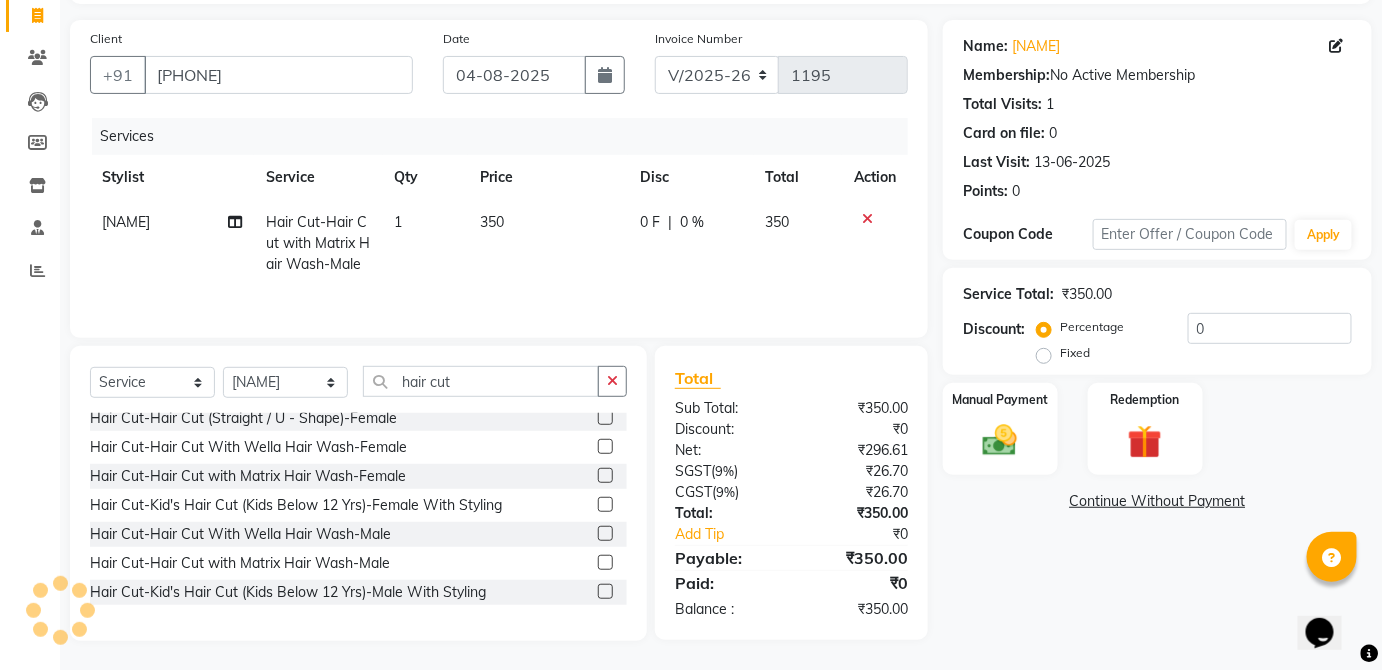 click 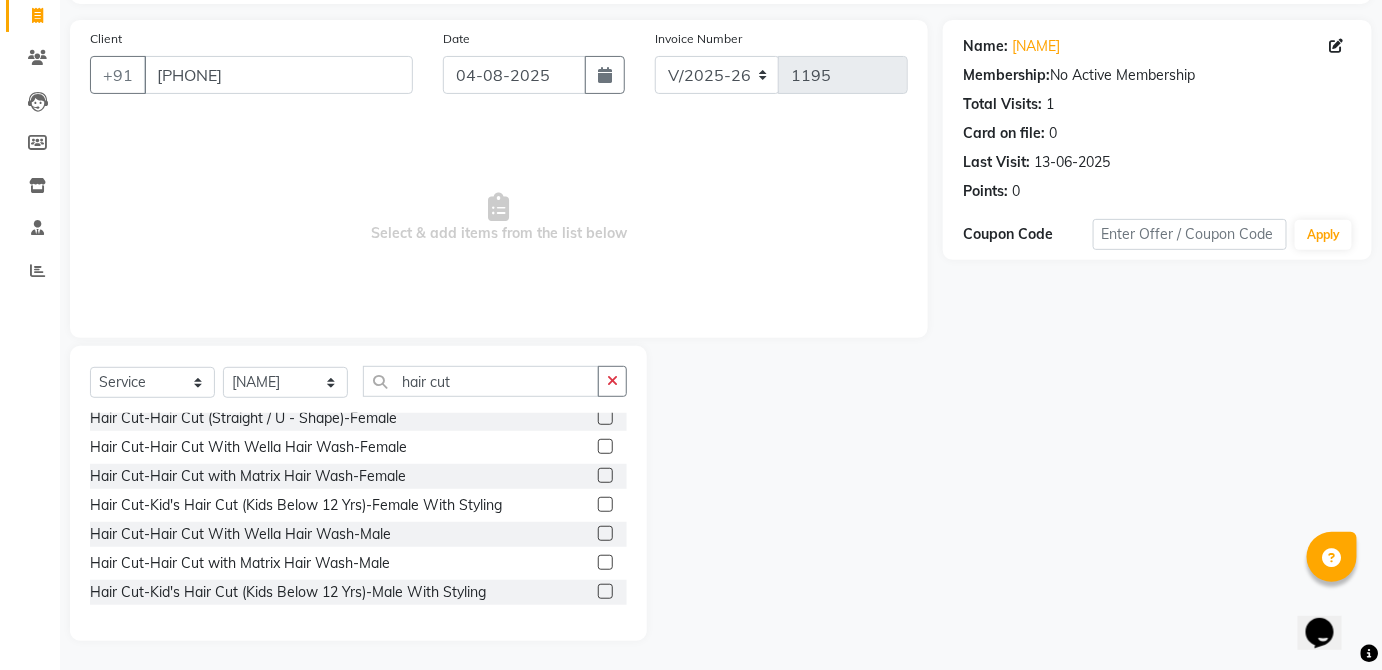 scroll, scrollTop: 0, scrollLeft: 0, axis: both 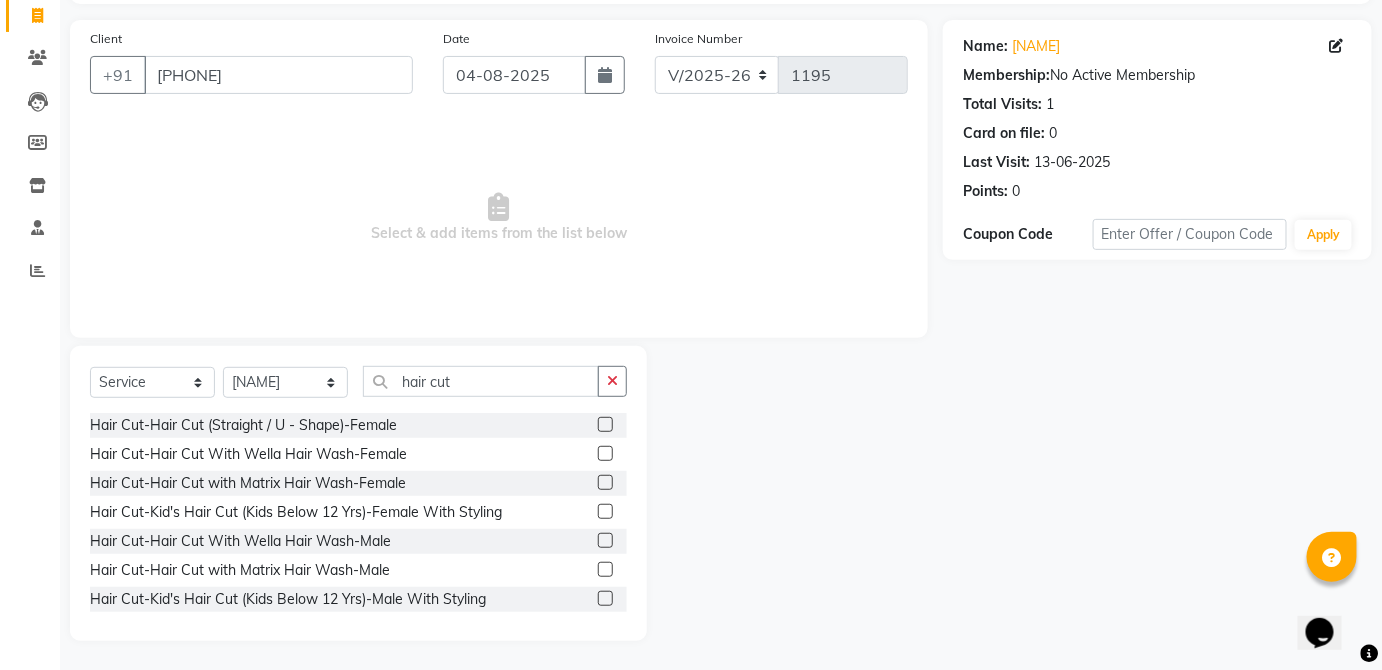 click 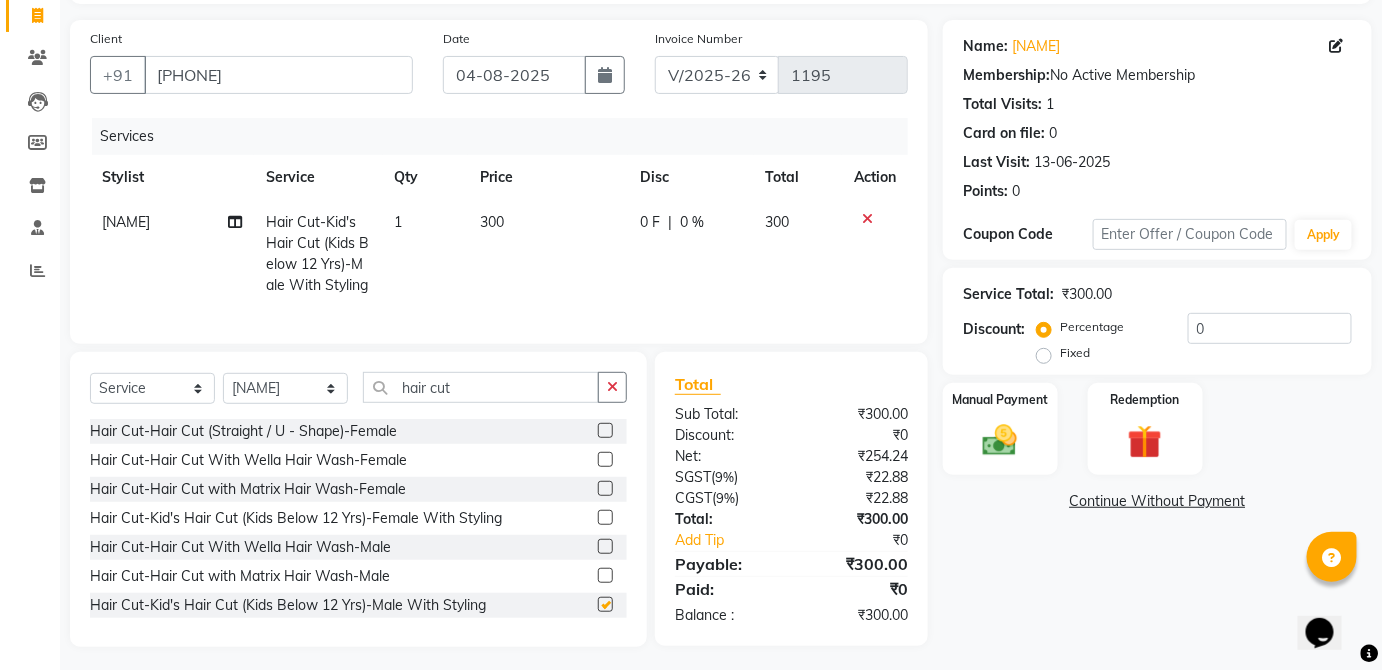 checkbox on "false" 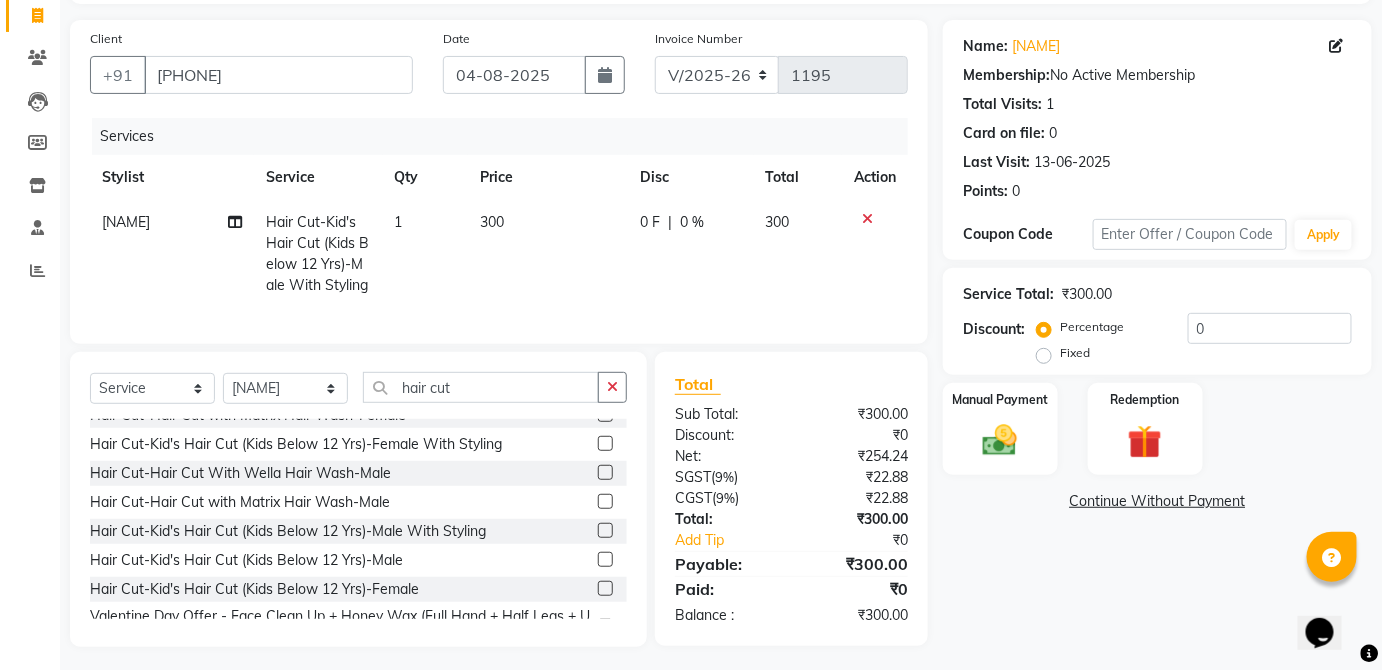 scroll, scrollTop: 77, scrollLeft: 0, axis: vertical 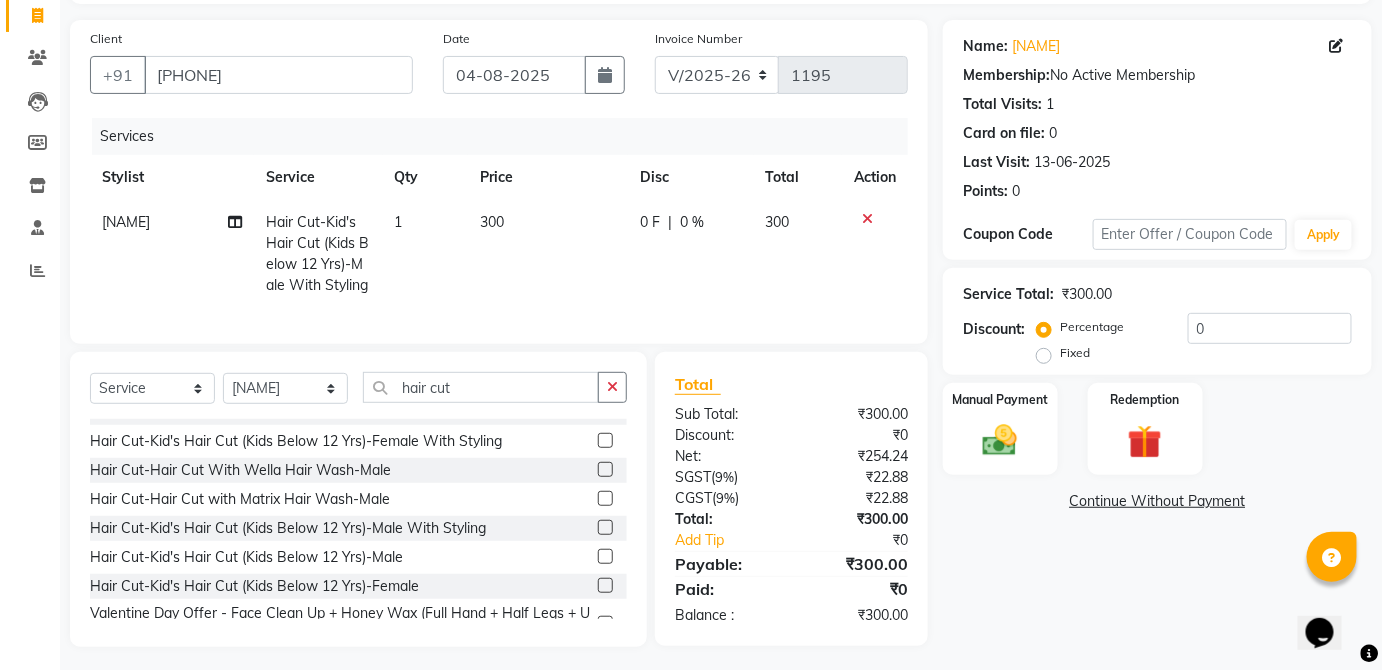 click 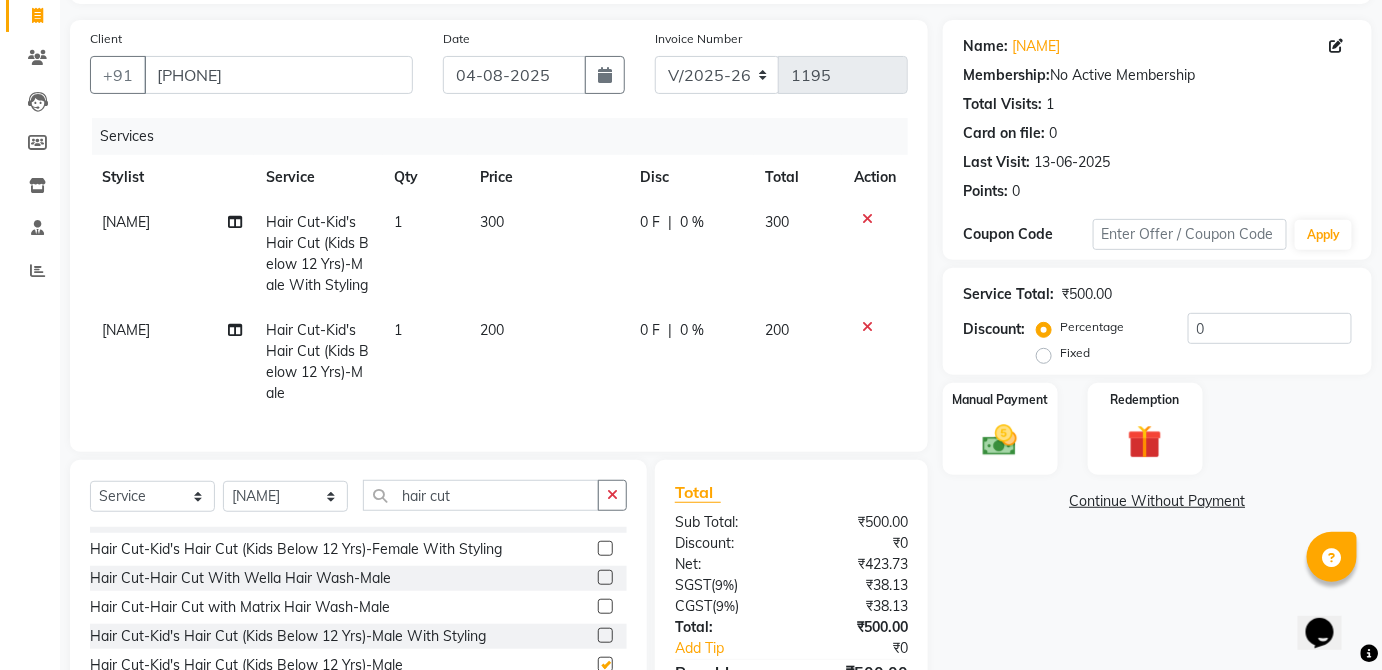 checkbox on "false" 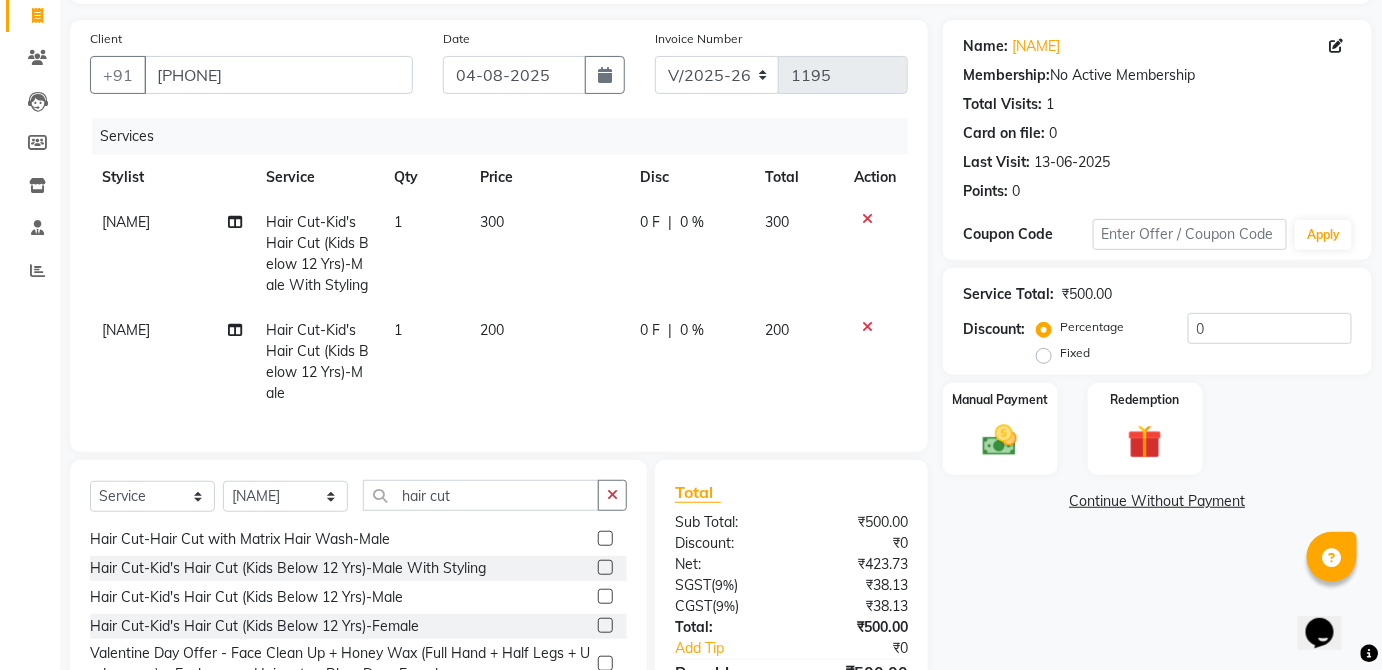 scroll, scrollTop: 165, scrollLeft: 0, axis: vertical 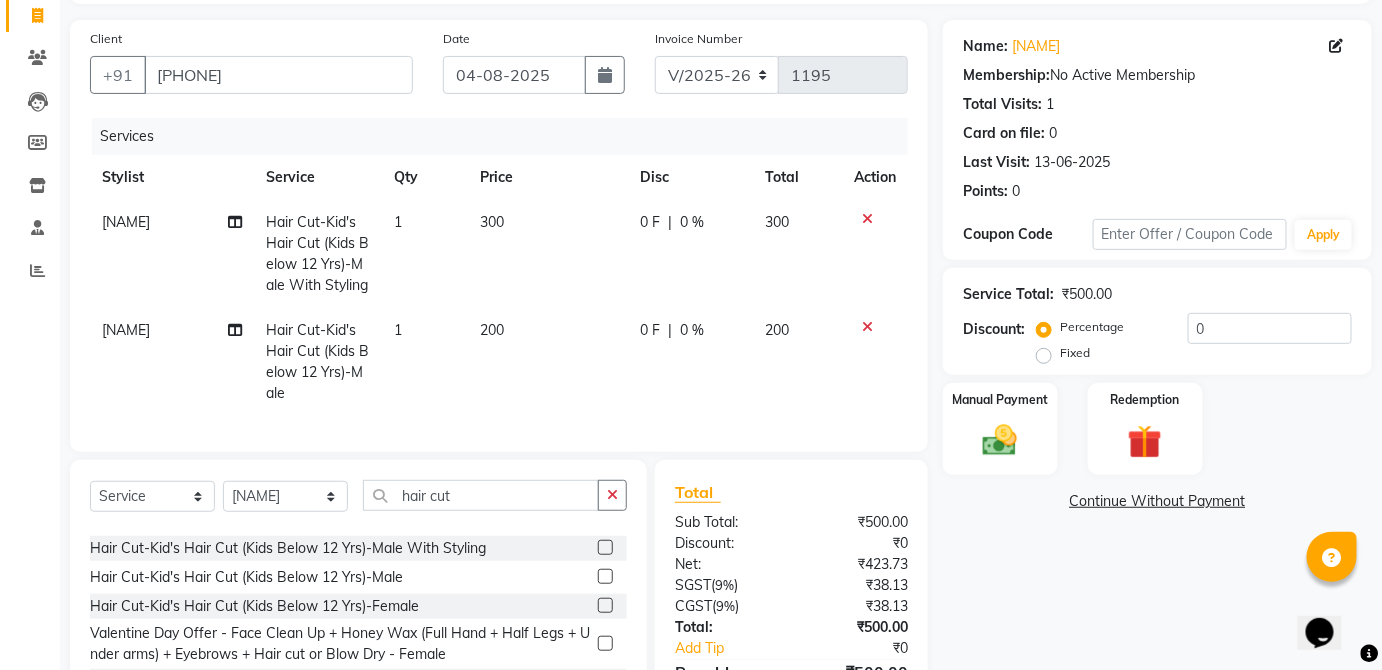click 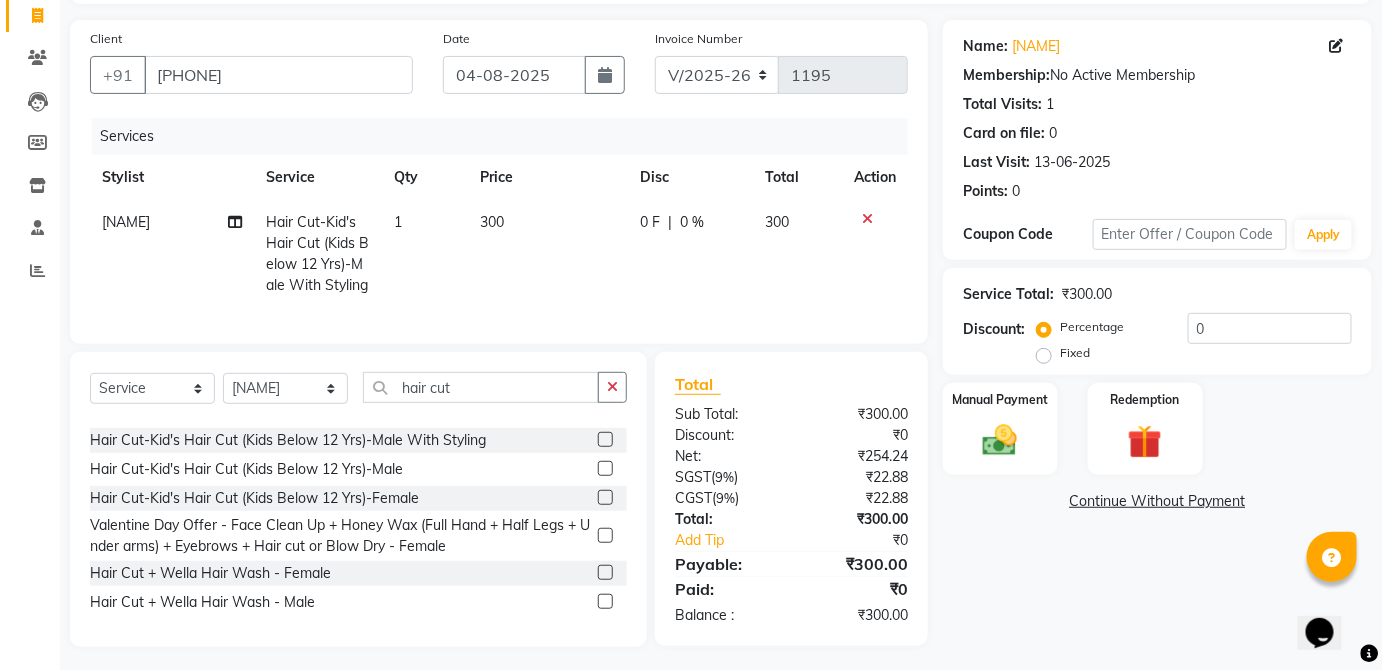 click 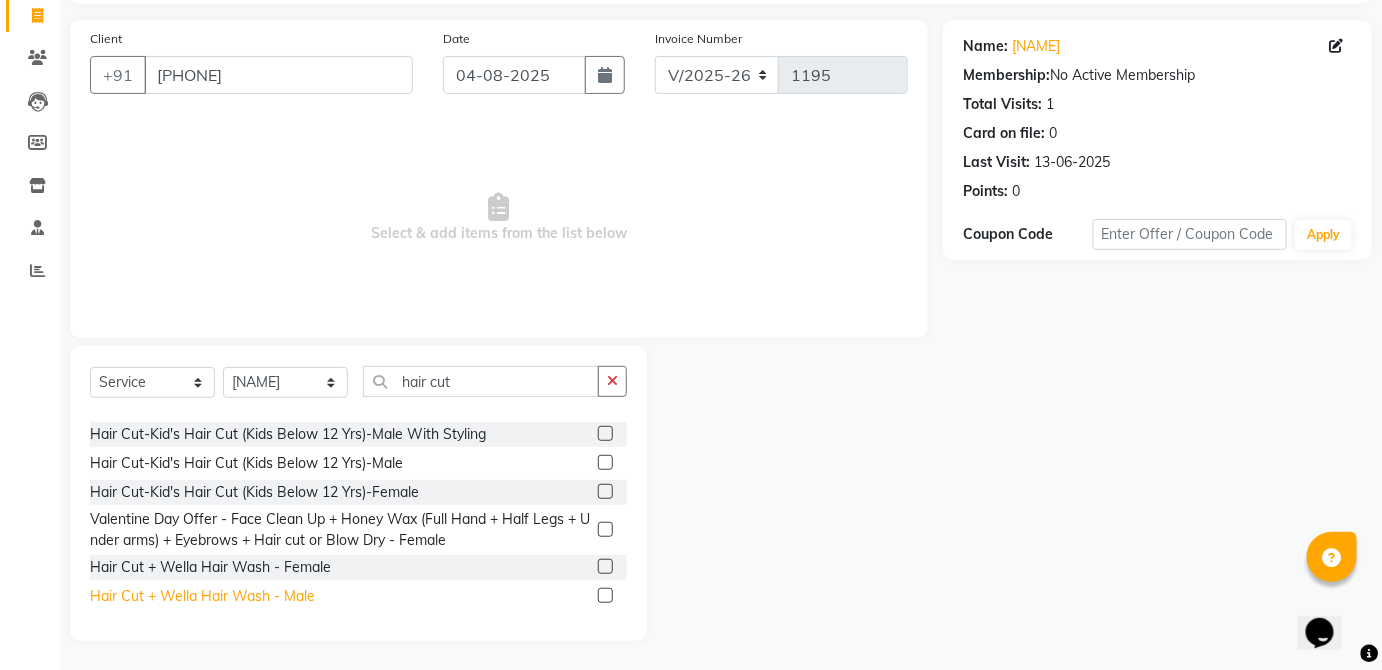 click on "Hair Cut + Wella Hair Wash - Male" 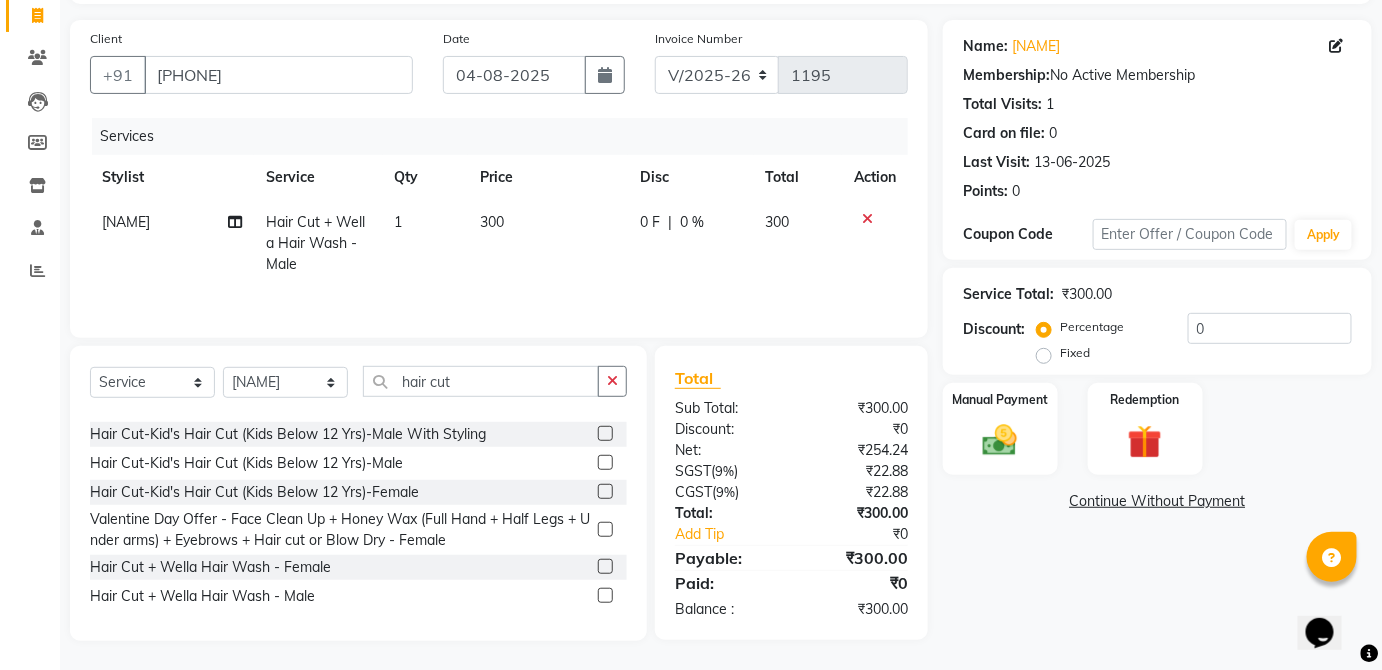 click 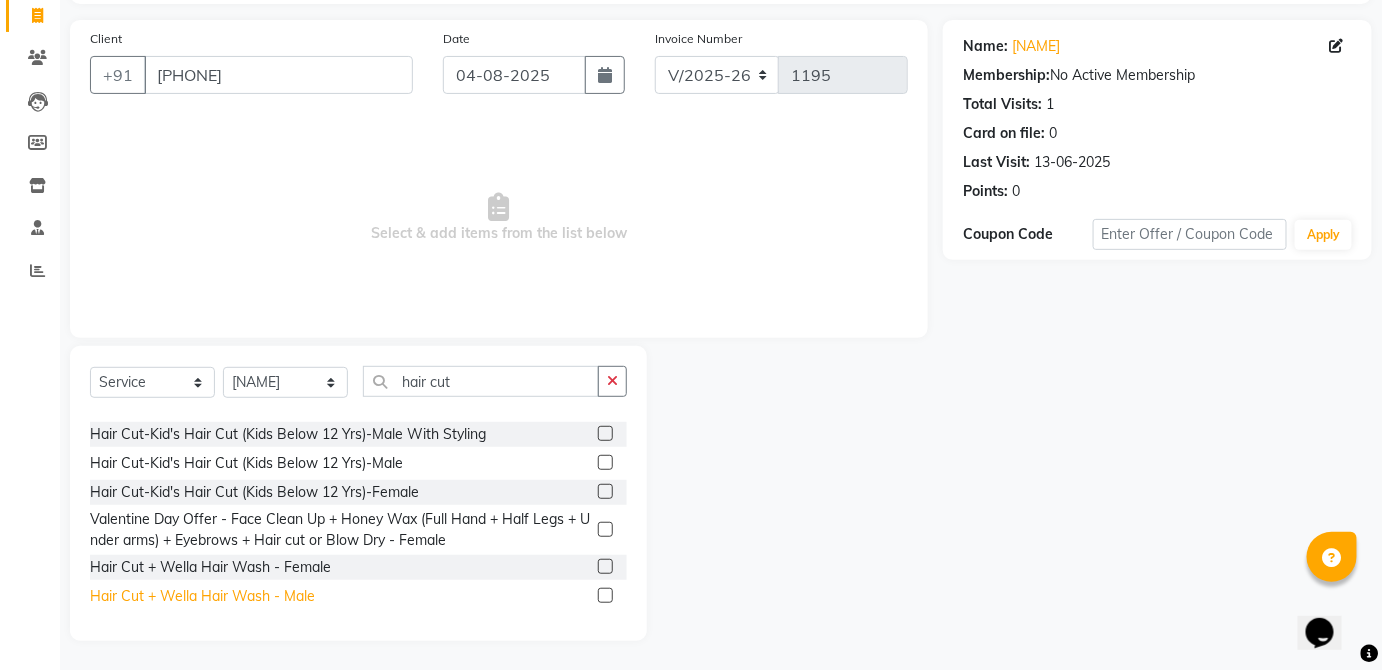 click on "Hair Cut + Wella Hair Wash - Male" 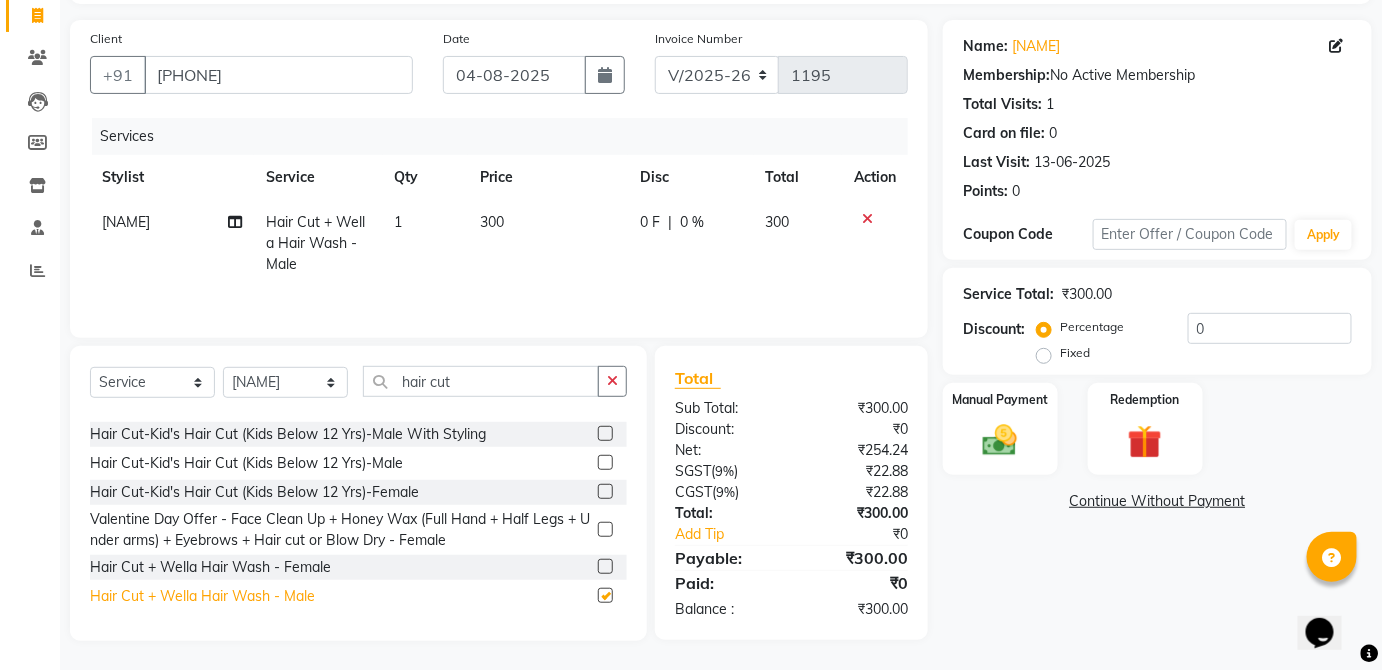 checkbox on "false" 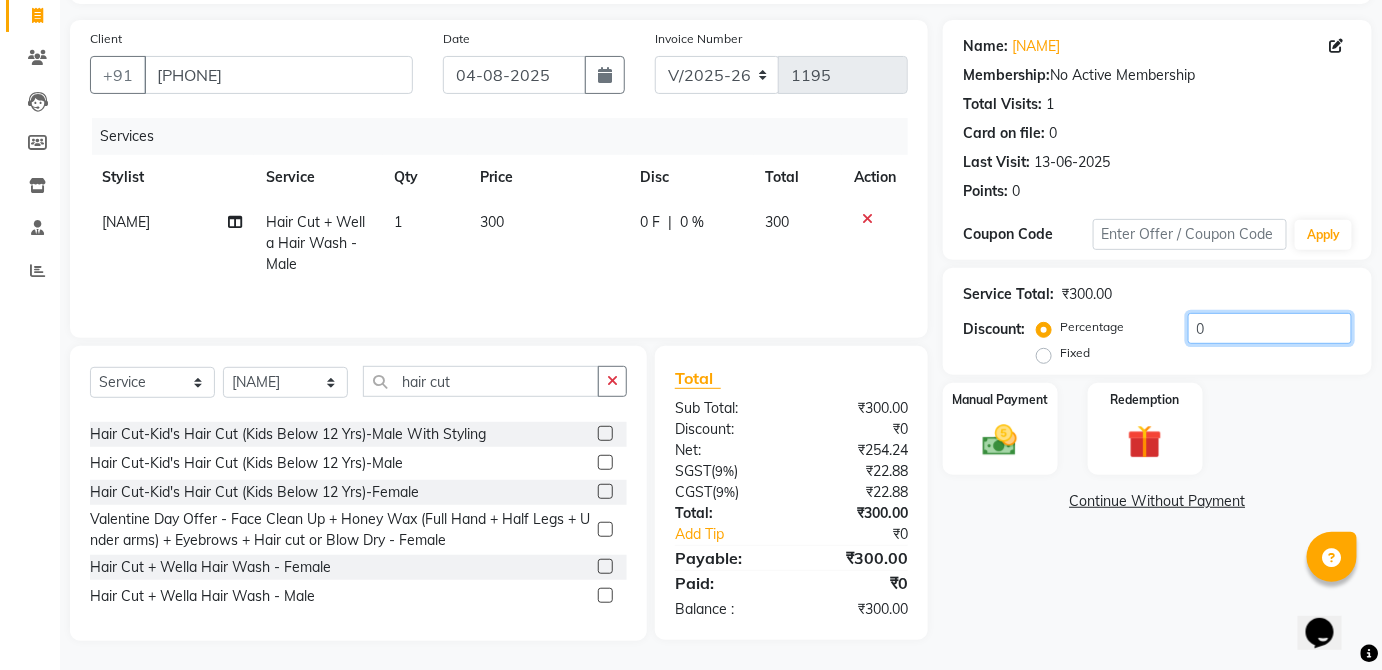click on "0" 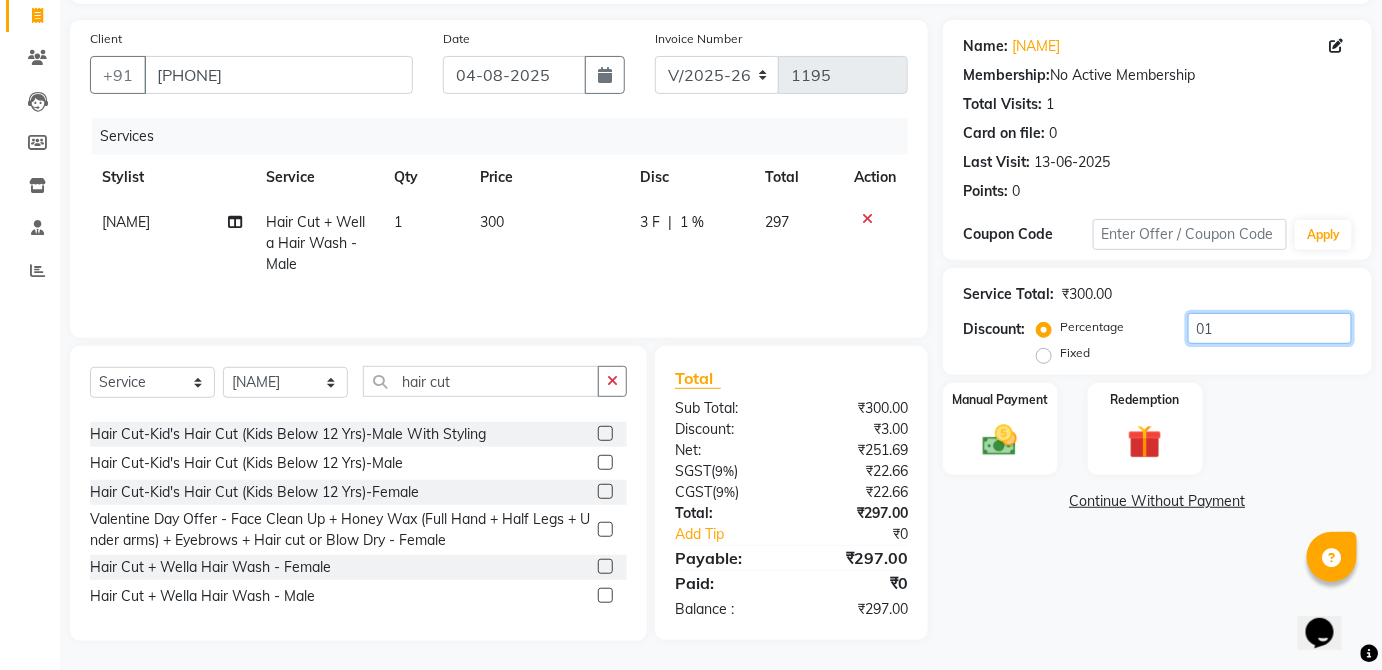 type on "0" 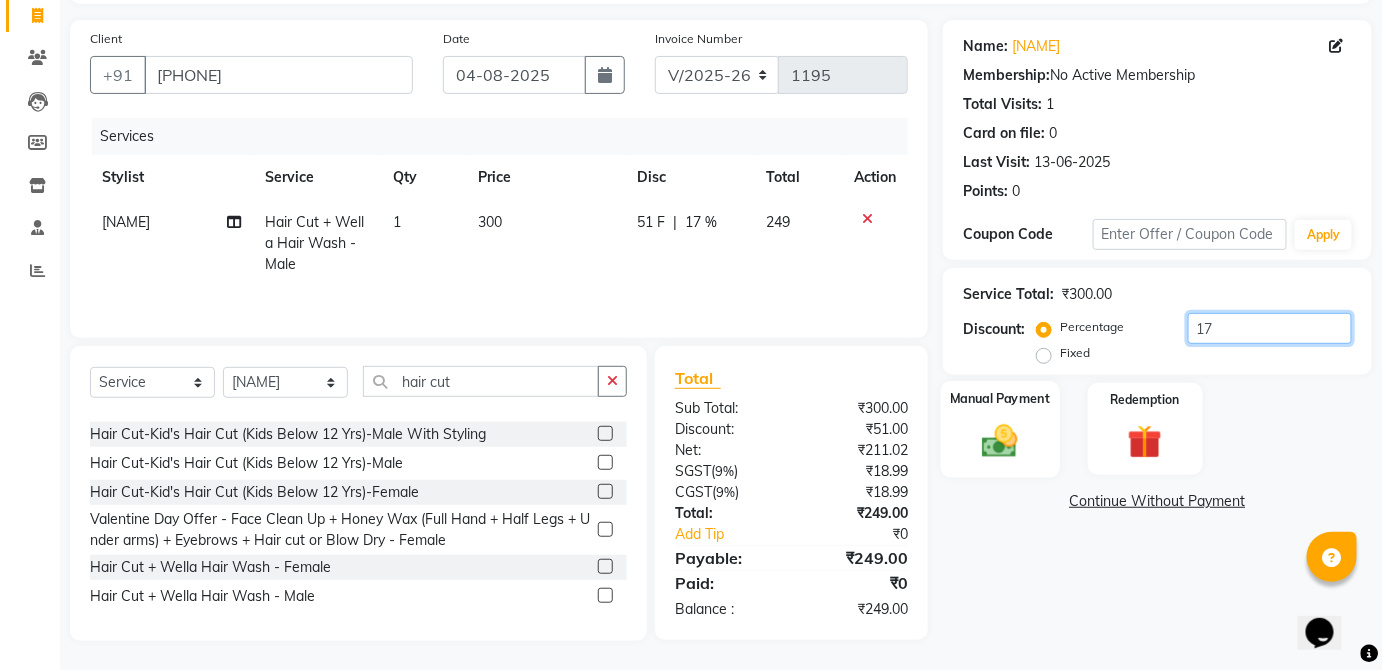 type on "17" 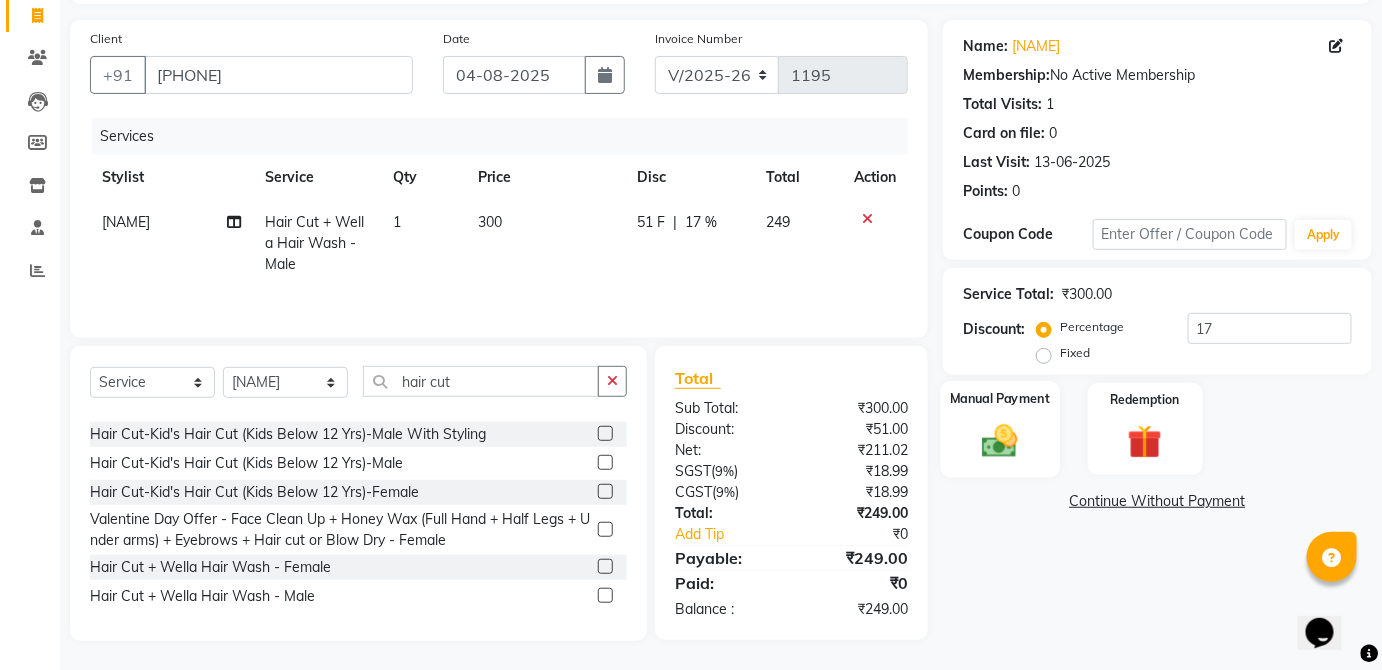click on "Manual Payment" 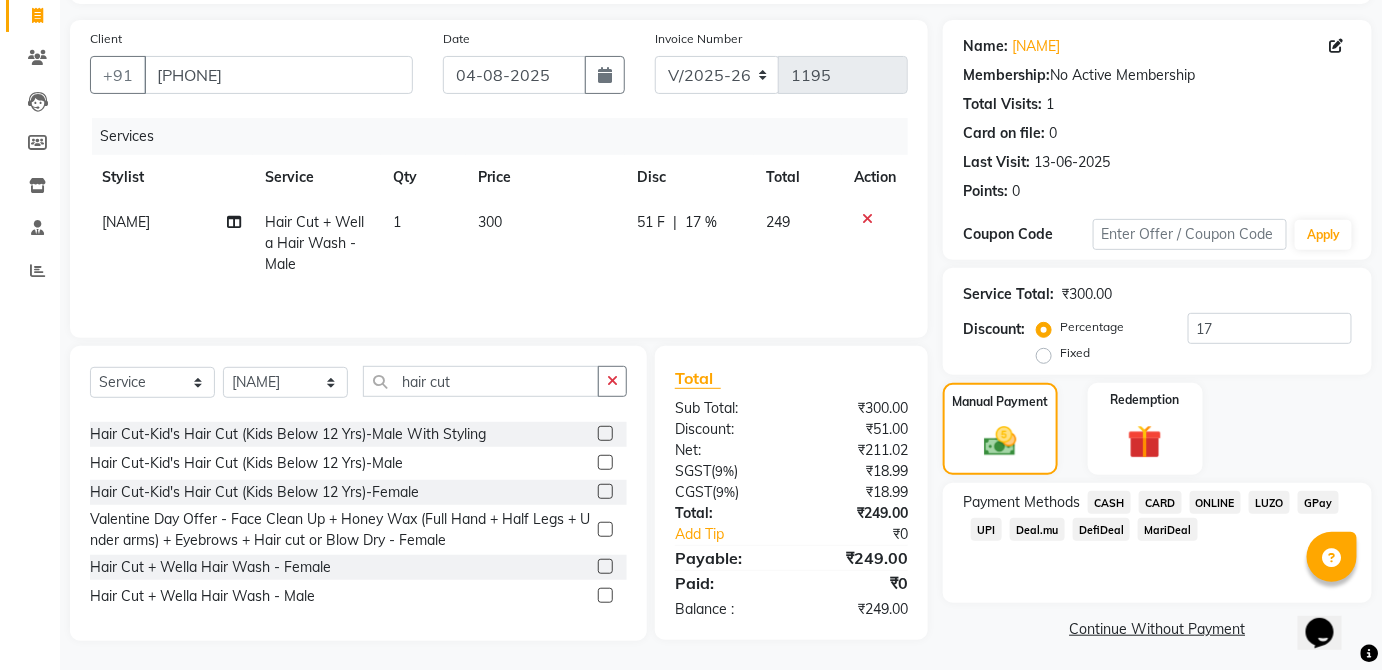click on "ONLINE" 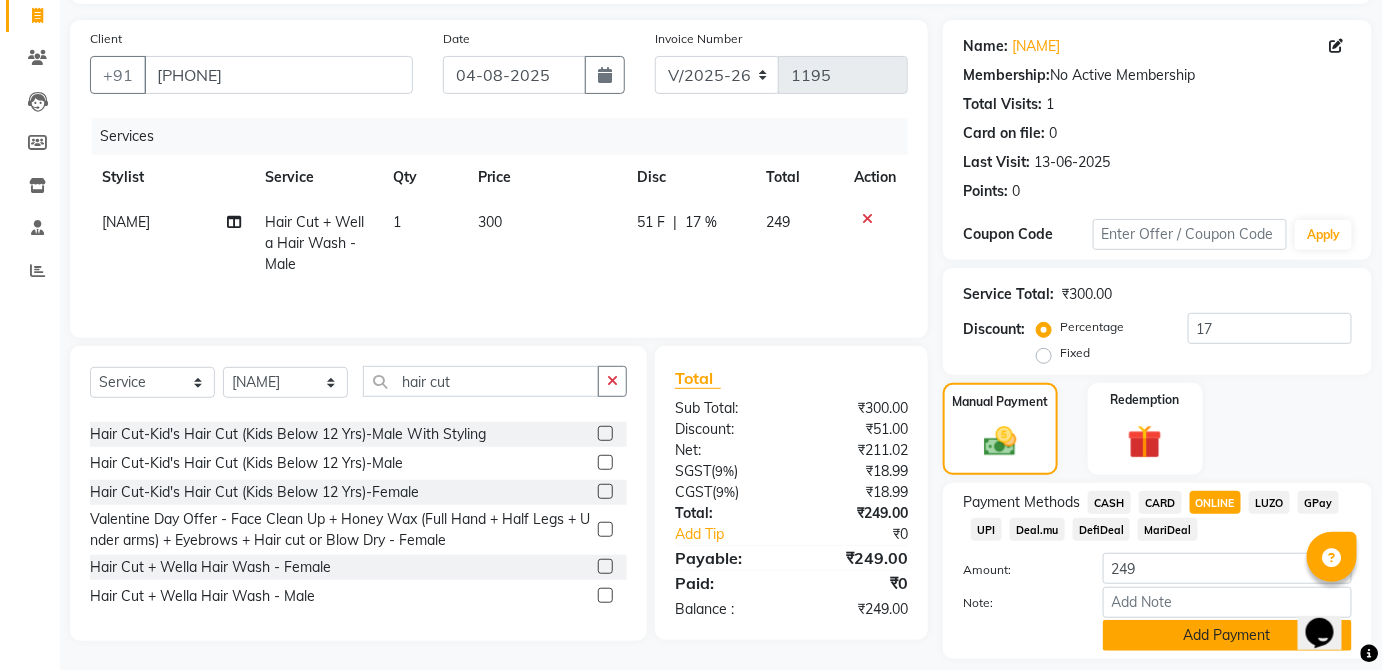 click on "Add Payment" 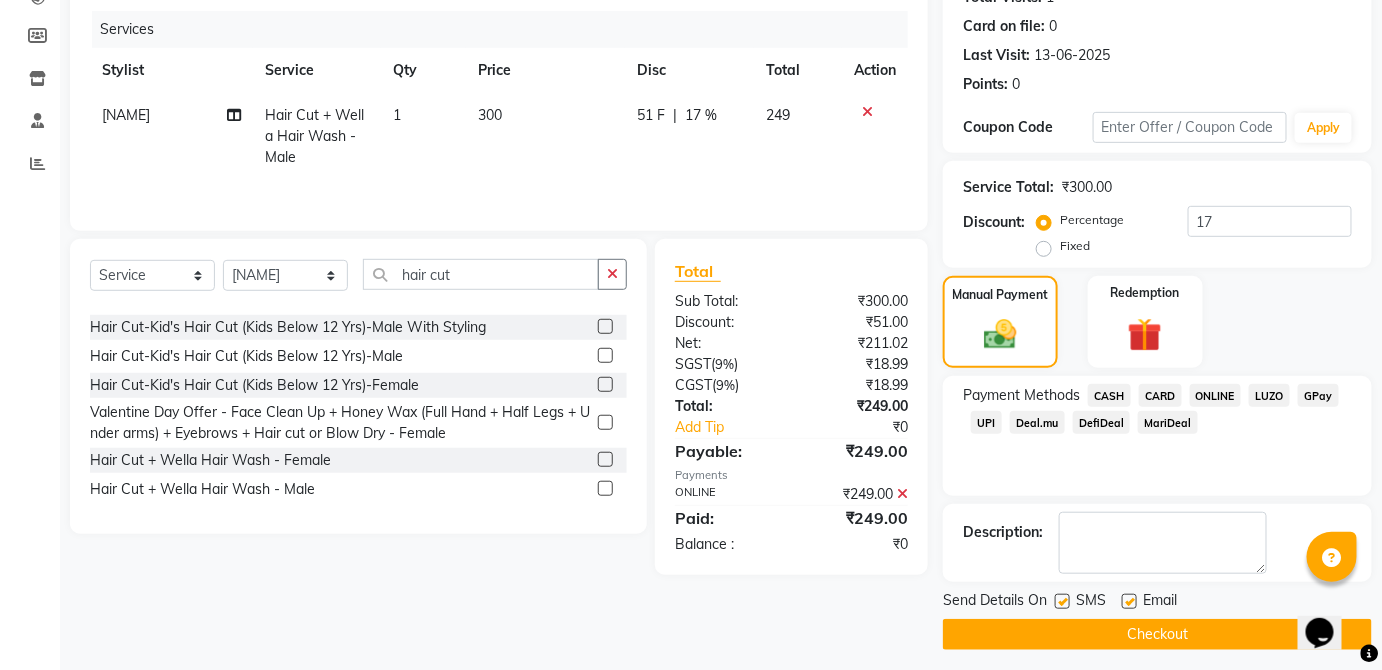 scroll, scrollTop: 245, scrollLeft: 0, axis: vertical 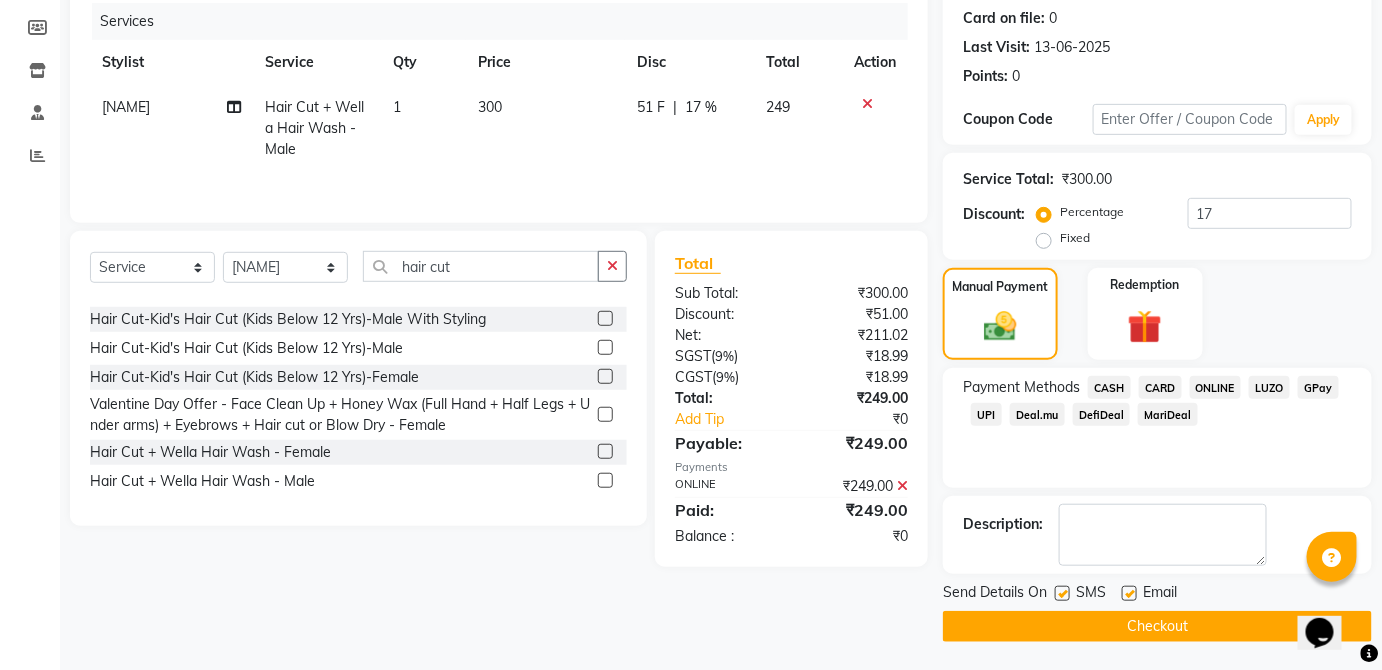 click on "Checkout" 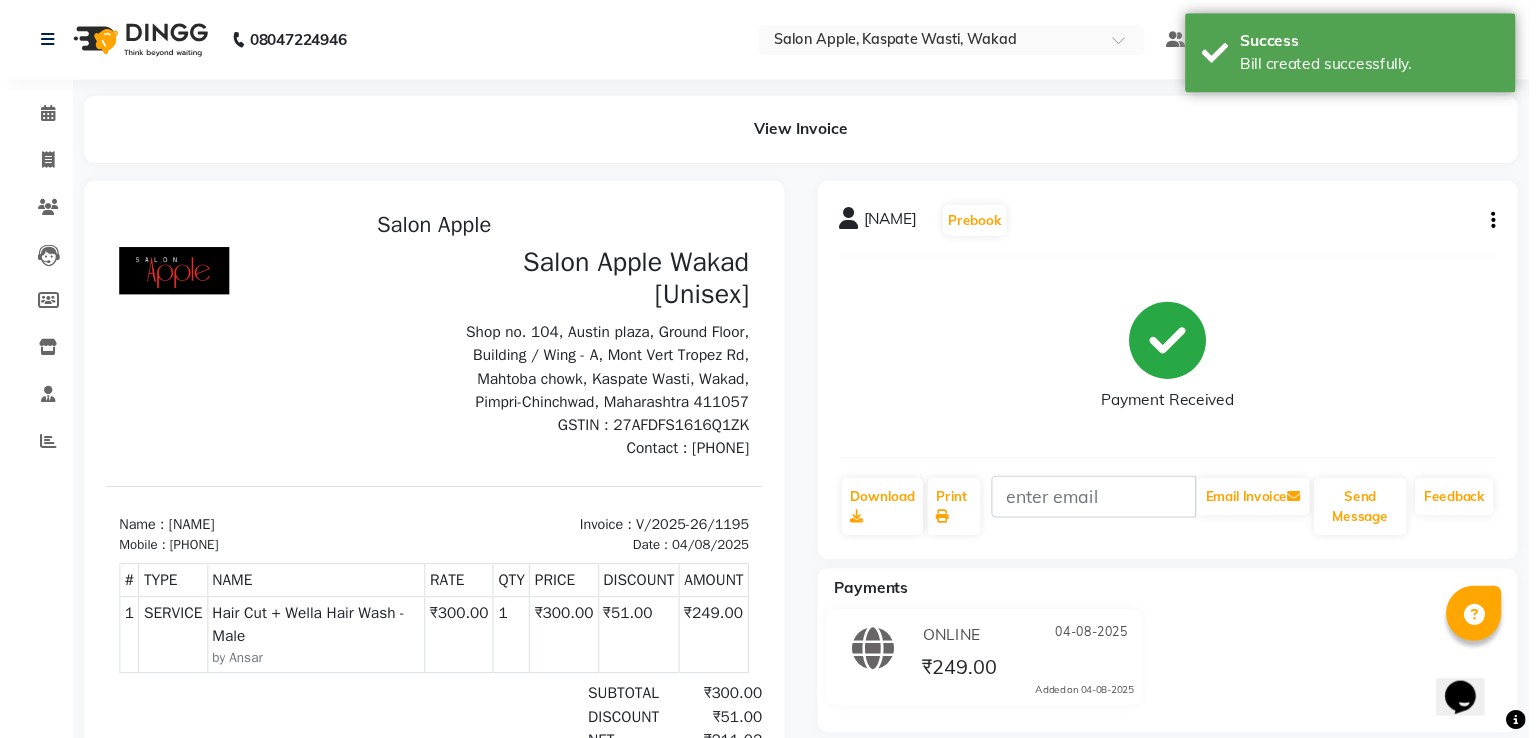 scroll, scrollTop: 0, scrollLeft: 0, axis: both 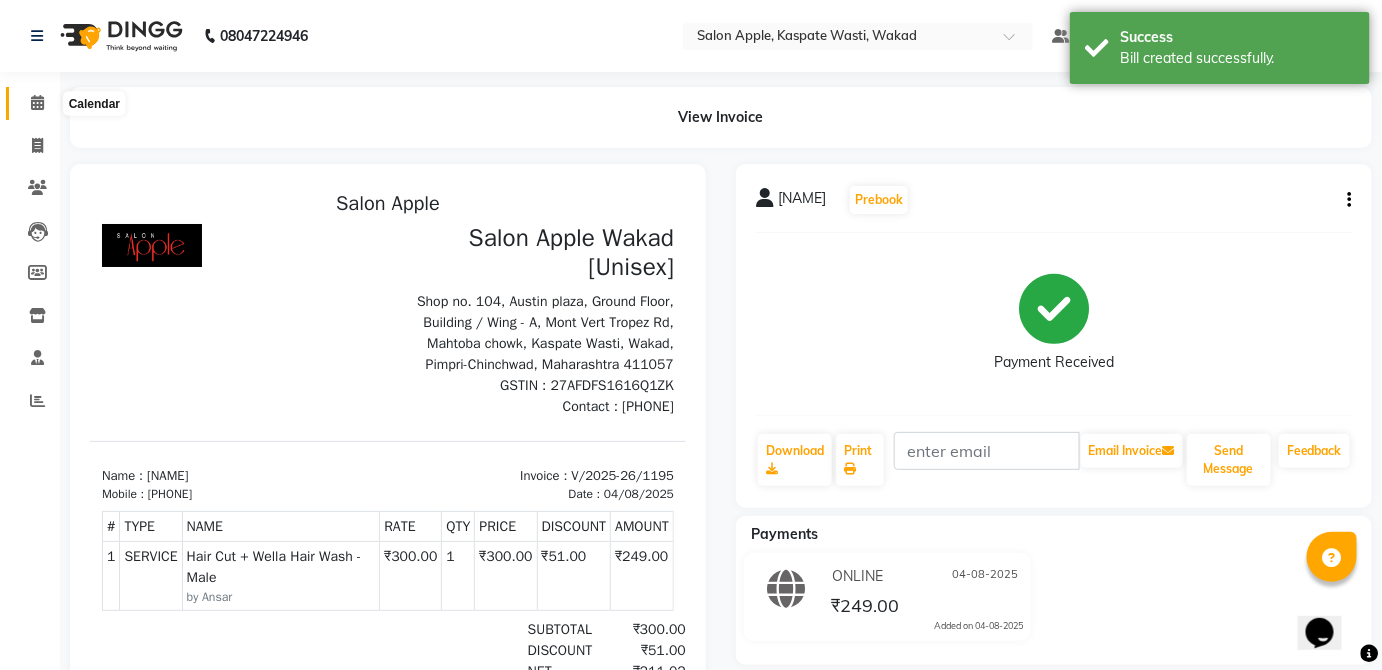 click 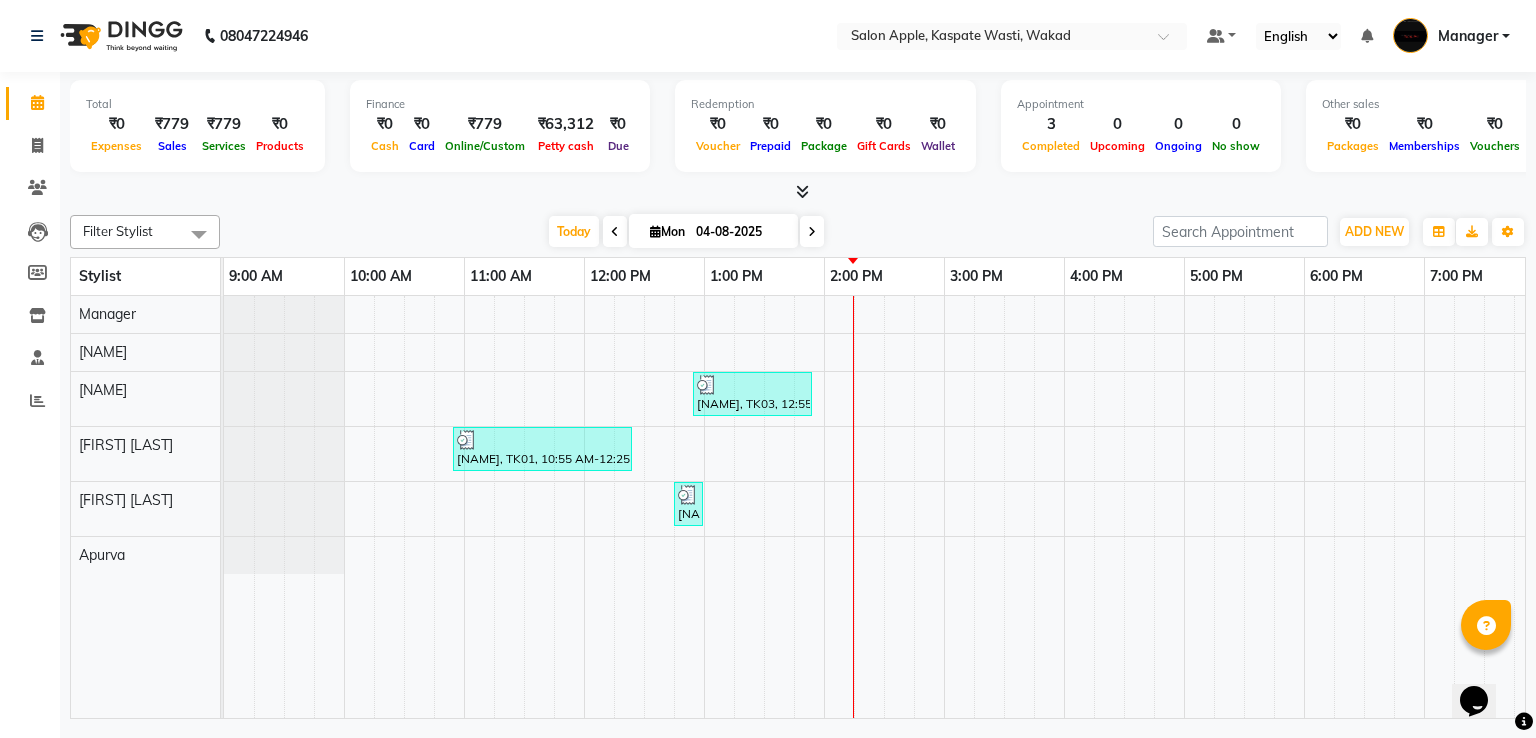 scroll, scrollTop: 0, scrollLeft: 258, axis: horizontal 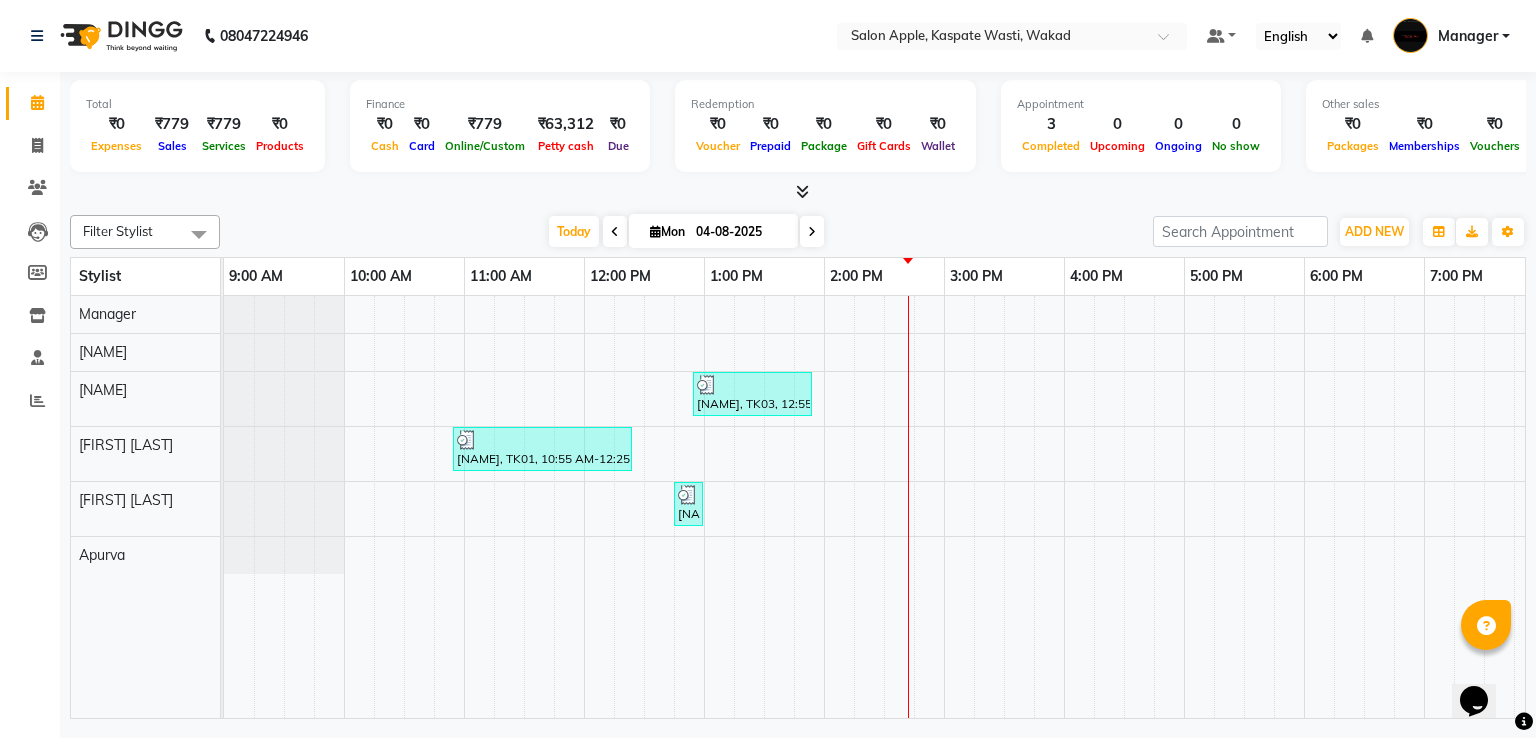 click on "Satendra C, TK03, 12:55 PM-01:55 PM, Hair Cut + Wella Hair Wash - Male     mohit jain, TK01, 10:55 AM-12:25 PM, Hair Cut-Hair Cut-Male With Styling,Beard Styling-Beard Trim-Male     tanuja, TK02, 12:45 PM-01:00 PM, Threading-Upper Lips-Female" at bounding box center [1004, 507] 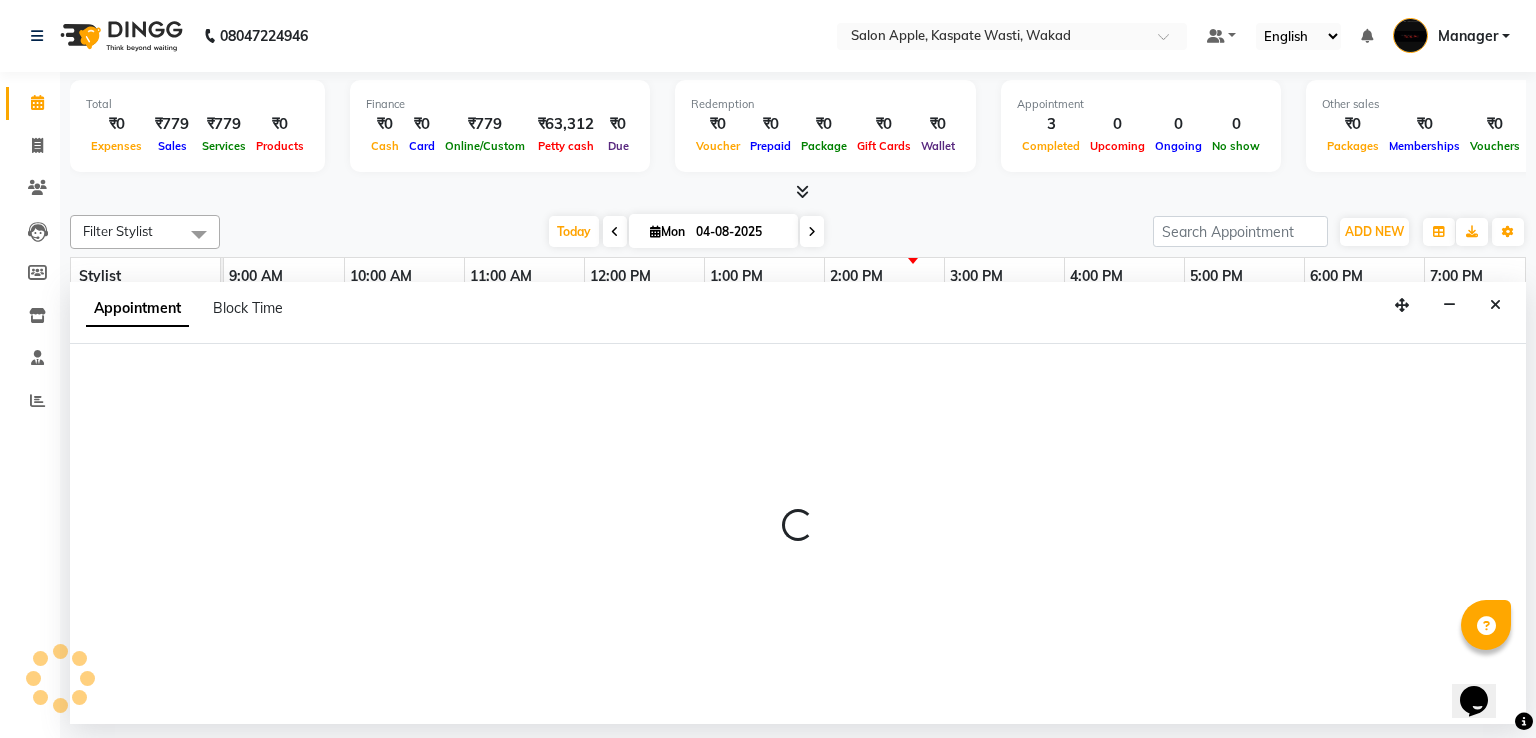 select on "87643" 